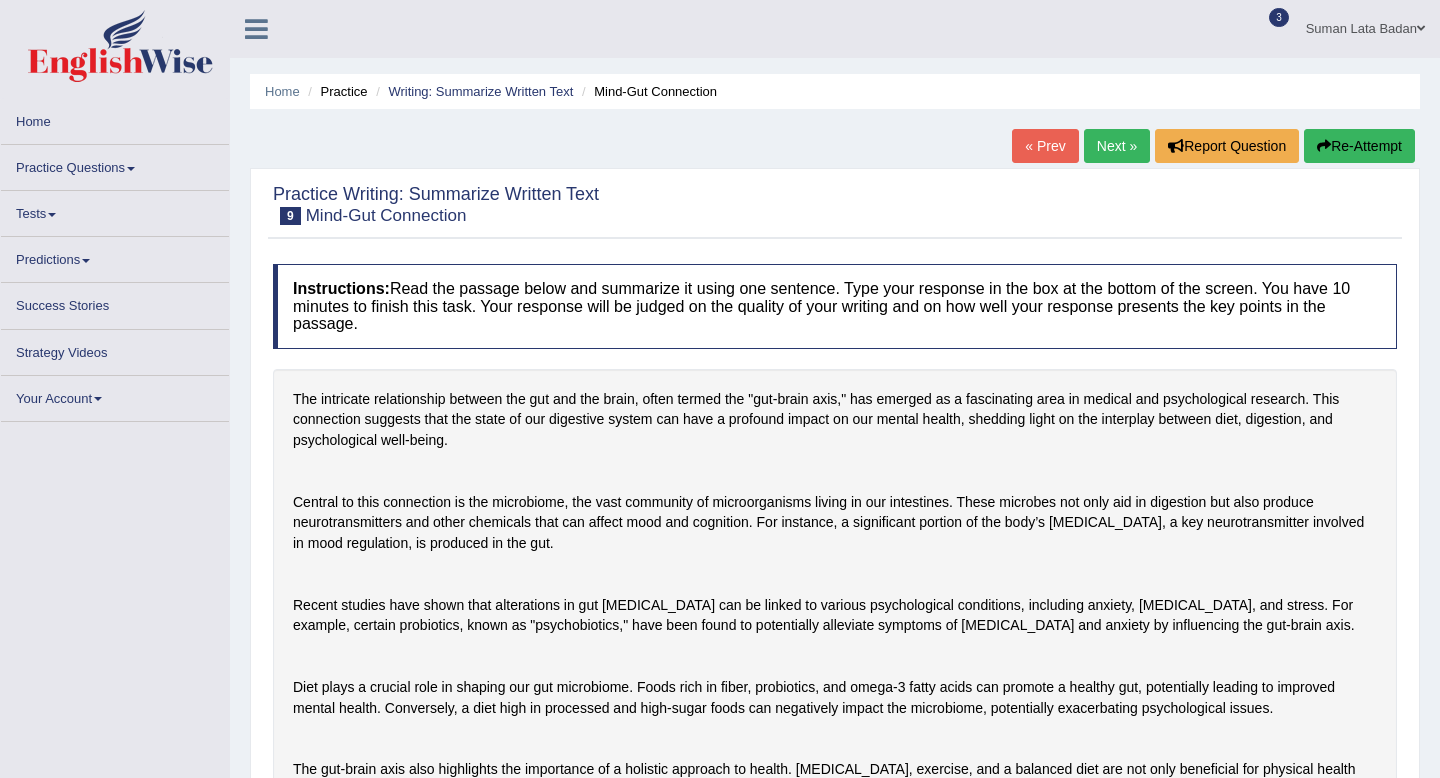 scroll, scrollTop: 0, scrollLeft: 0, axis: both 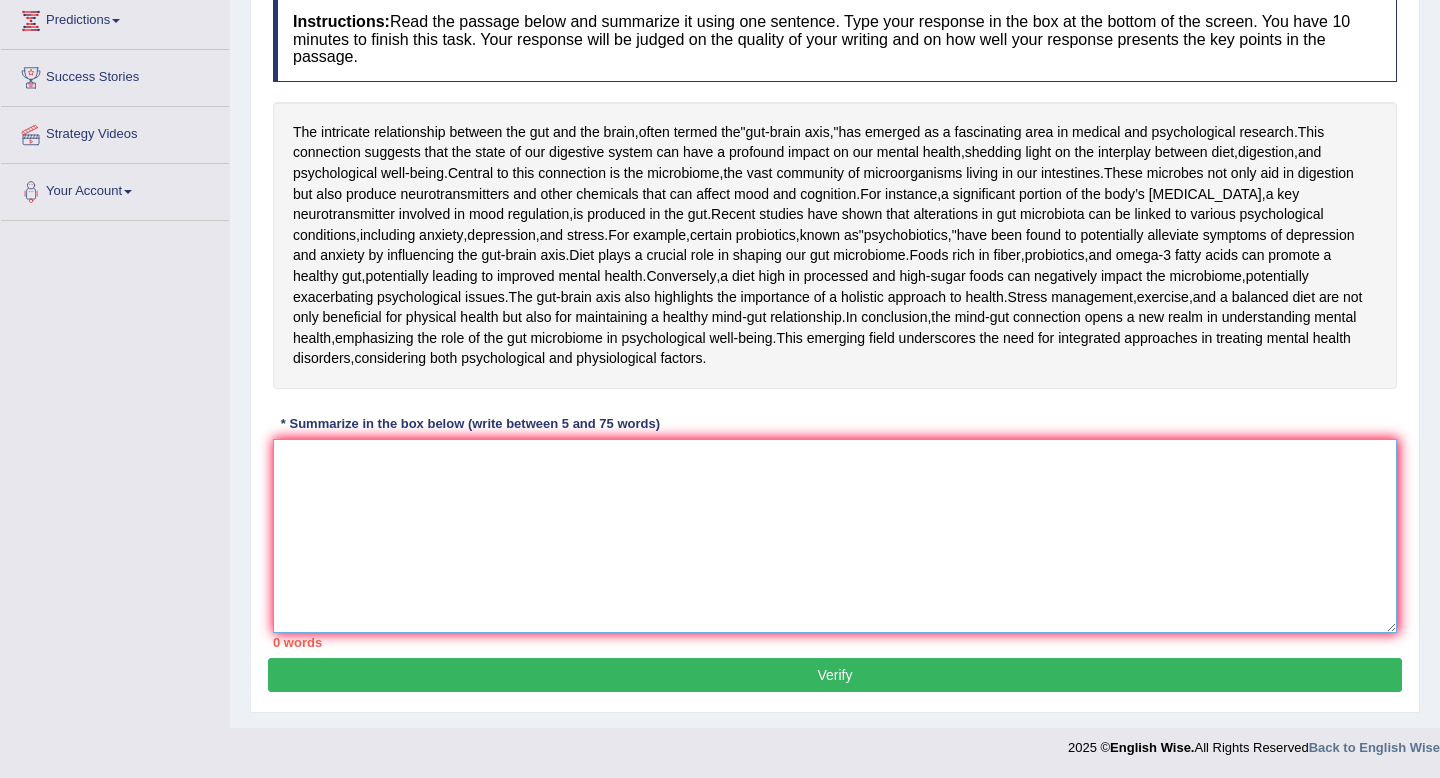 click at bounding box center [835, 536] 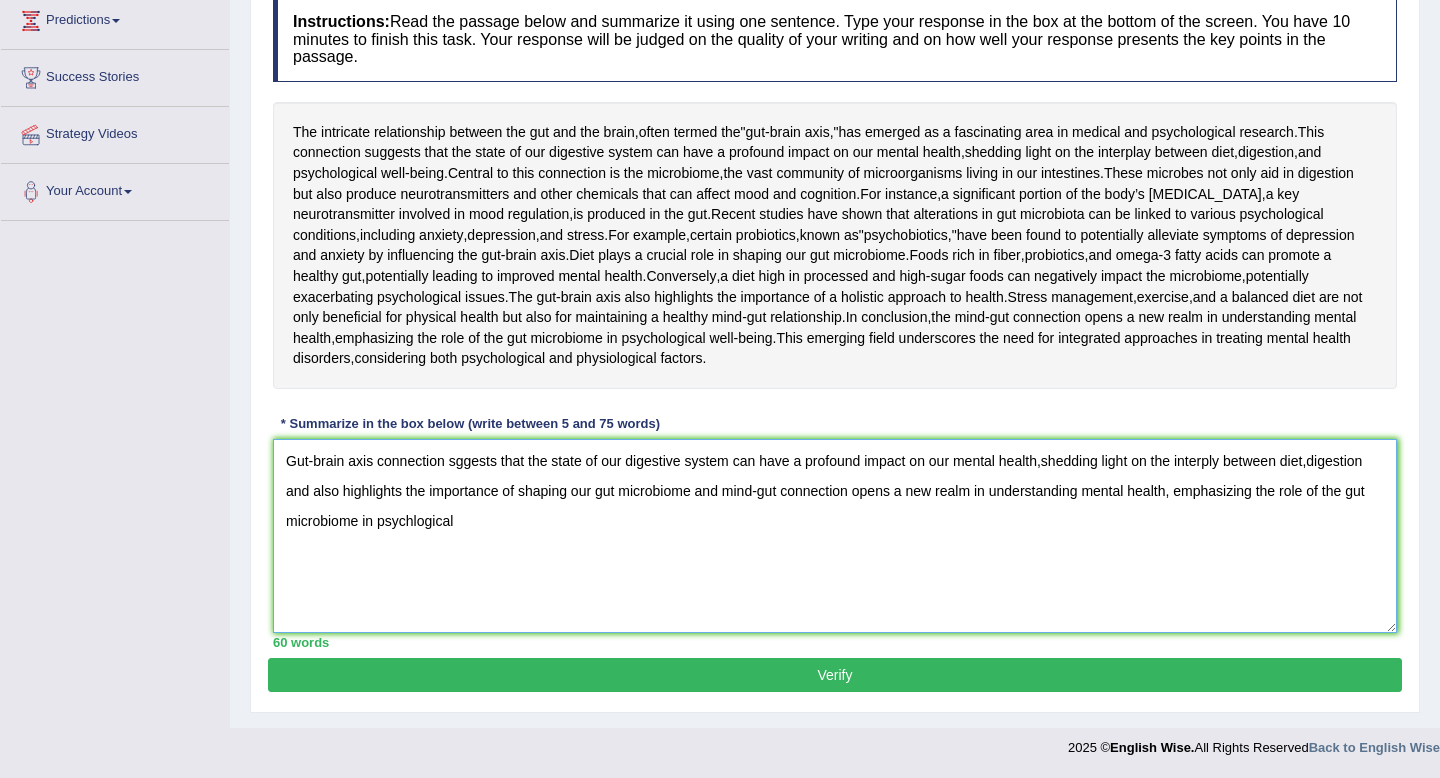 click on "Gut-brain axis connection sggests that the state of our digestive system can have a profound impact on our mental health,shedding light on the interply between diet,digestion and also highlights the importance of shaping our gut microbiome and mind-gut connection opens a new realm in understanding mental health, emphasizing the role of the gut microbiome in psychlogical" at bounding box center [835, 536] 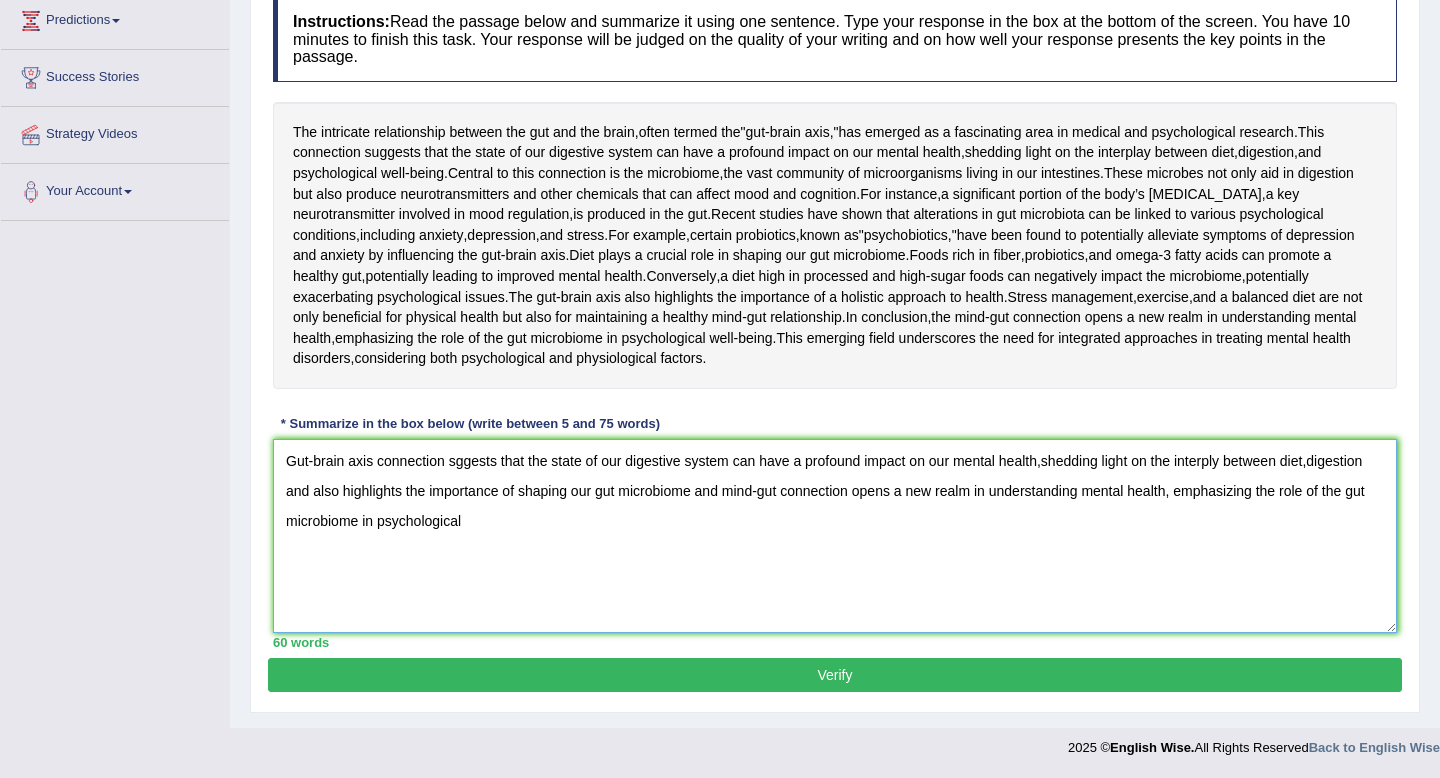 click on "Gut-brain axis connection sggests that the state of our digestive system can have a profound impact on our mental health,shedding light on the interply between diet,digestion and also highlights the importance of shaping our gut microbiome and mind-gut connection opens a new realm in understanding mental health, emphasizing the role of the gut microbiome in psychological" at bounding box center (835, 536) 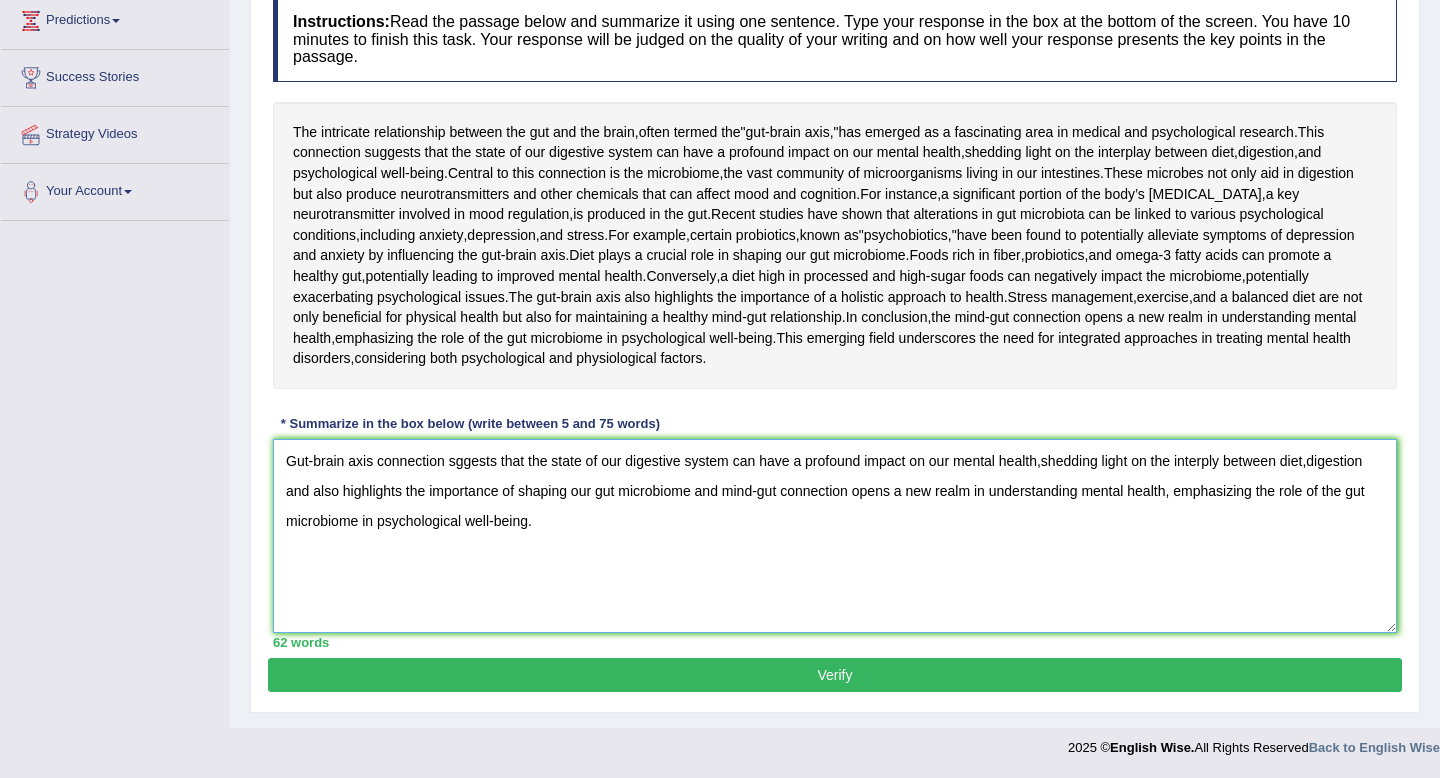 type on "Gut-brain axis connection sggests that the state of our digestive system can have a profound impact on our mental health,shedding light on the interply between diet,digestion and also highlights the importance of shaping our gut microbiome and mind-gut connection opens a new realm in understanding mental health, emphasizing the role of the gut microbiome in psychological well-being." 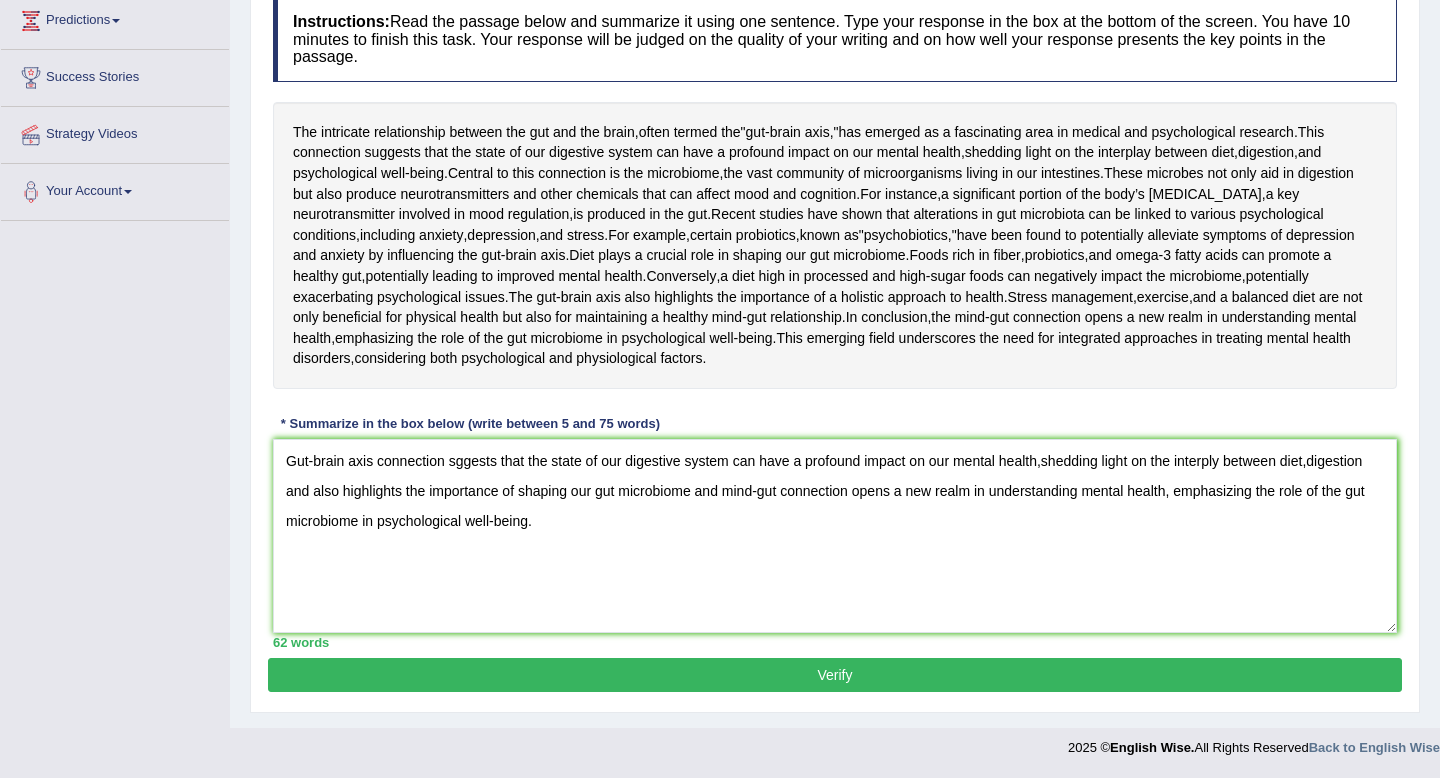 click on "Verify" at bounding box center (835, 675) 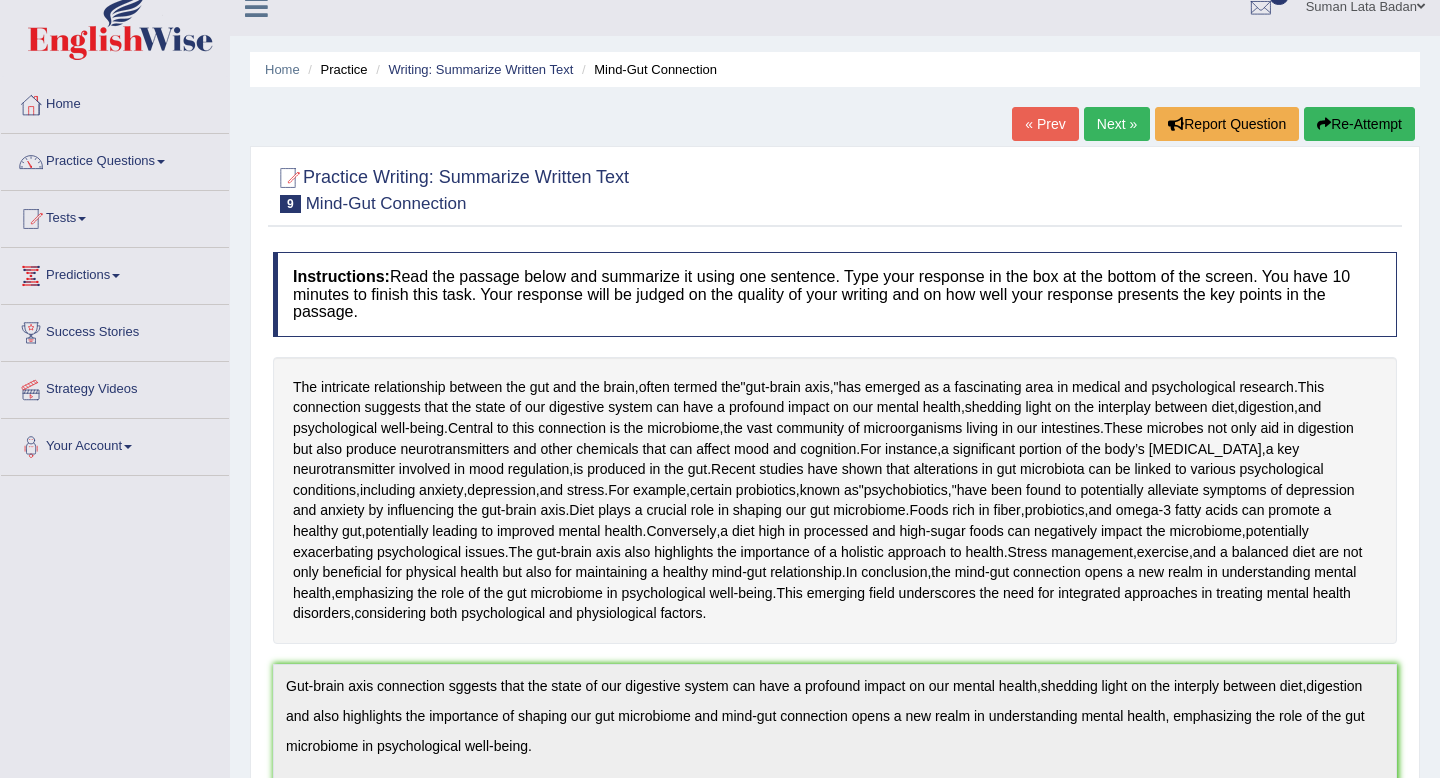 scroll, scrollTop: 0, scrollLeft: 0, axis: both 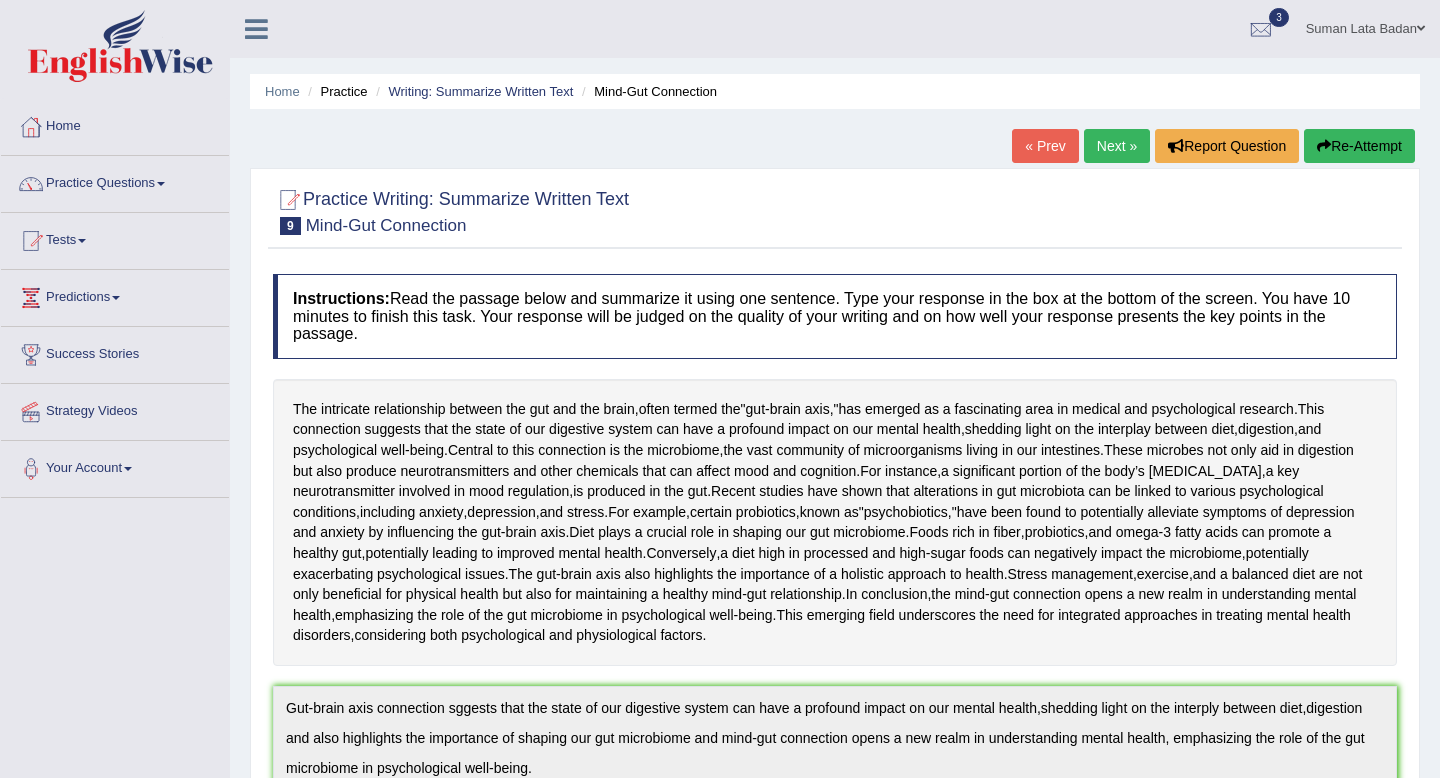 click on "Next »" at bounding box center [1117, 146] 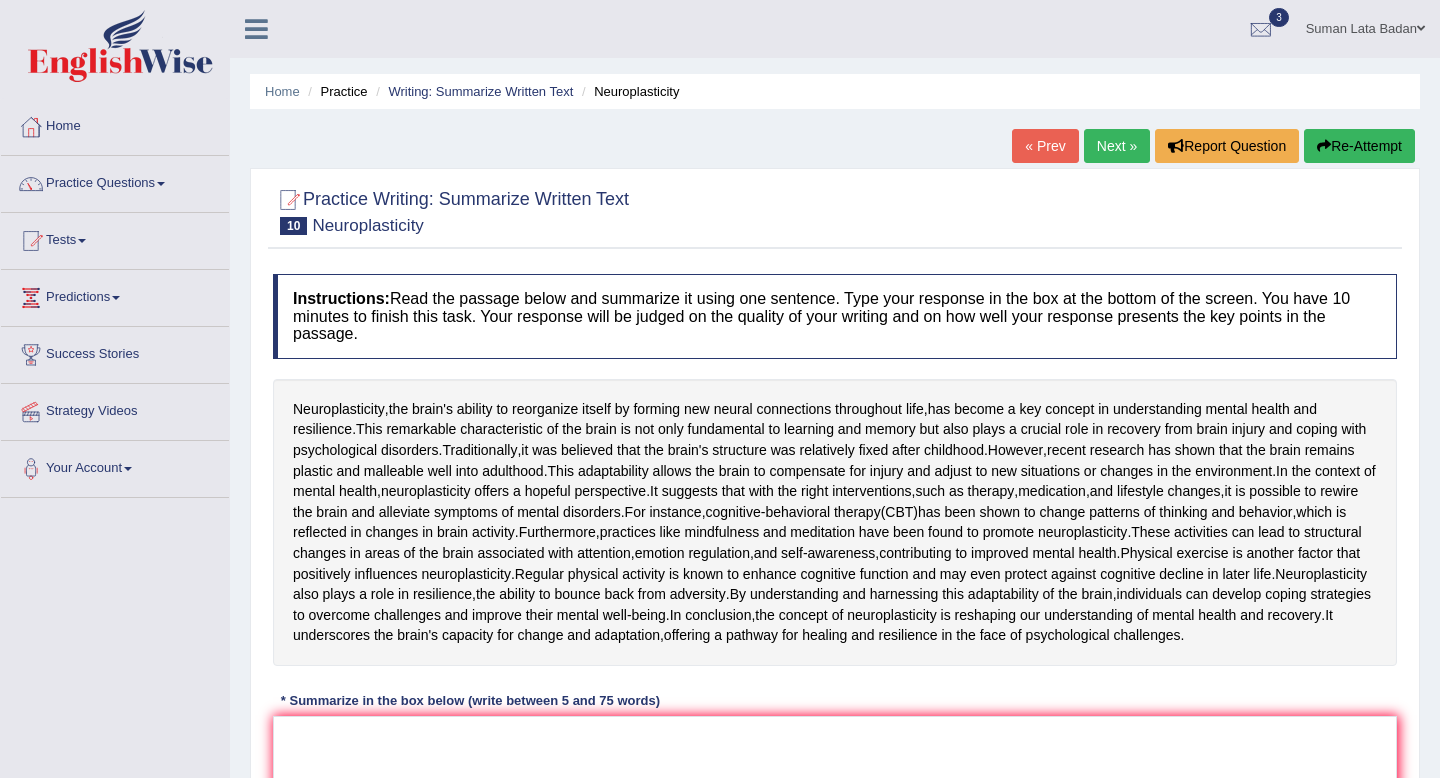 scroll, scrollTop: 0, scrollLeft: 0, axis: both 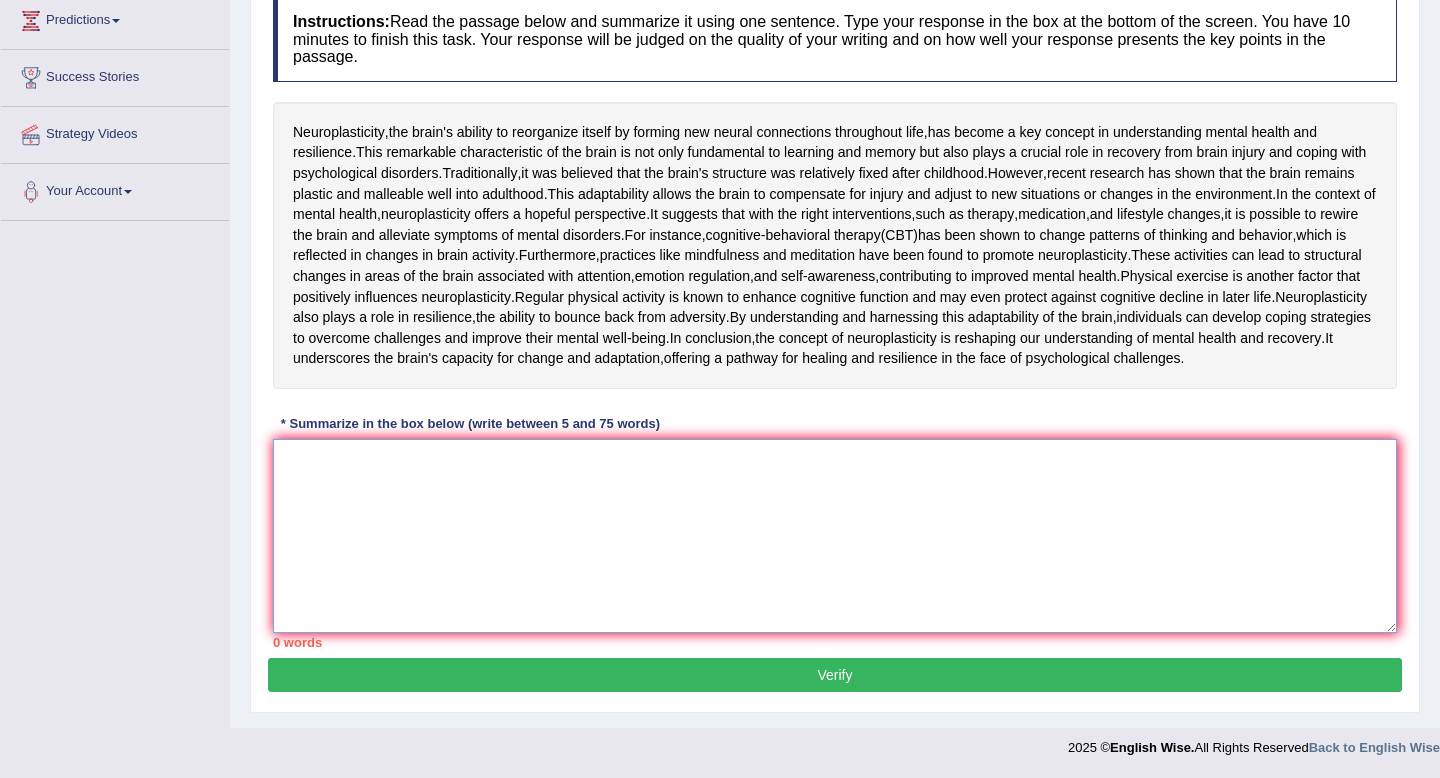 click at bounding box center (835, 536) 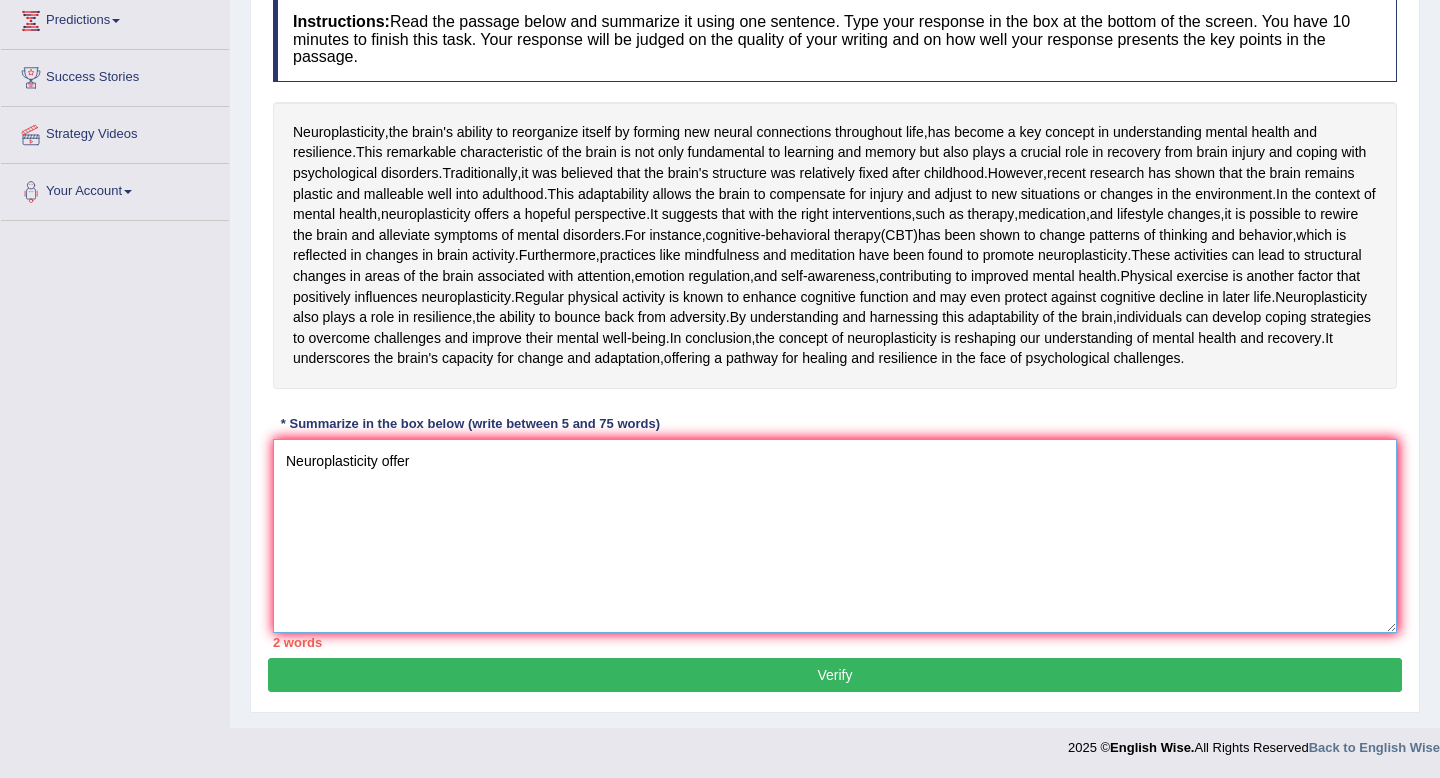 scroll, scrollTop: 357, scrollLeft: 0, axis: vertical 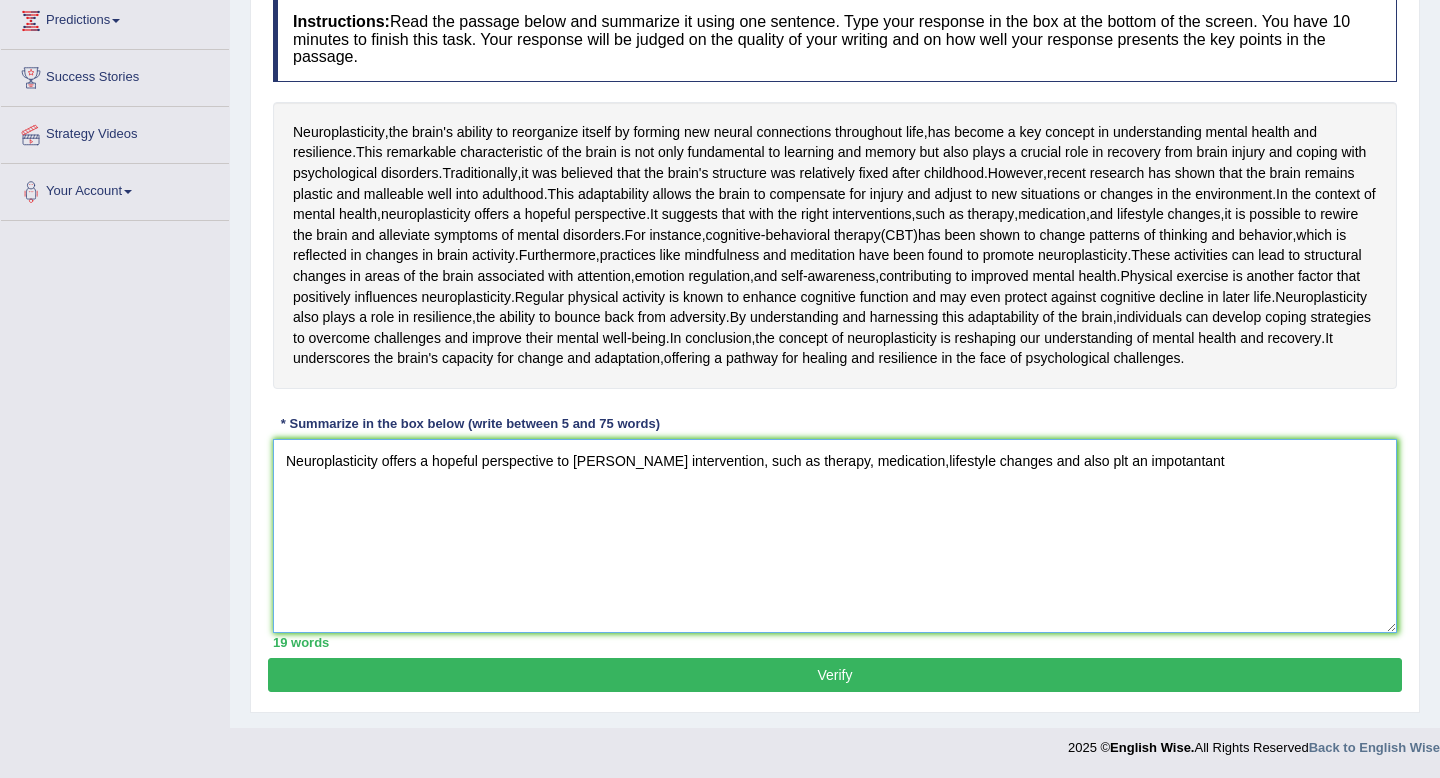 click on "Neuroplasticity offers a hopeful perspective to wright intervention, such as therapy, medication,lifestyle changes and also plt an impotantant" at bounding box center (835, 536) 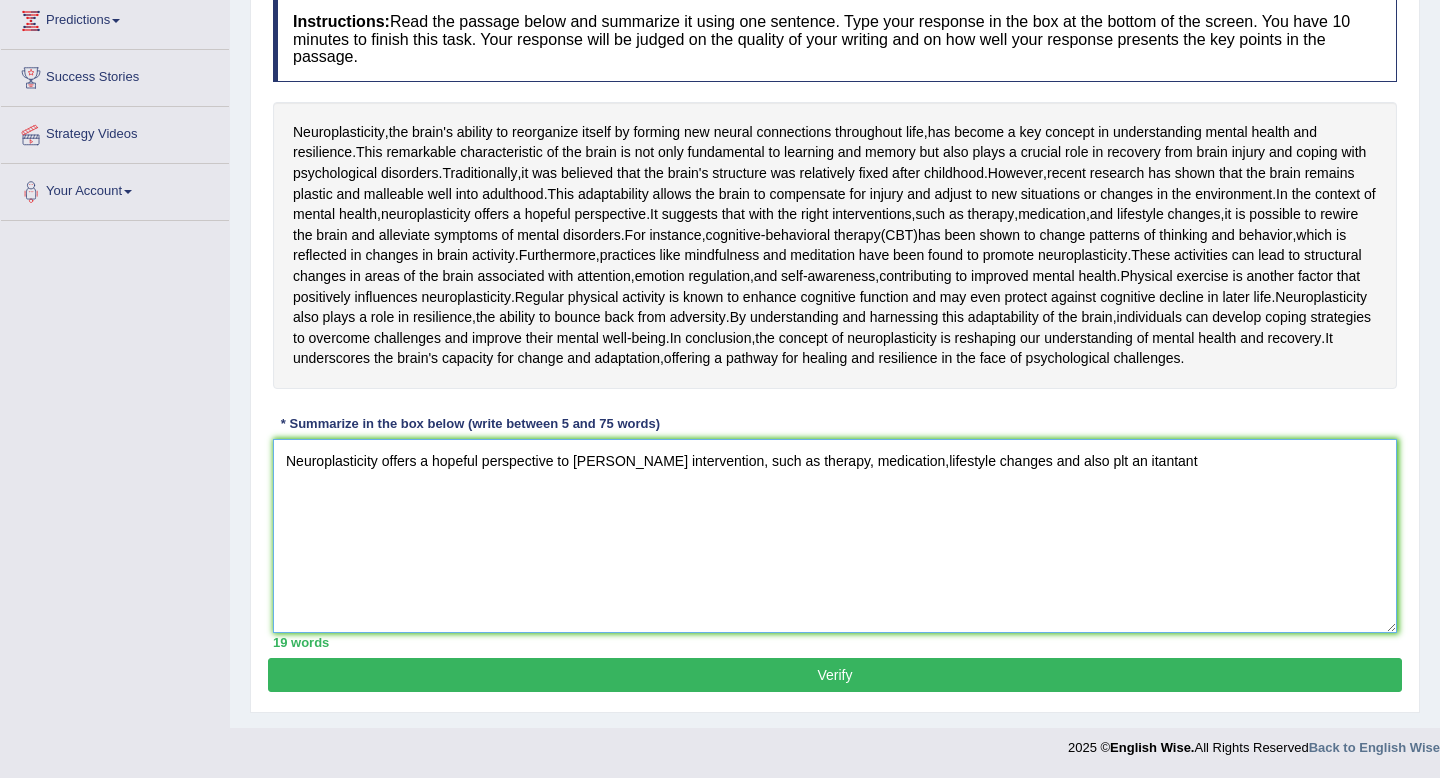 click on "Neuroplasticity offers a hopeful perspective to wright intervention, such as therapy, medication,lifestyle changes and also plt an itantant" at bounding box center [835, 536] 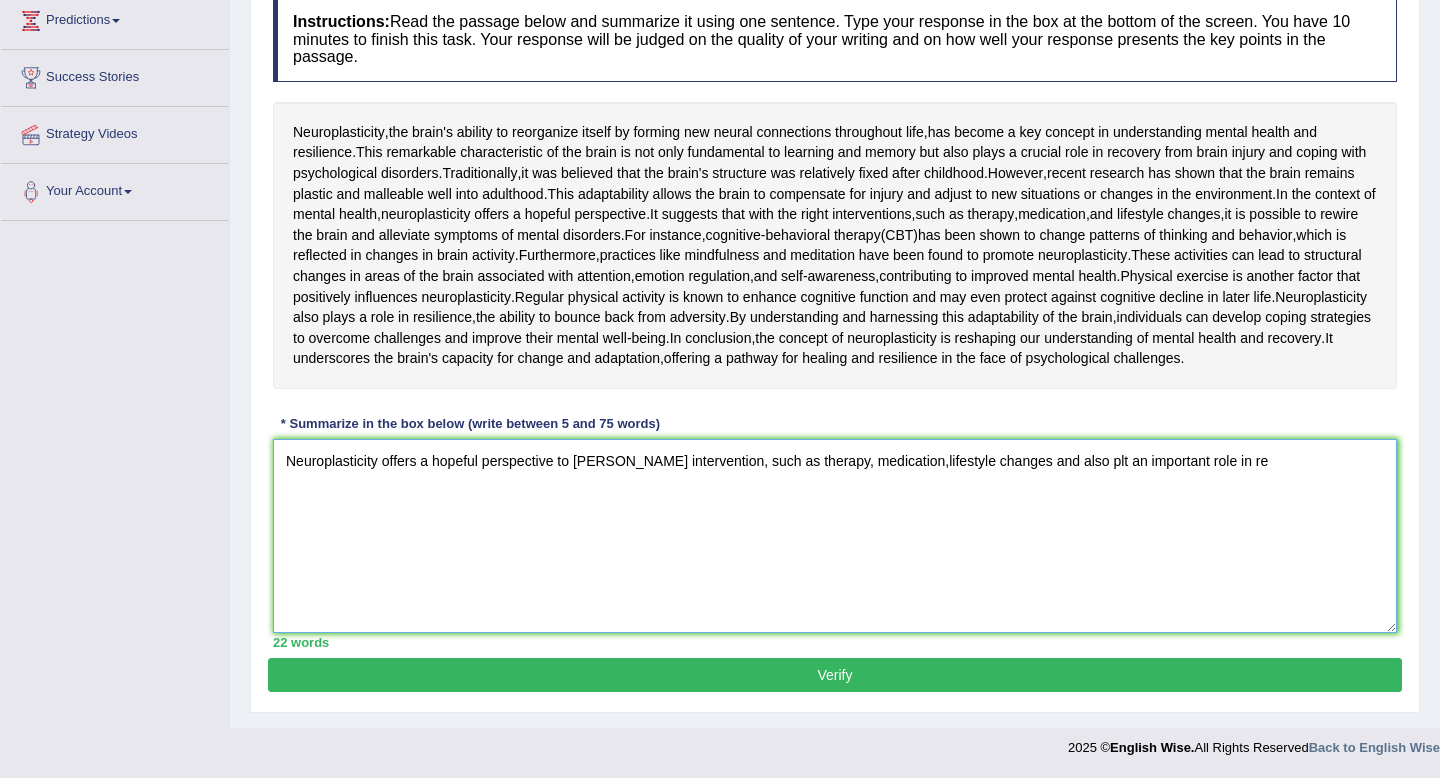 scroll, scrollTop: 341, scrollLeft: 0, axis: vertical 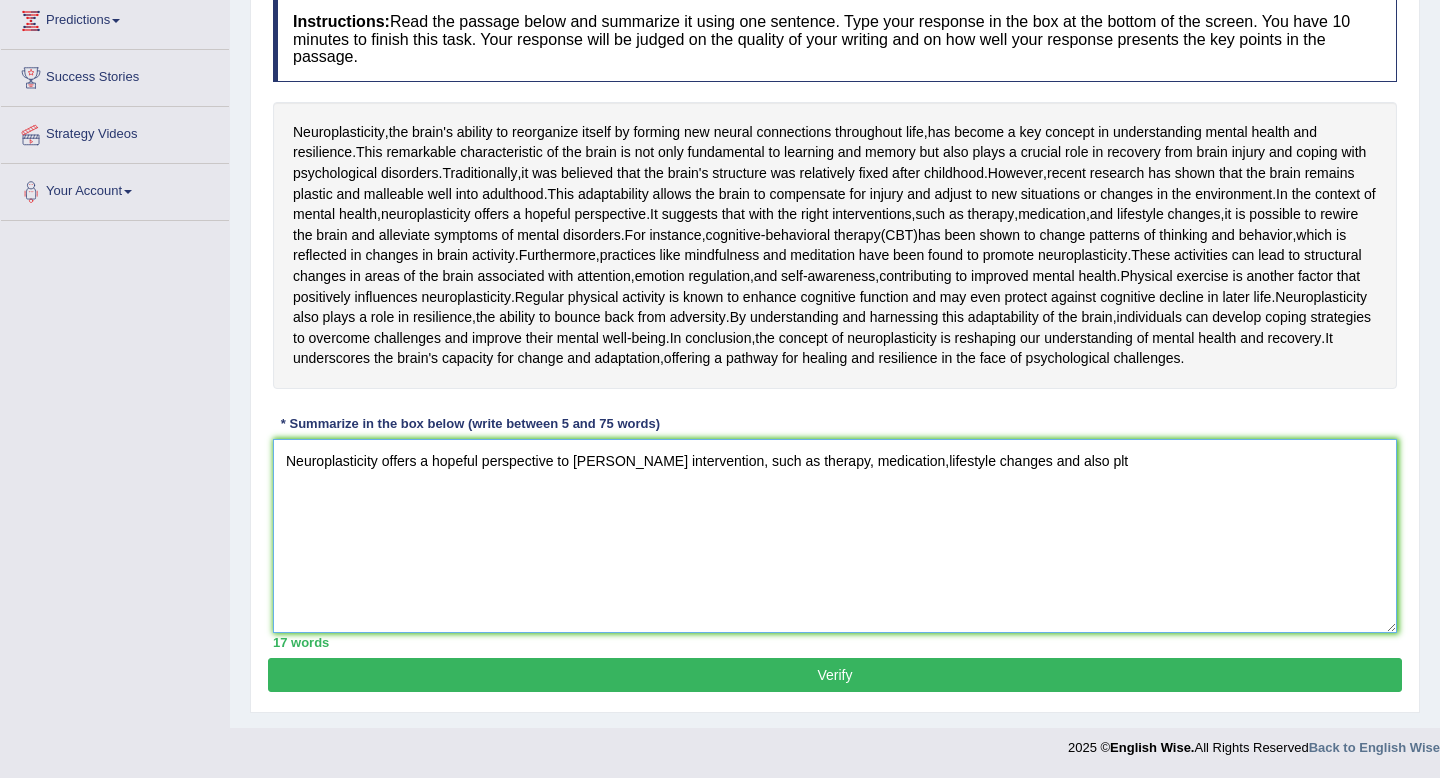 click on "Neuroplasticity offers a hopeful perspective to wright intervention, such as therapy, medication,lifestyle changes and also plt" at bounding box center (835, 536) 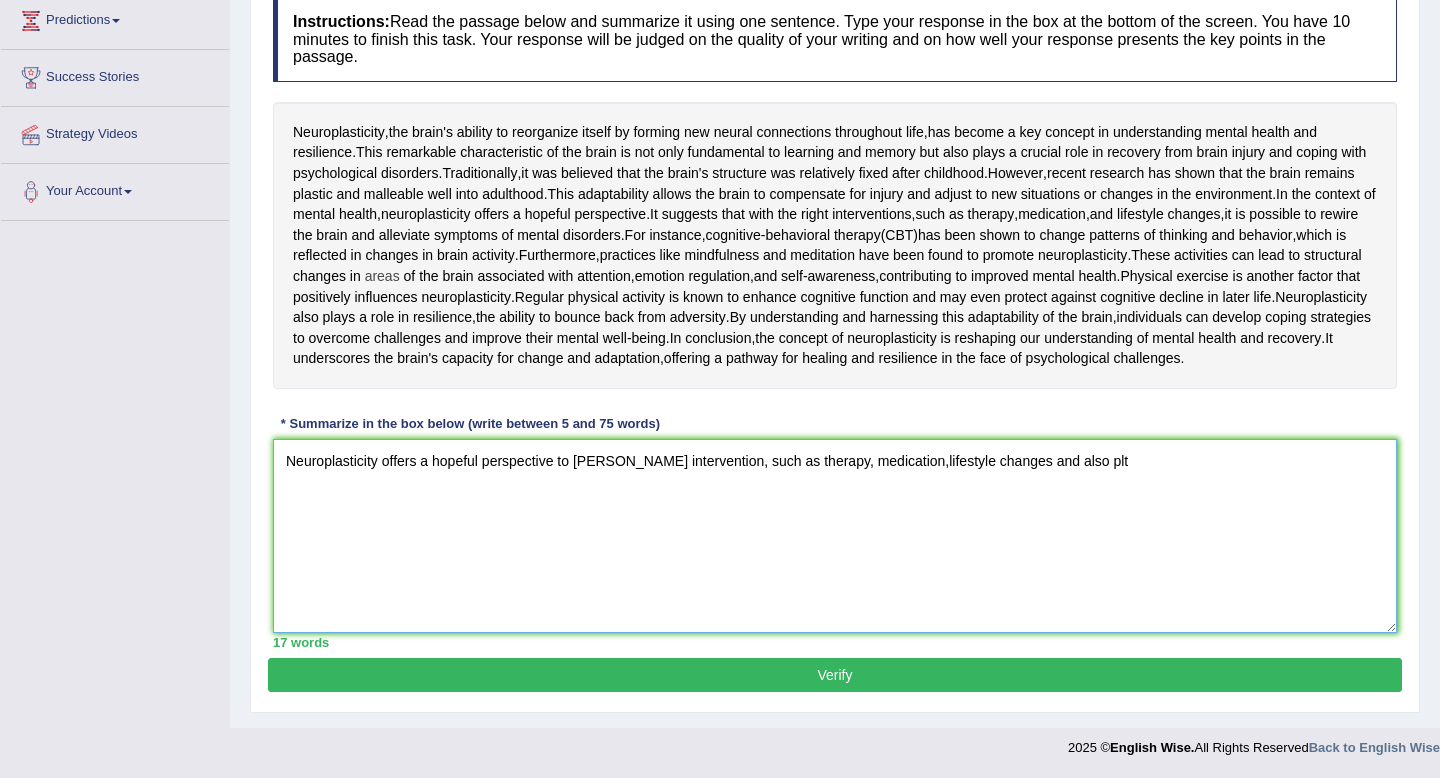 scroll, scrollTop: 483, scrollLeft: 0, axis: vertical 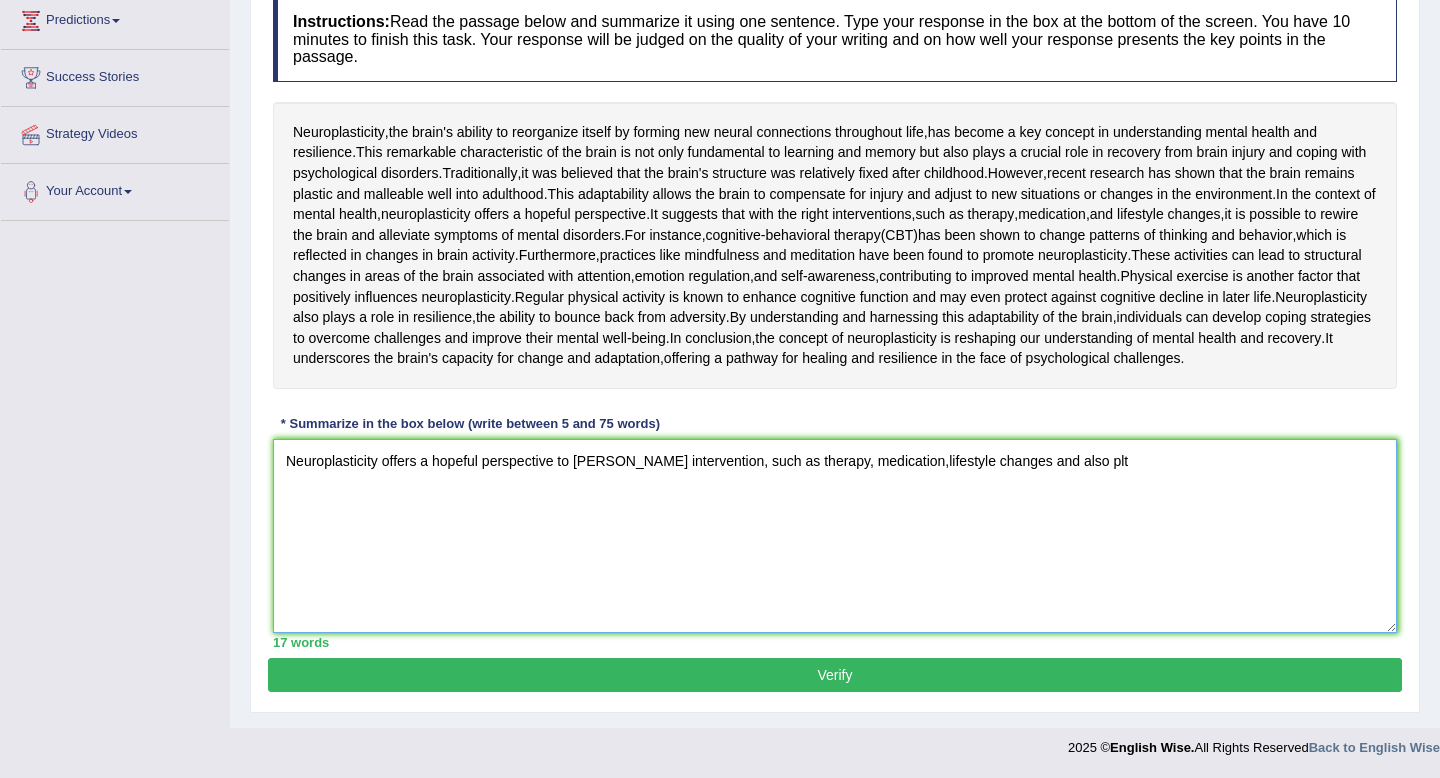 type on "Neuroplasticity offers a hopeful perspective to wright intervention, such as therapy, medication,lifestyle changes and also plt" 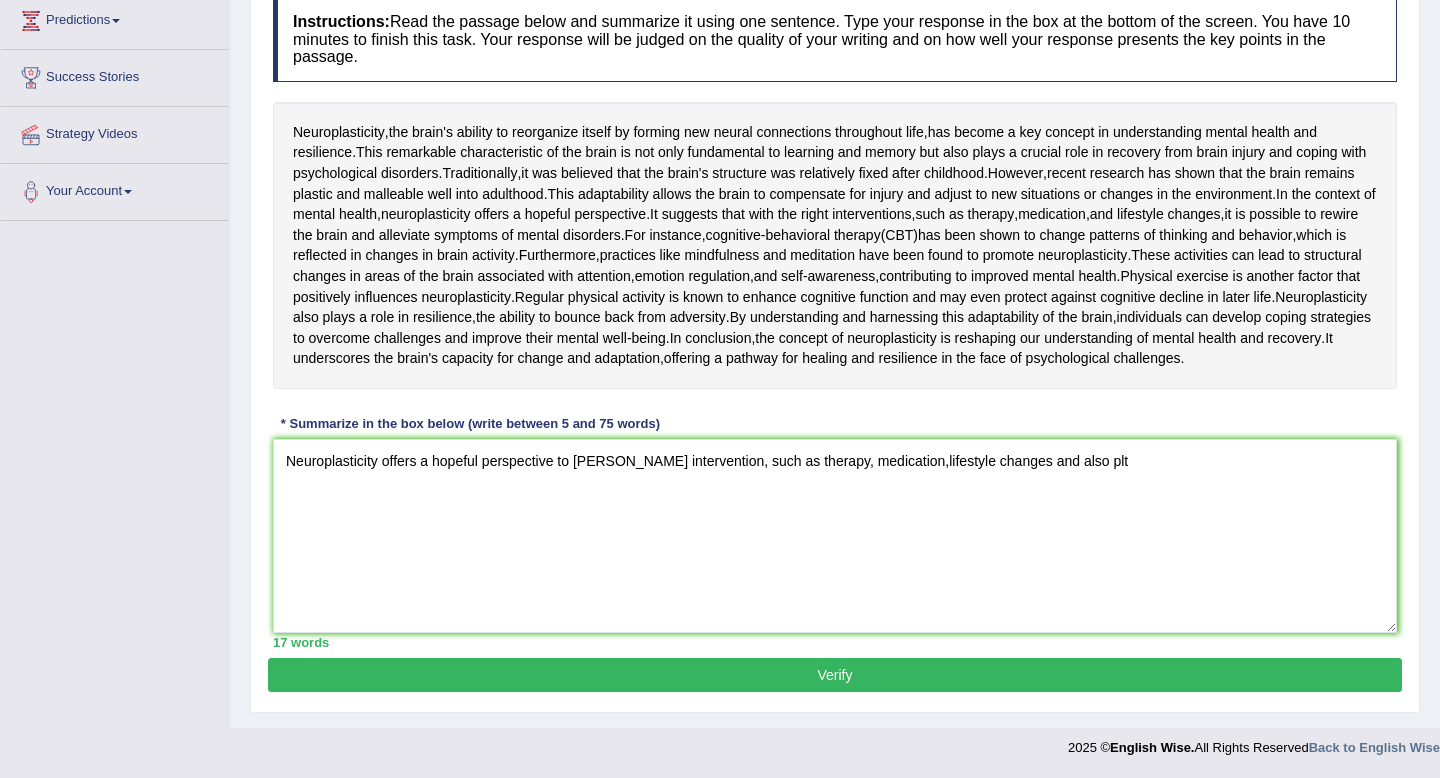 click on "Verify" at bounding box center [835, 675] 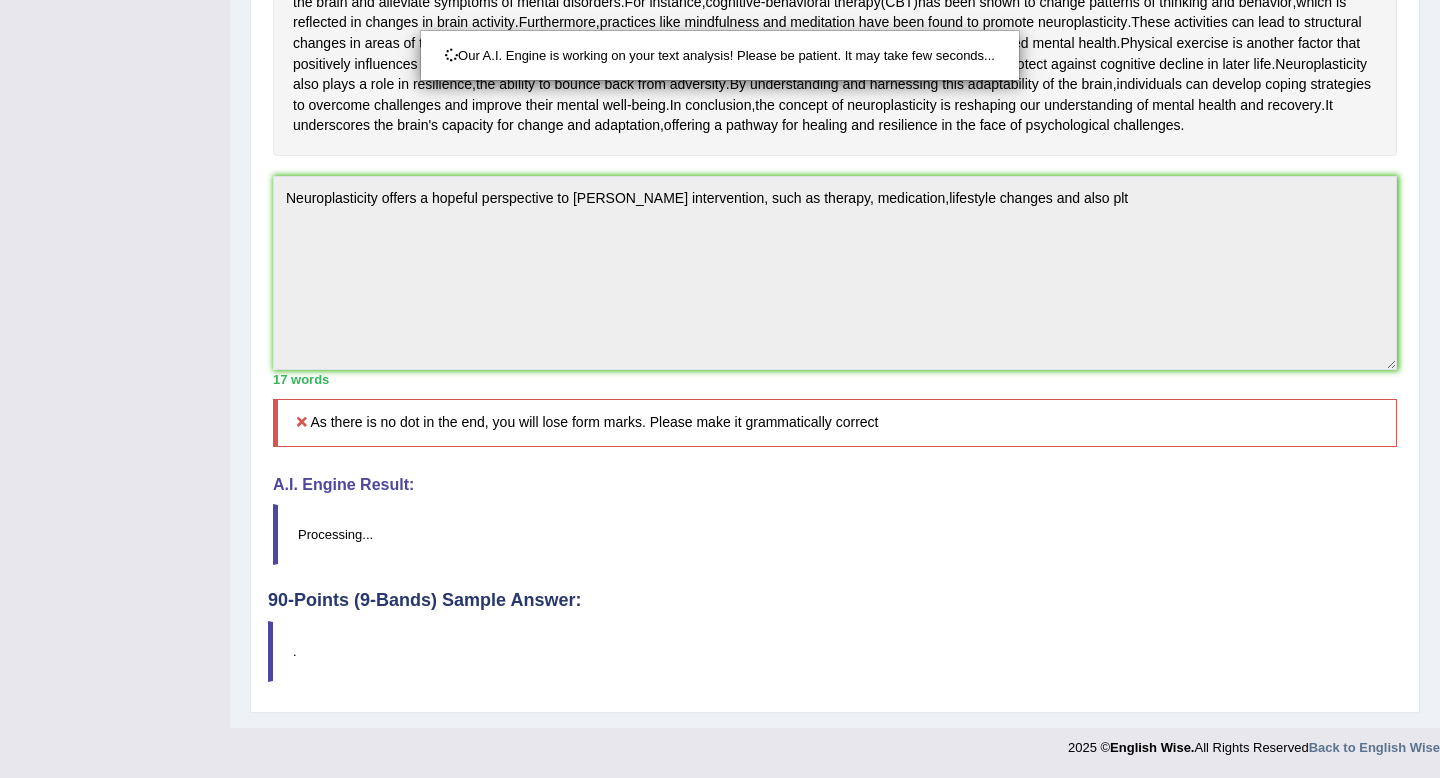 scroll, scrollTop: 706, scrollLeft: 0, axis: vertical 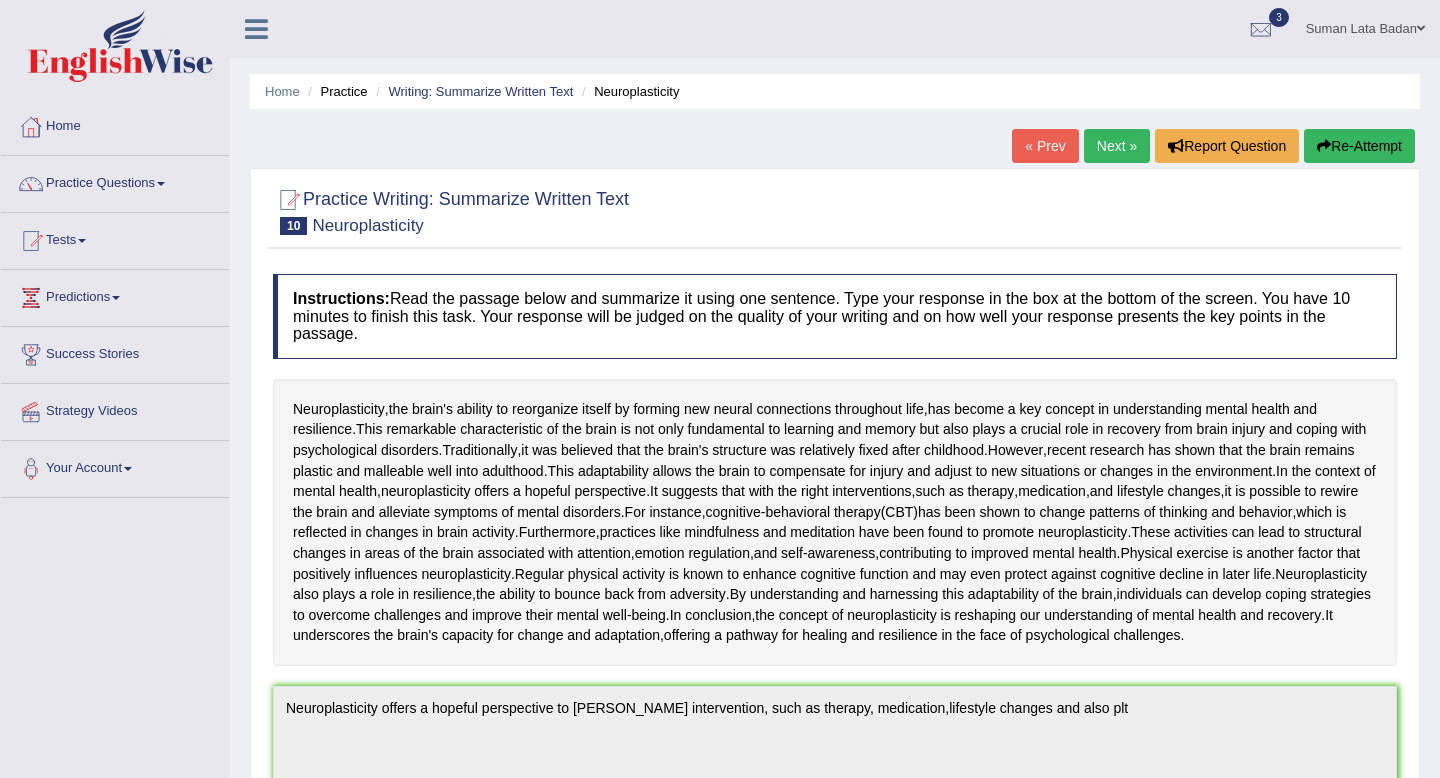 click on "Next »" at bounding box center [1117, 146] 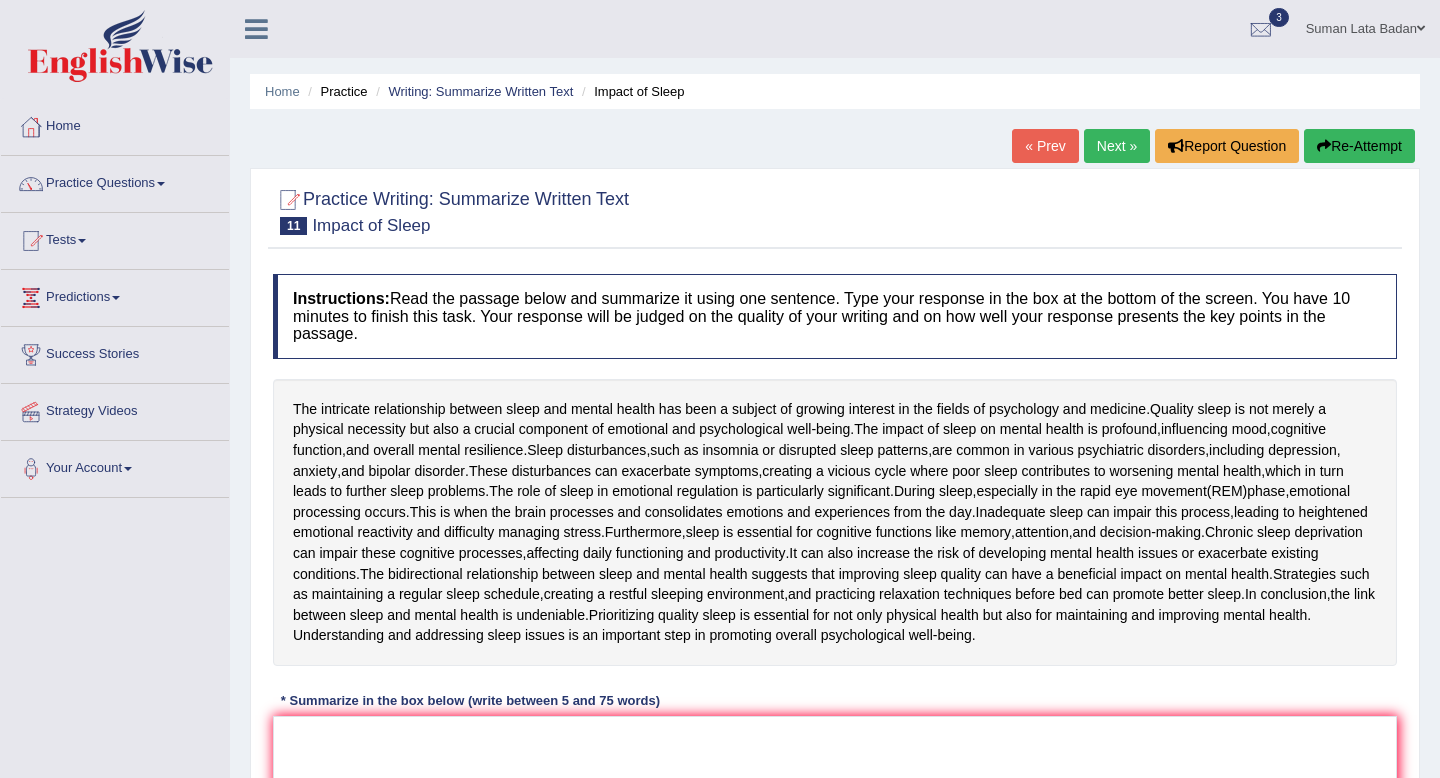 scroll, scrollTop: 0, scrollLeft: 0, axis: both 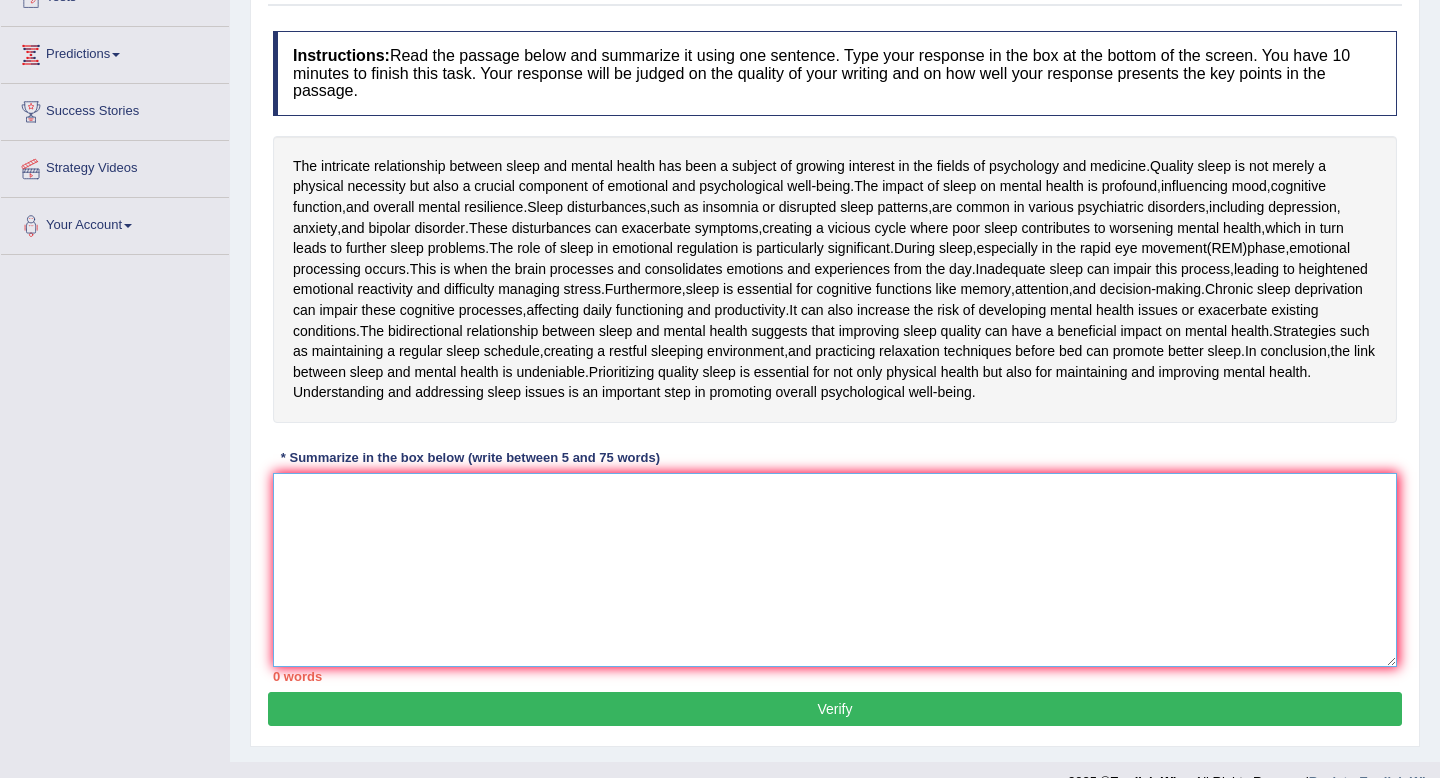 click at bounding box center [835, 570] 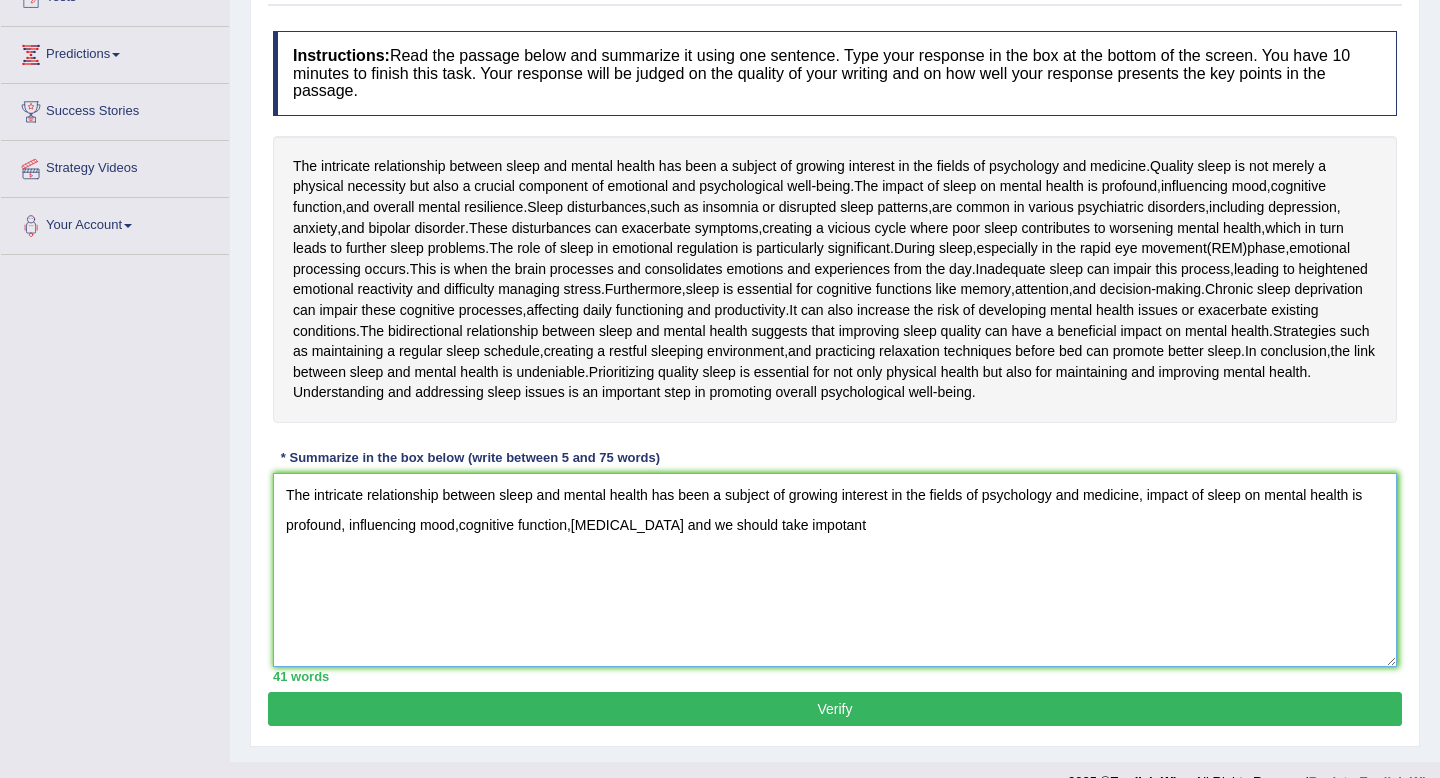 click on "The intricate relationship between sleep and mental health has been a subject of growing interest in the fields of psychology and medicine, impact of sleep on mental health is profound, influencing mood,cognitive function,bipolar disorder and we should take impotant" at bounding box center (835, 570) 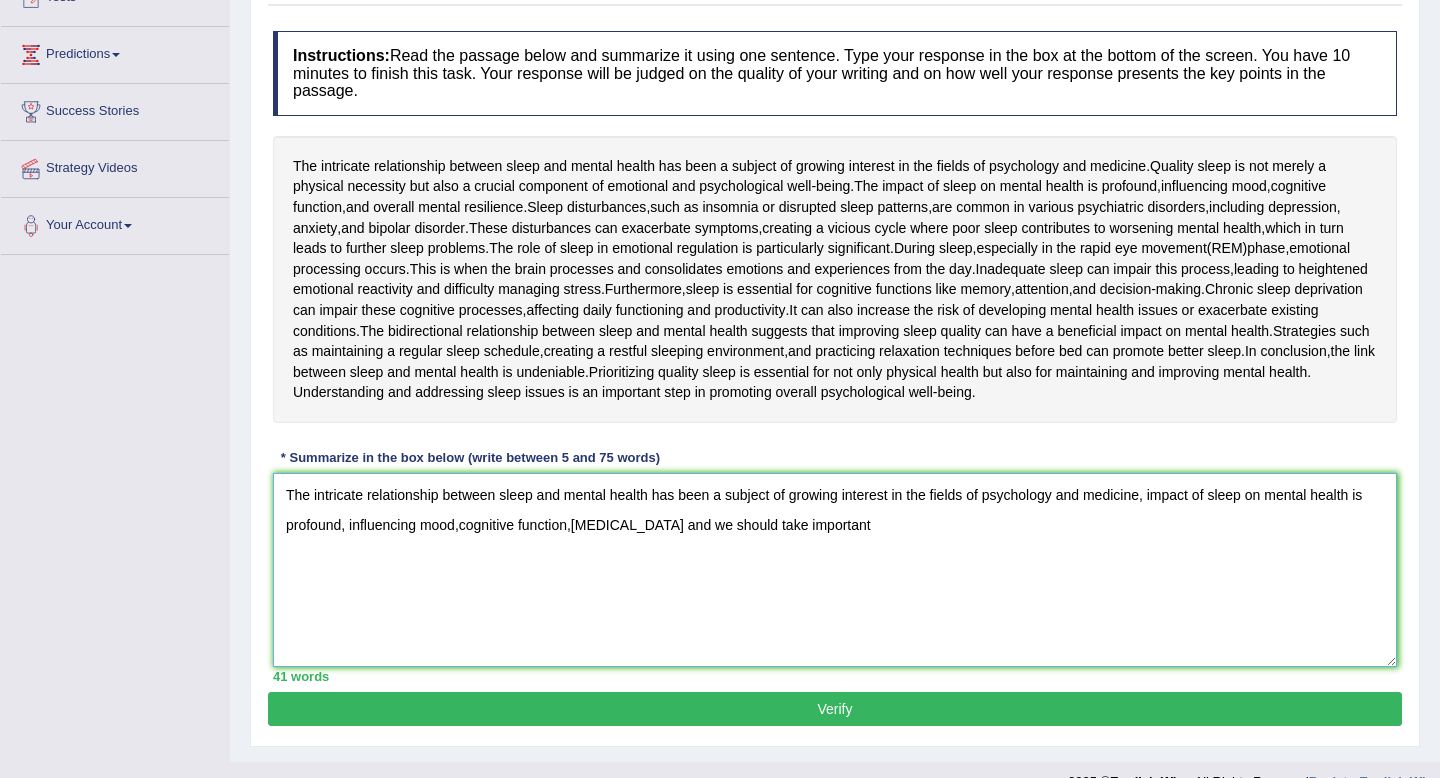 click on "The intricate relationship between sleep and mental health has been a subject of growing interest in the fields of psychology and medicine, impact of sleep on mental health is profound, influencing mood,cognitive function,bipolar disorder and we should take important" at bounding box center (835, 570) 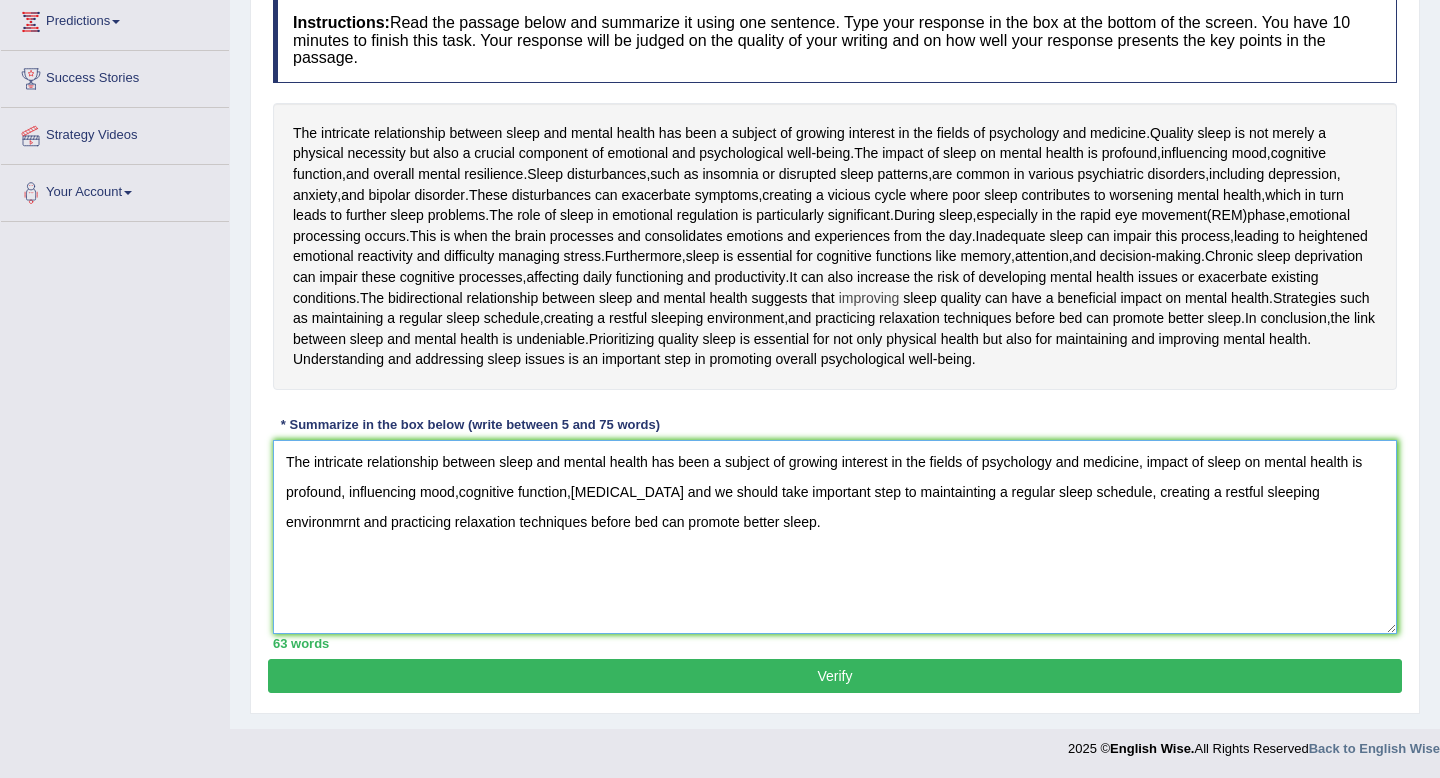 scroll, scrollTop: 277, scrollLeft: 0, axis: vertical 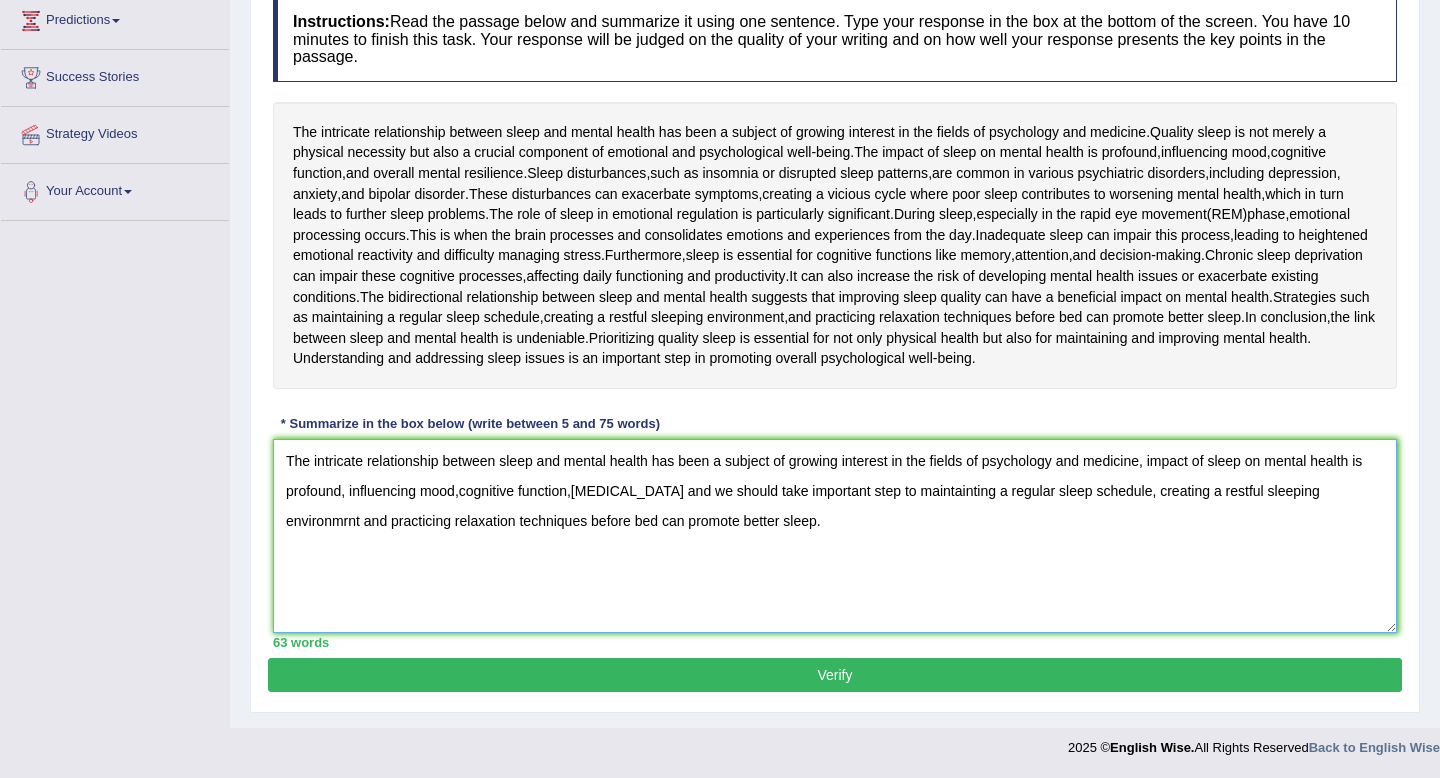 type on "The intricate relationship between sleep and mental health has been a subject of growing interest in the fields of psychology and medicine, impact of sleep on mental health is profound, influencing mood,cognitive function,bipolar disorder and we should take important step to maintainting a regular sleep schedule, creating a restful sleeping environmrnt and practicing relaxation techniques before bed can promote better sleep." 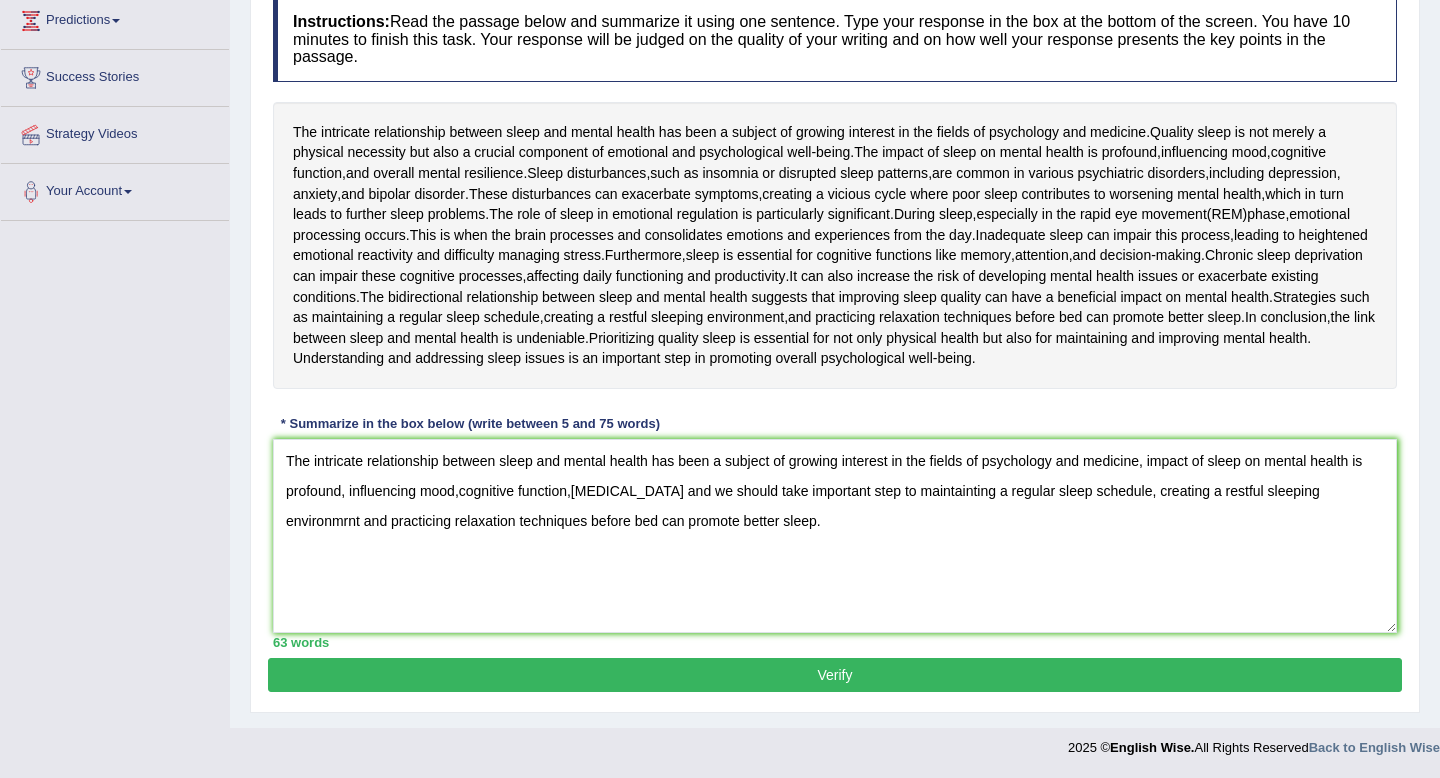 click on "Verify" at bounding box center (835, 675) 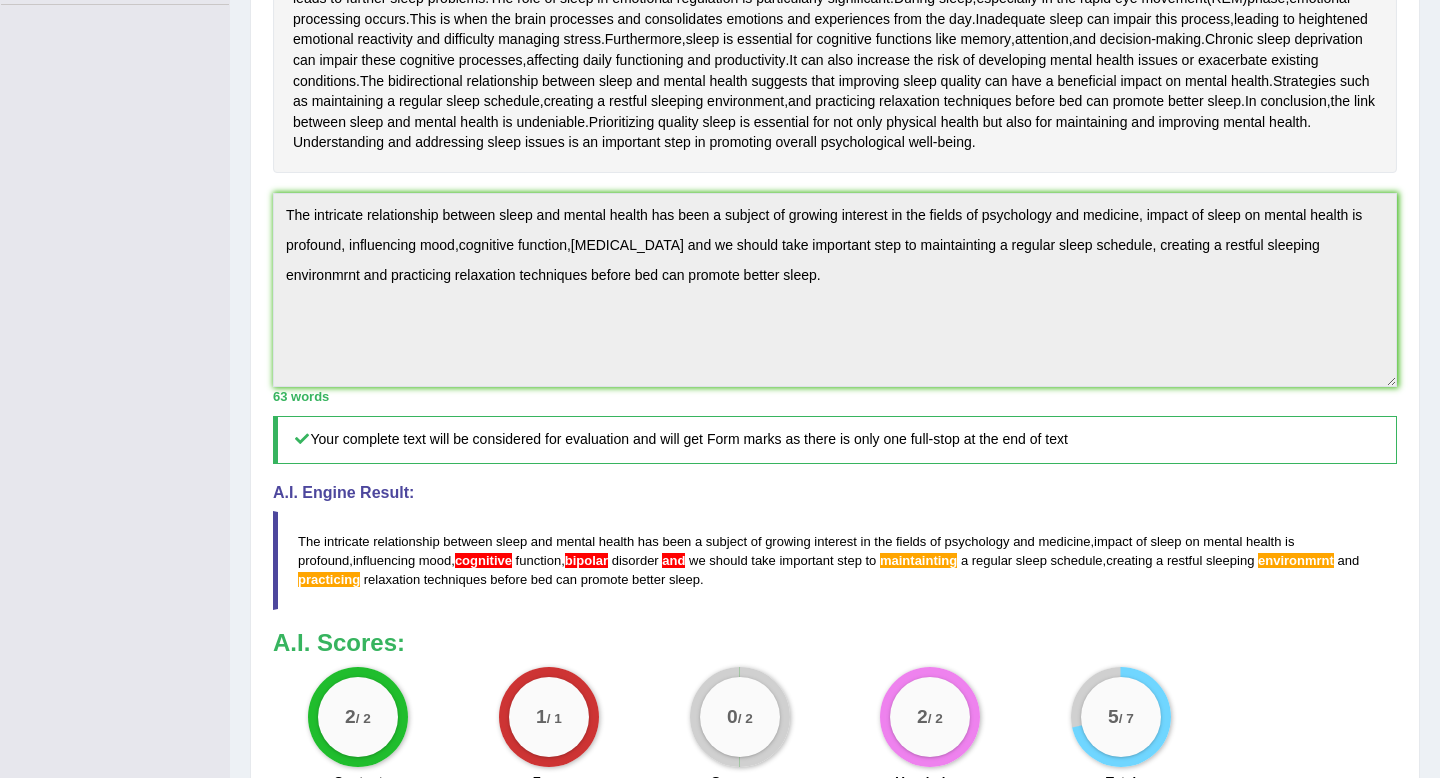 scroll, scrollTop: 491, scrollLeft: 0, axis: vertical 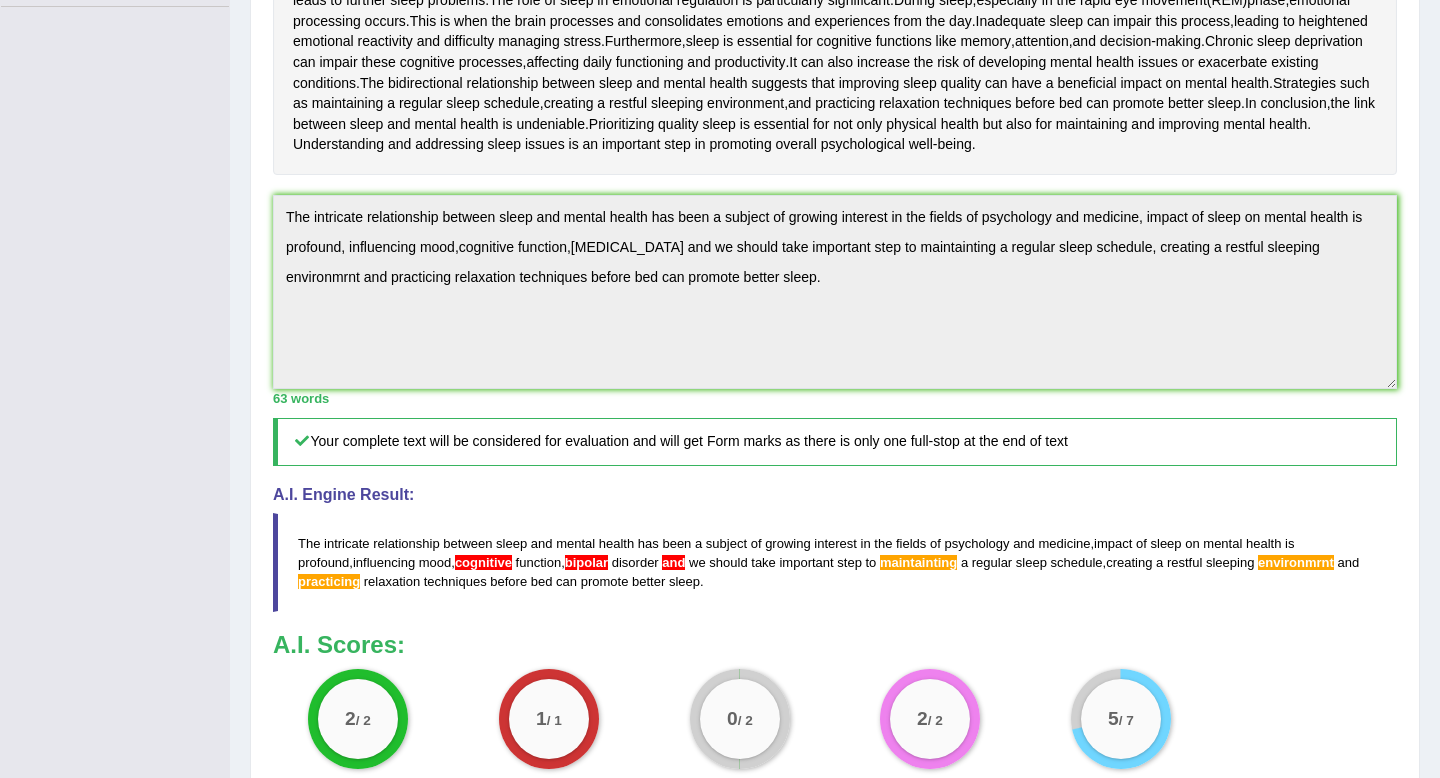 click on "The   intricate   relationship   between   sleep   and   mental   health   has   been   a   subject   of   growing   interest   in   the   fields   of   psychology   and   medicine ,  impact   of   sleep   on   mental   health   is   profound ,  influencing   mood , cognitive   function , bipolar   disorder   and   we   should   take   important   step   to   maintainting   a   regular   sleep   schedule ,  creating   a   restful   sleeping   environmrnt   and   practicing   relaxation   techniques   before   bed   can   promote   better   sleep ." at bounding box center (835, 562) 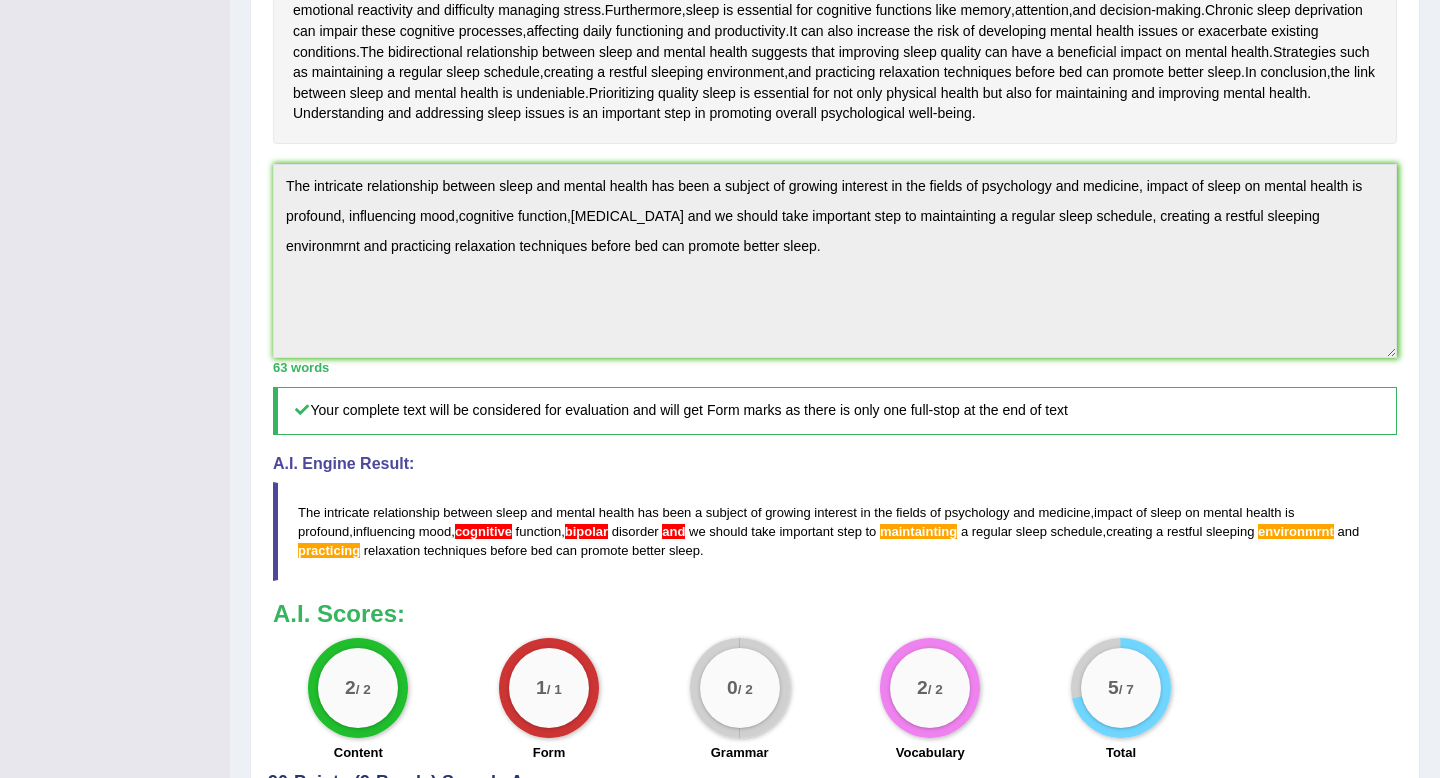 scroll, scrollTop: 529, scrollLeft: 0, axis: vertical 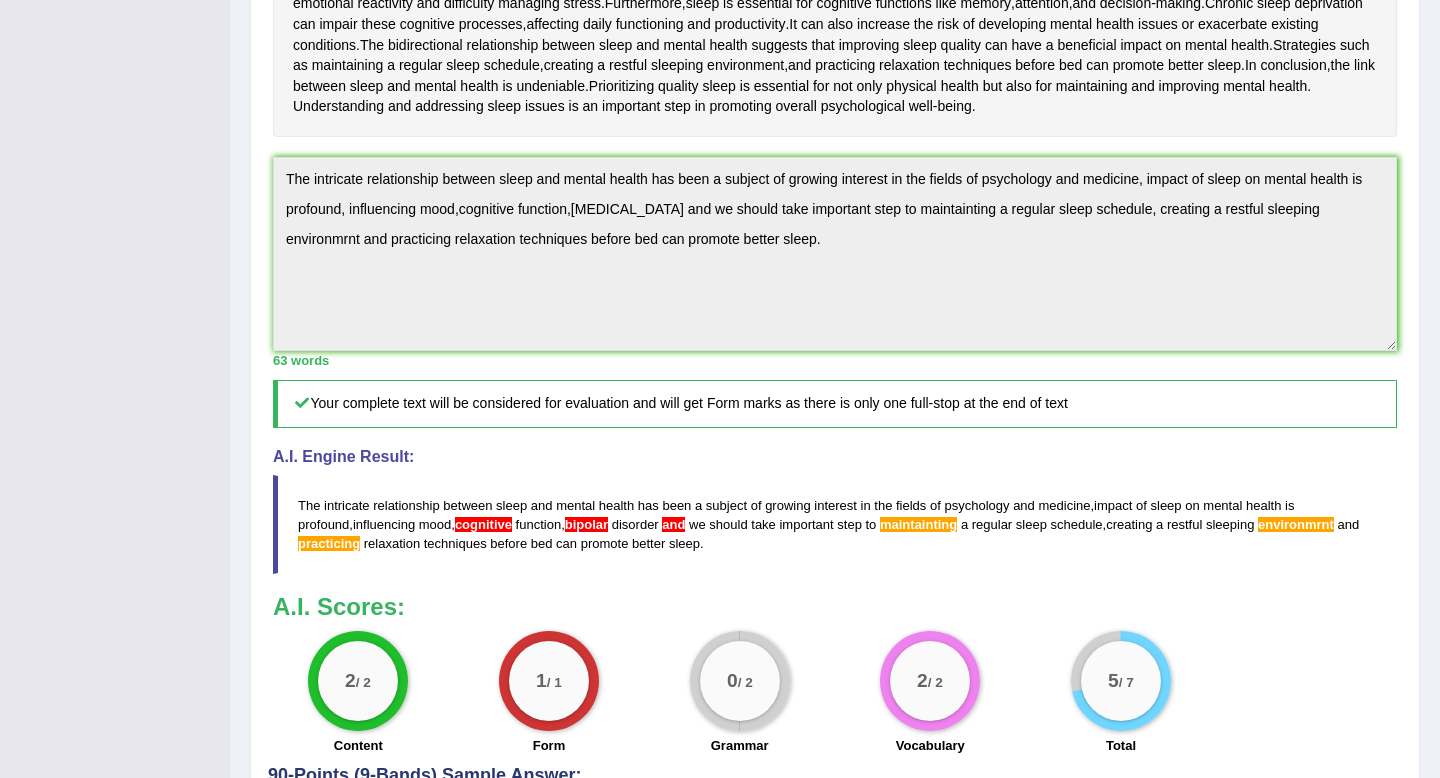 click on "maintainting" at bounding box center (918, 524) 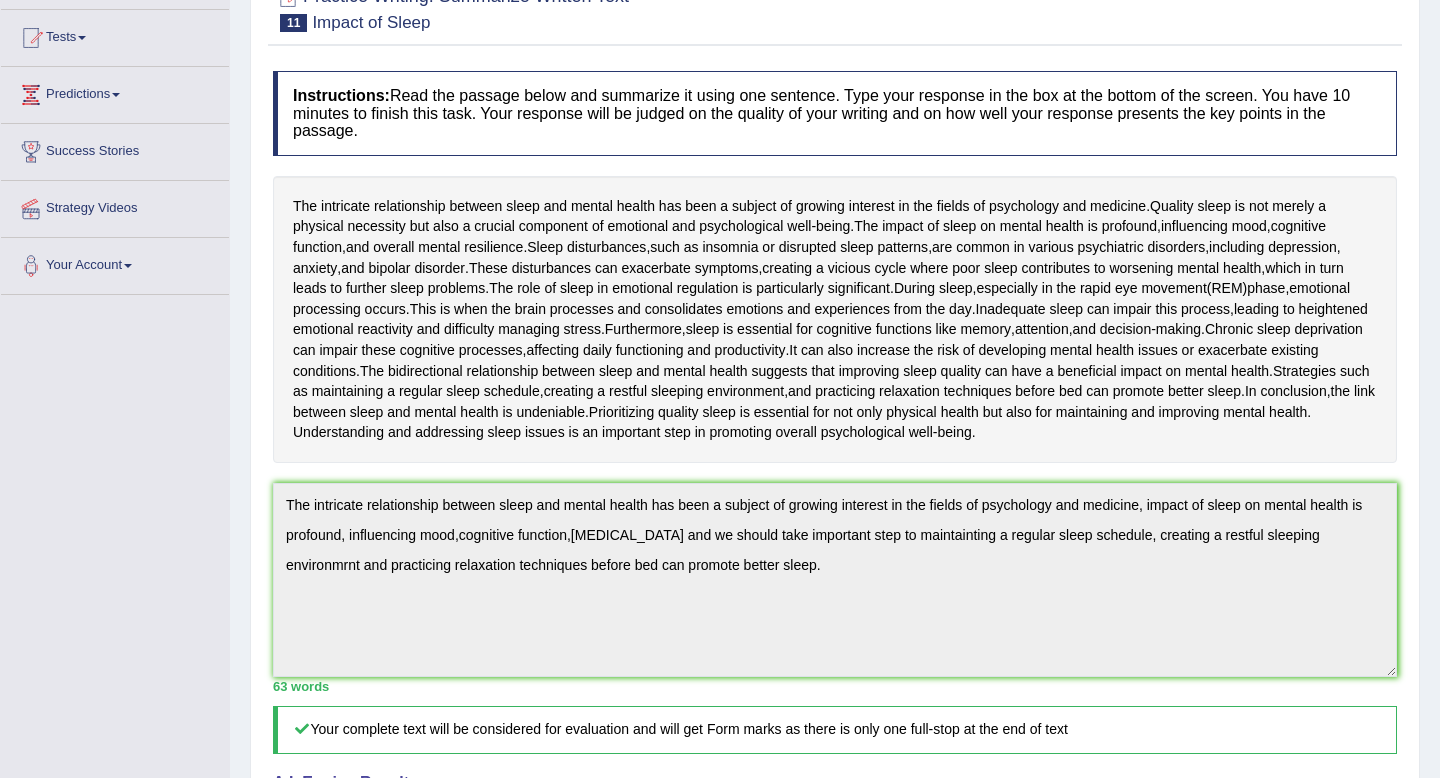 scroll, scrollTop: 0, scrollLeft: 0, axis: both 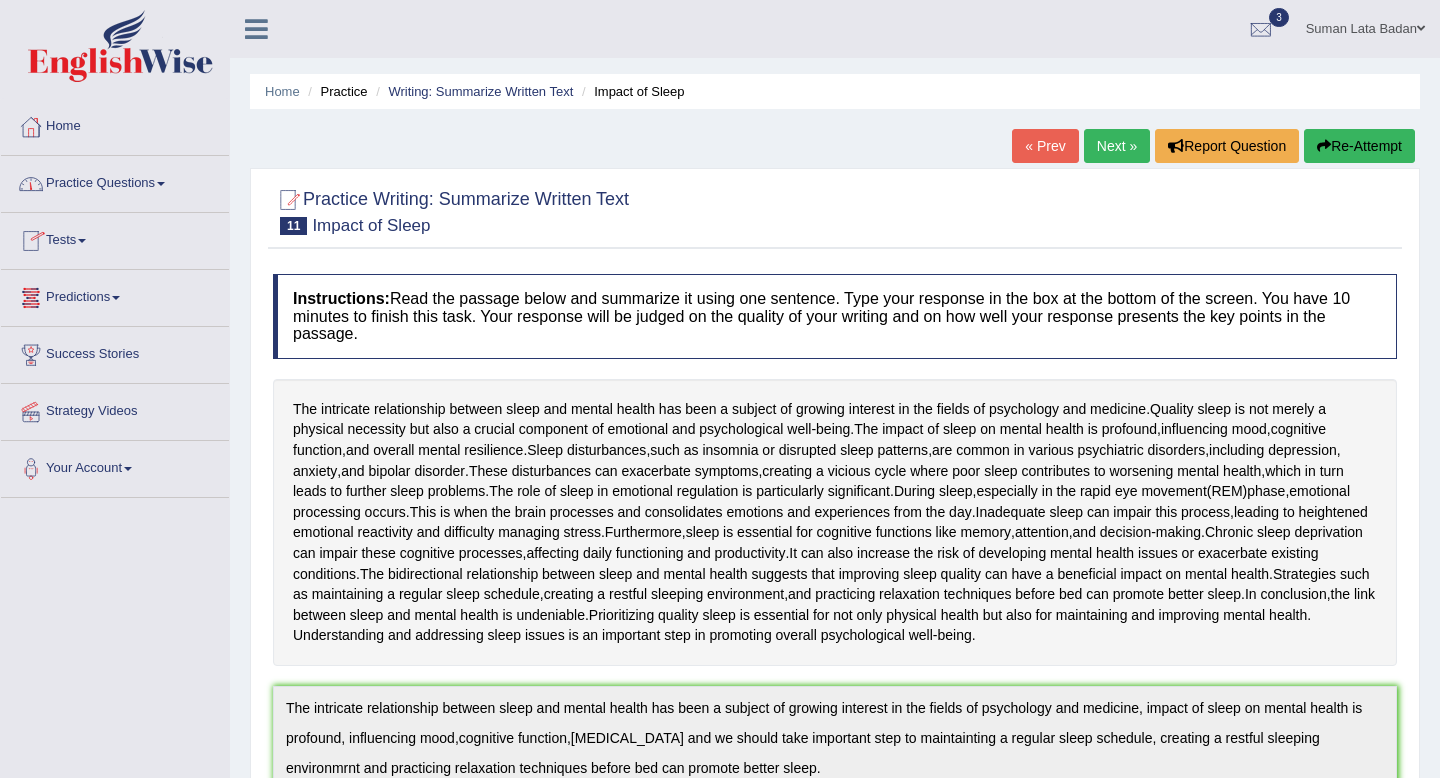 click on "Practice Questions" at bounding box center (115, 181) 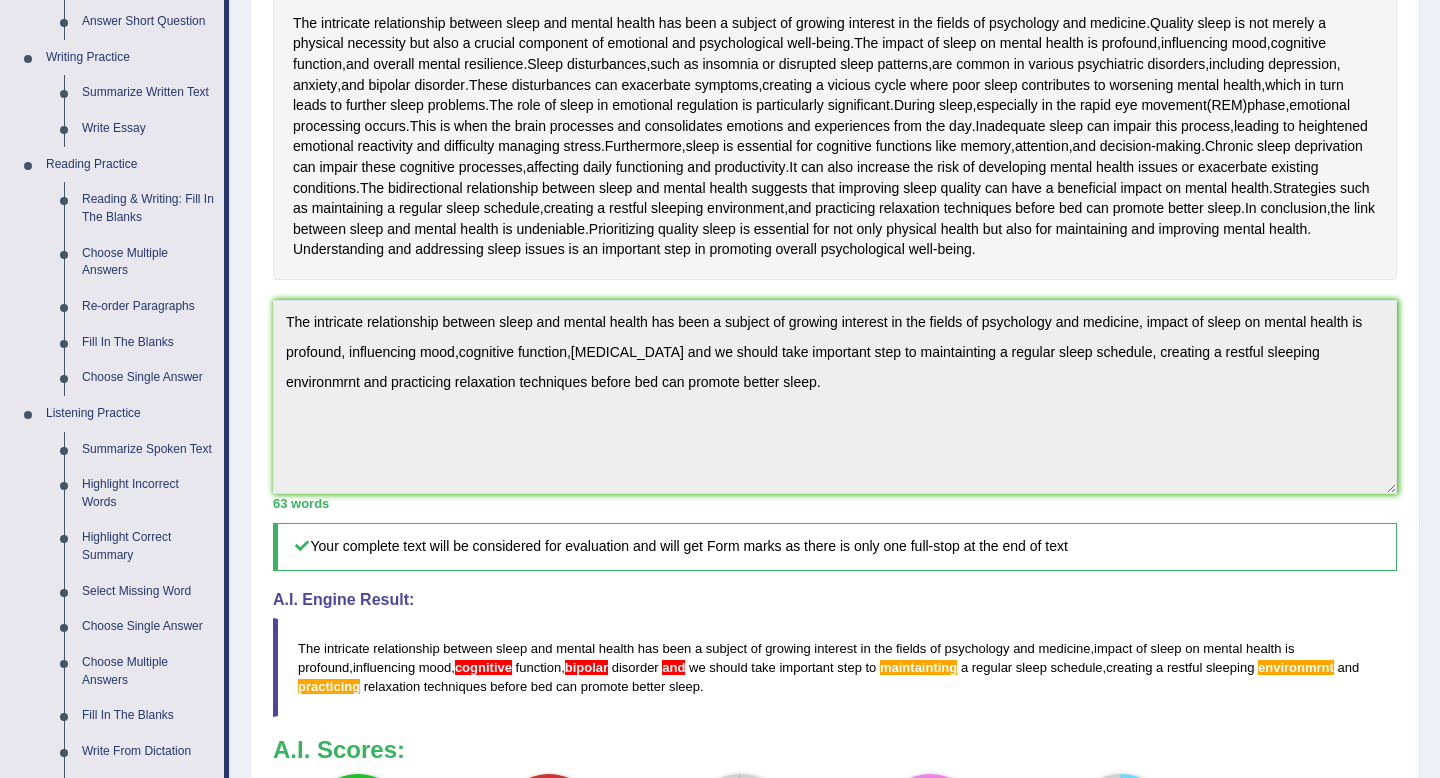 scroll, scrollTop: 387, scrollLeft: 0, axis: vertical 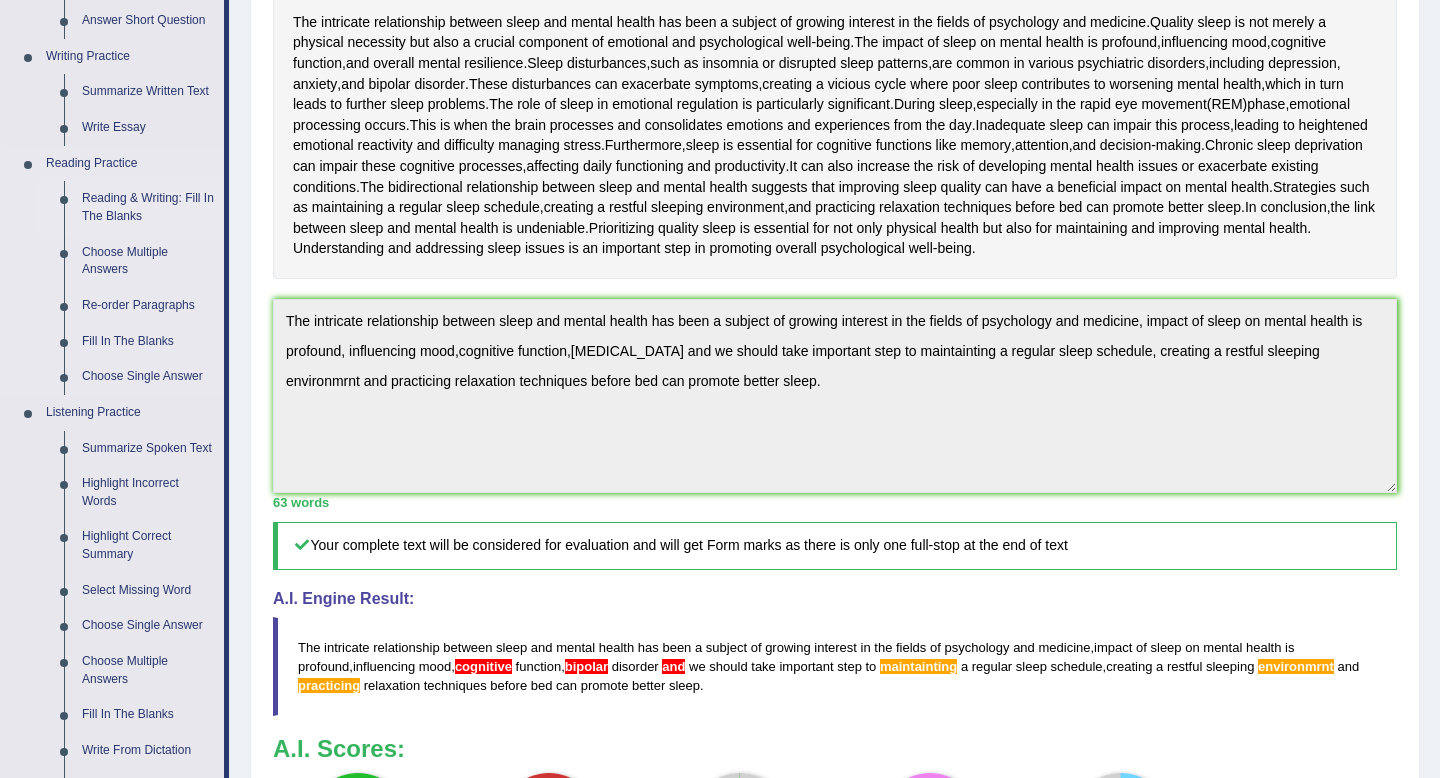 click on "Reading & Writing: Fill In The Blanks" at bounding box center [148, 207] 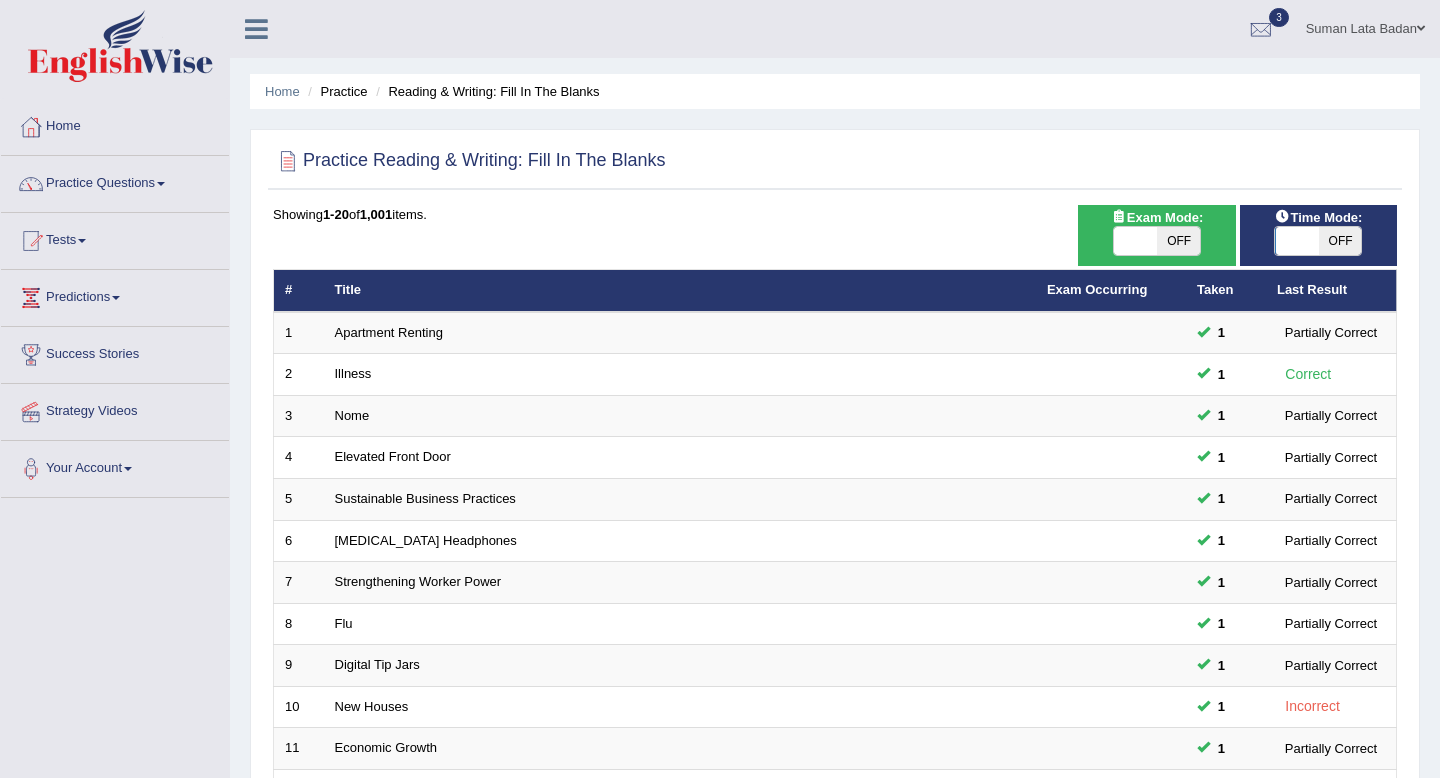 scroll, scrollTop: 0, scrollLeft: 0, axis: both 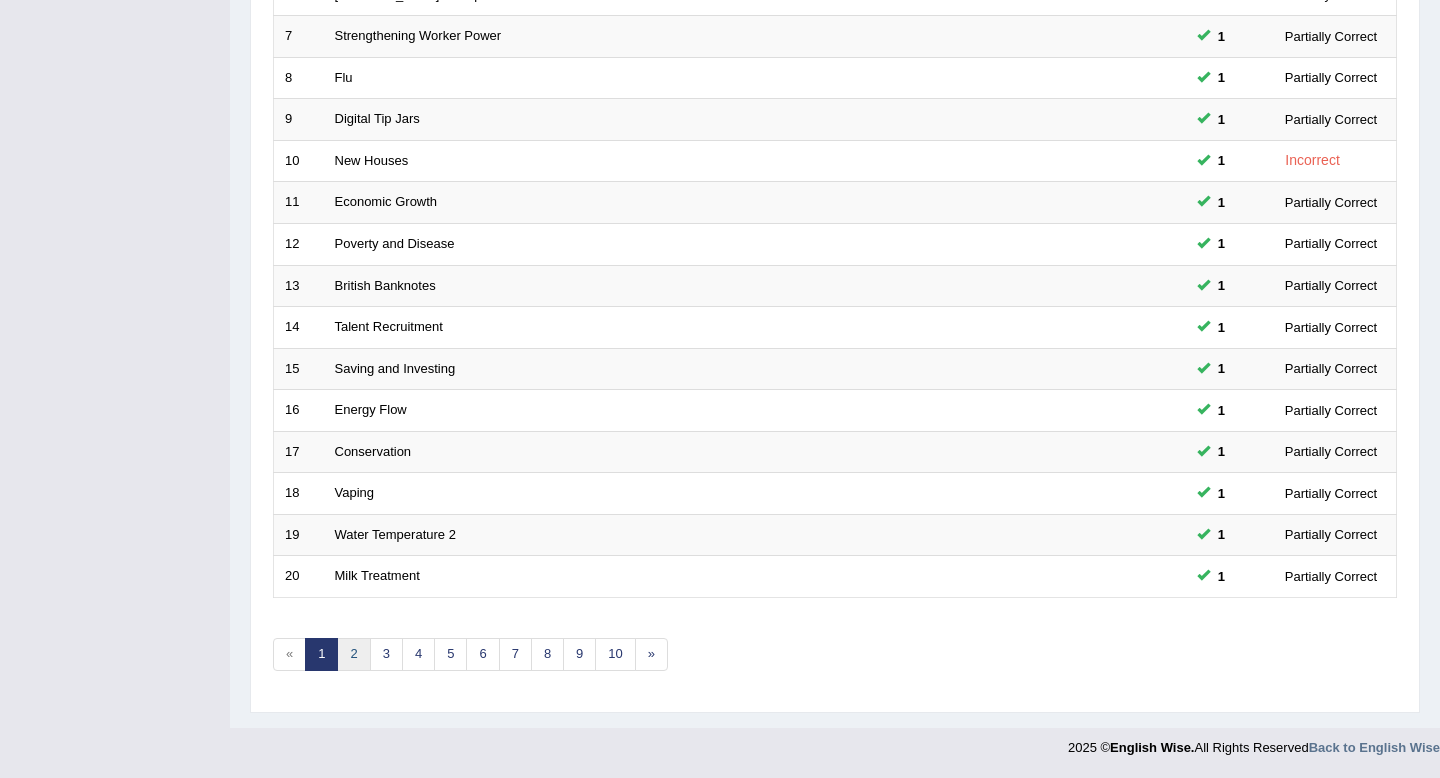 click on "2" at bounding box center (353, 654) 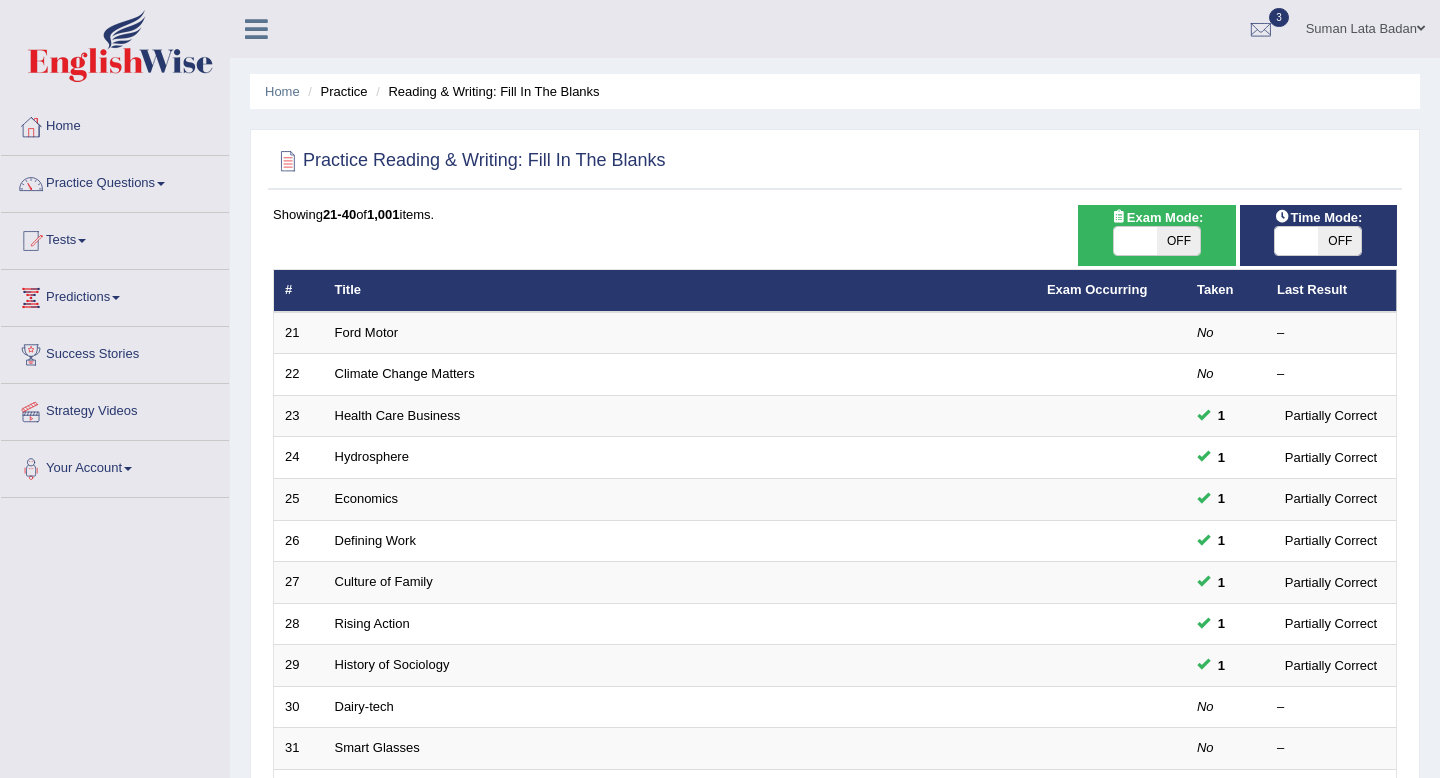 scroll, scrollTop: 0, scrollLeft: 0, axis: both 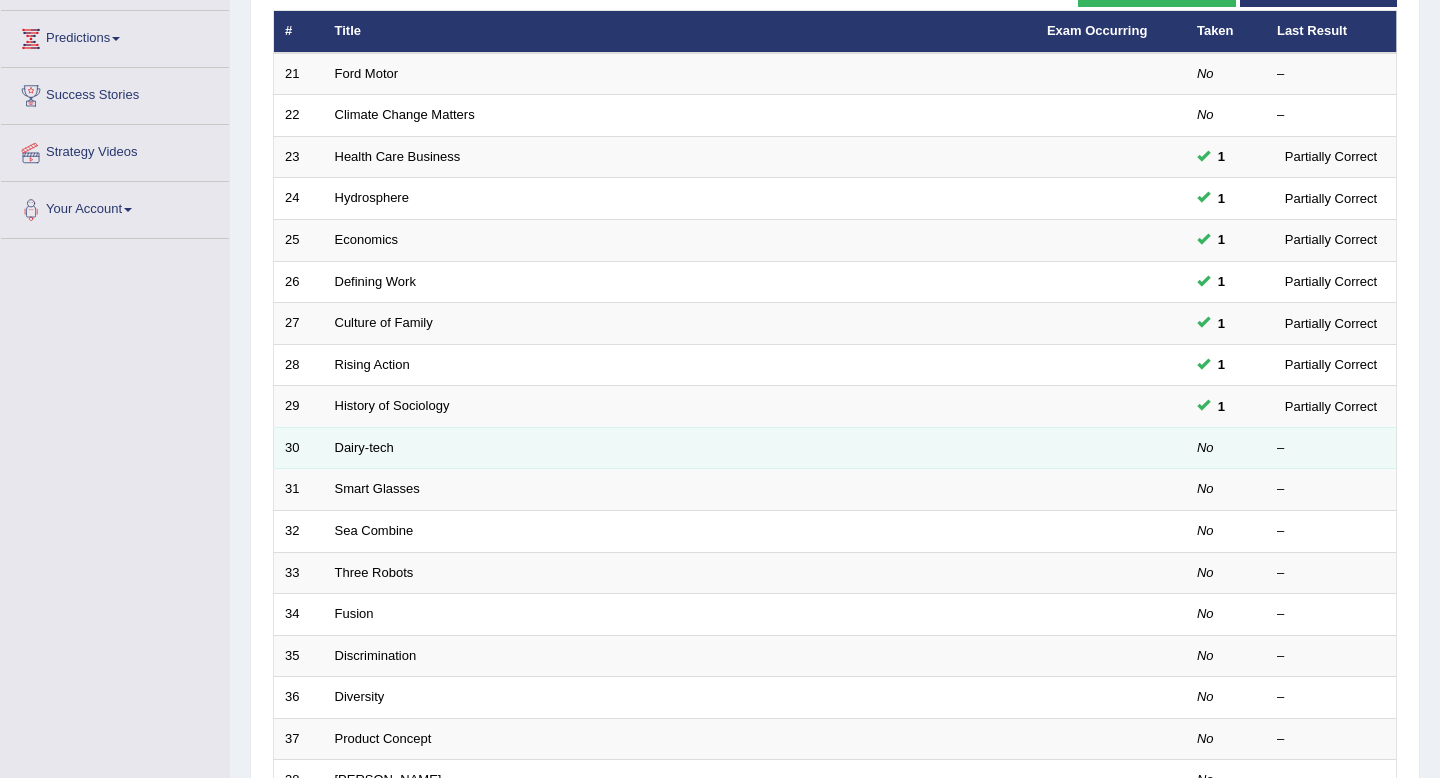 click on "Dairy-tech" at bounding box center [680, 448] 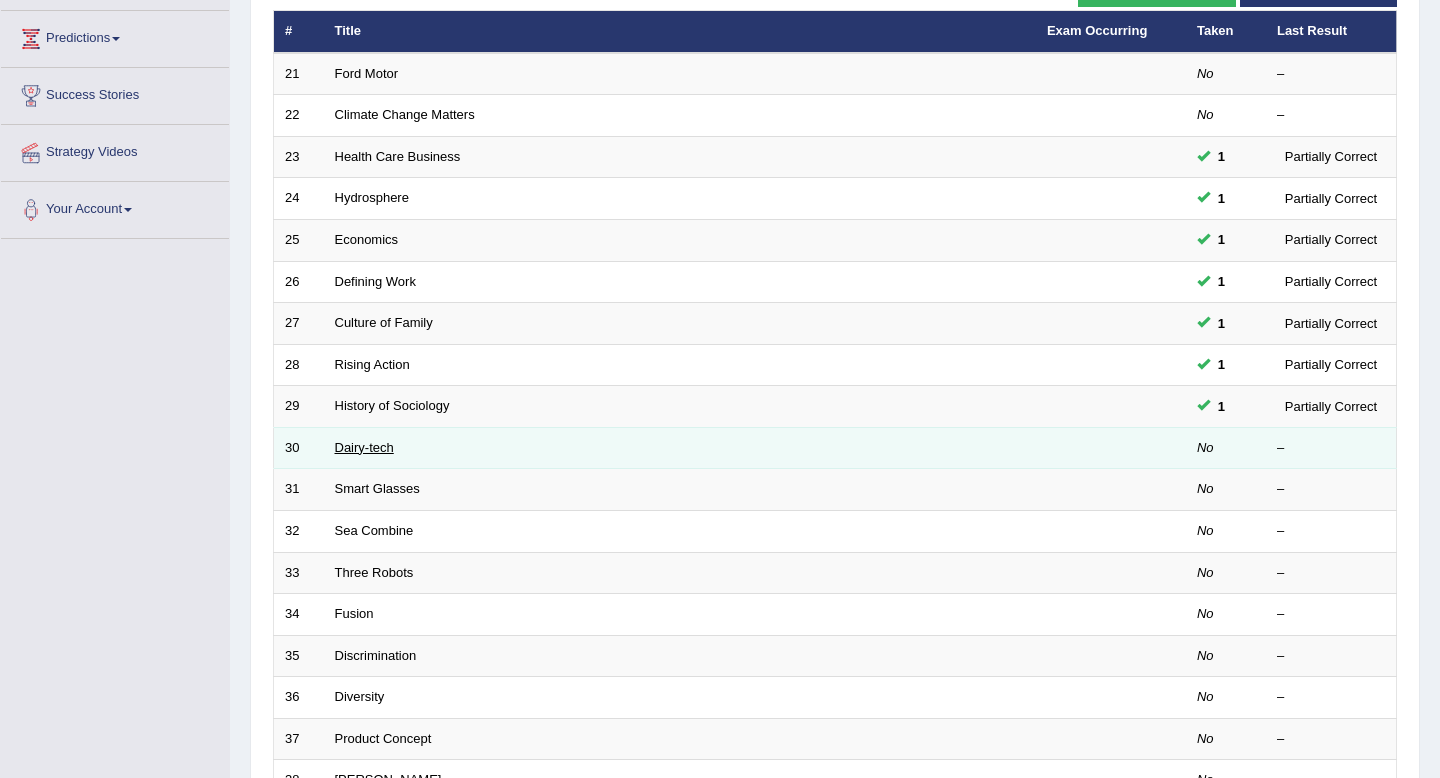 click on "Dairy-tech" at bounding box center (364, 447) 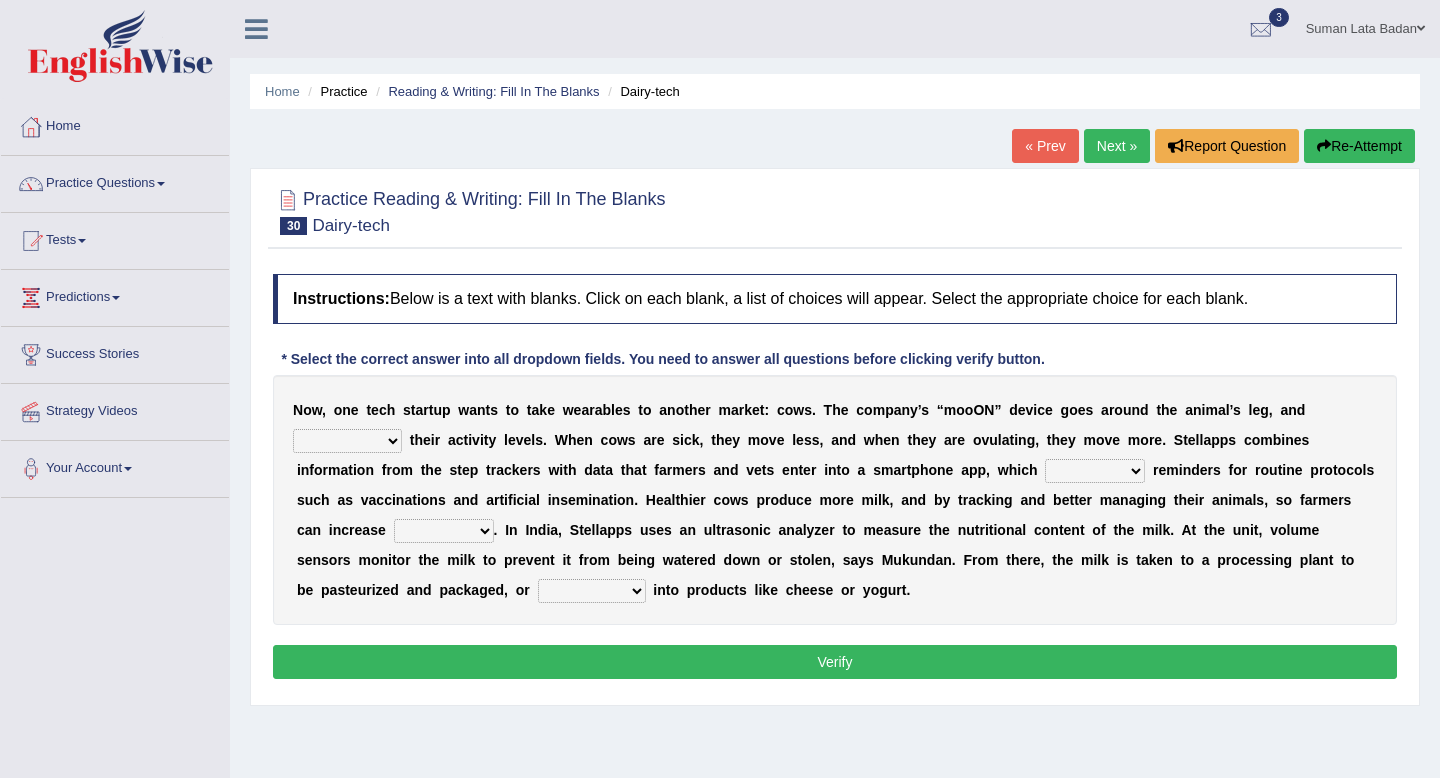 scroll, scrollTop: 0, scrollLeft: 0, axis: both 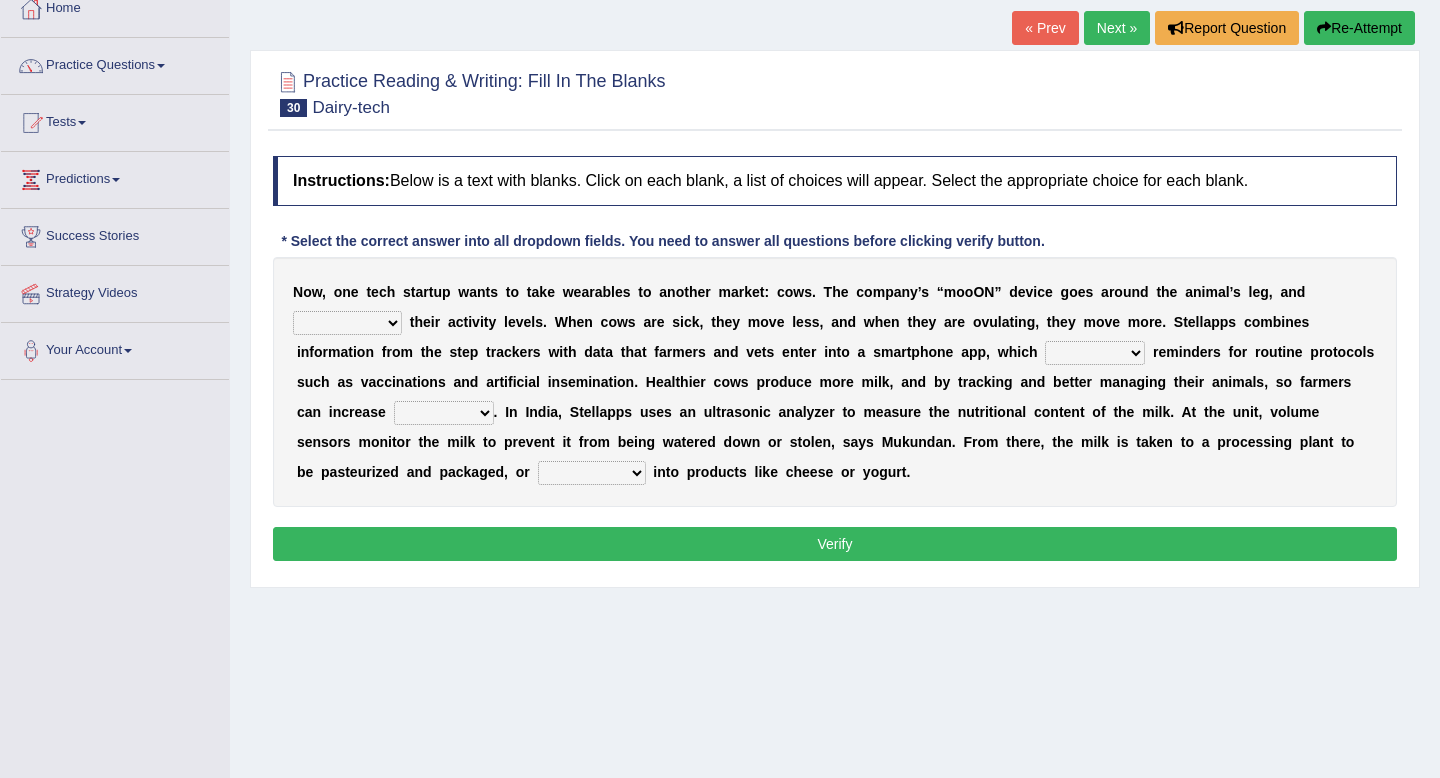 click on "stabilizes tracks polls overwhelms" at bounding box center [347, 323] 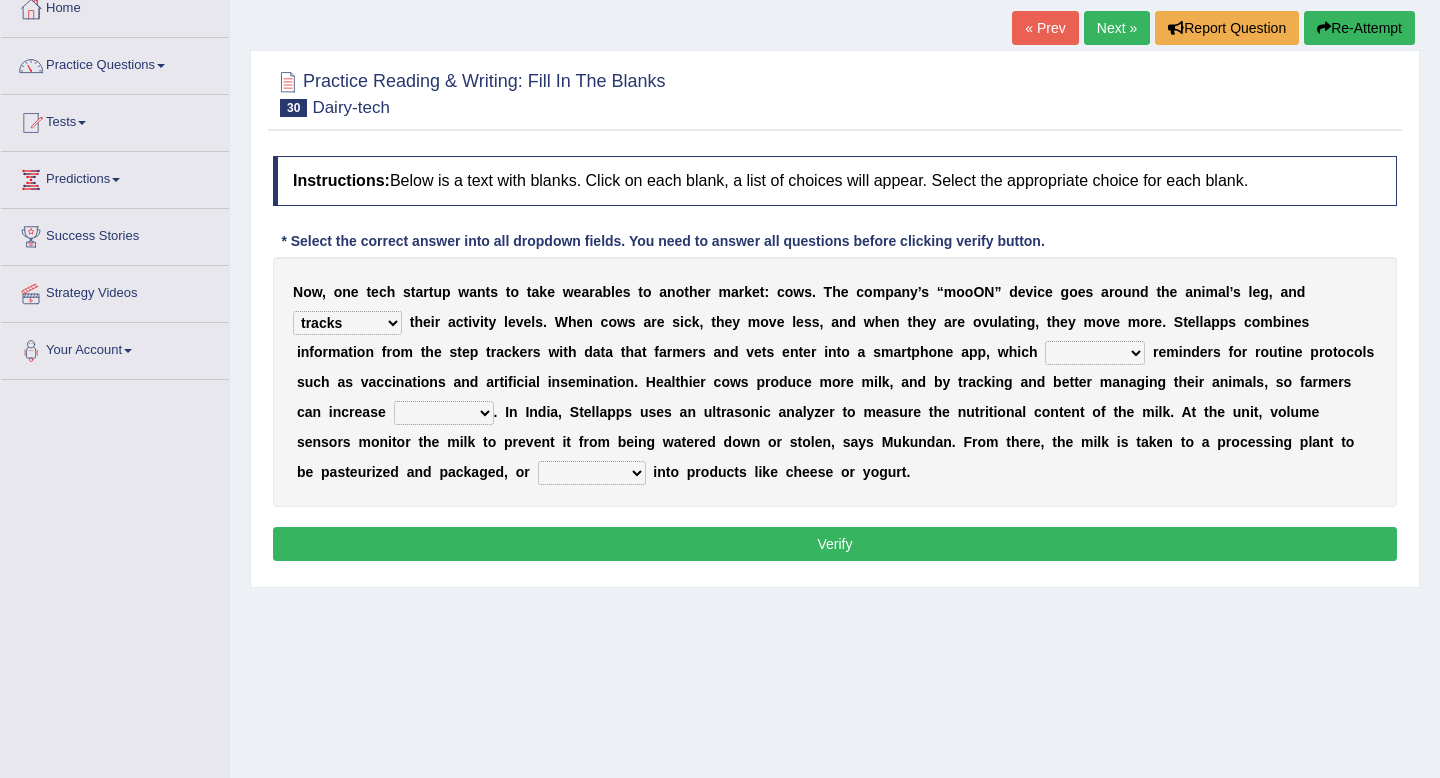 click on "argues imbues issues retrieves" at bounding box center (1095, 353) 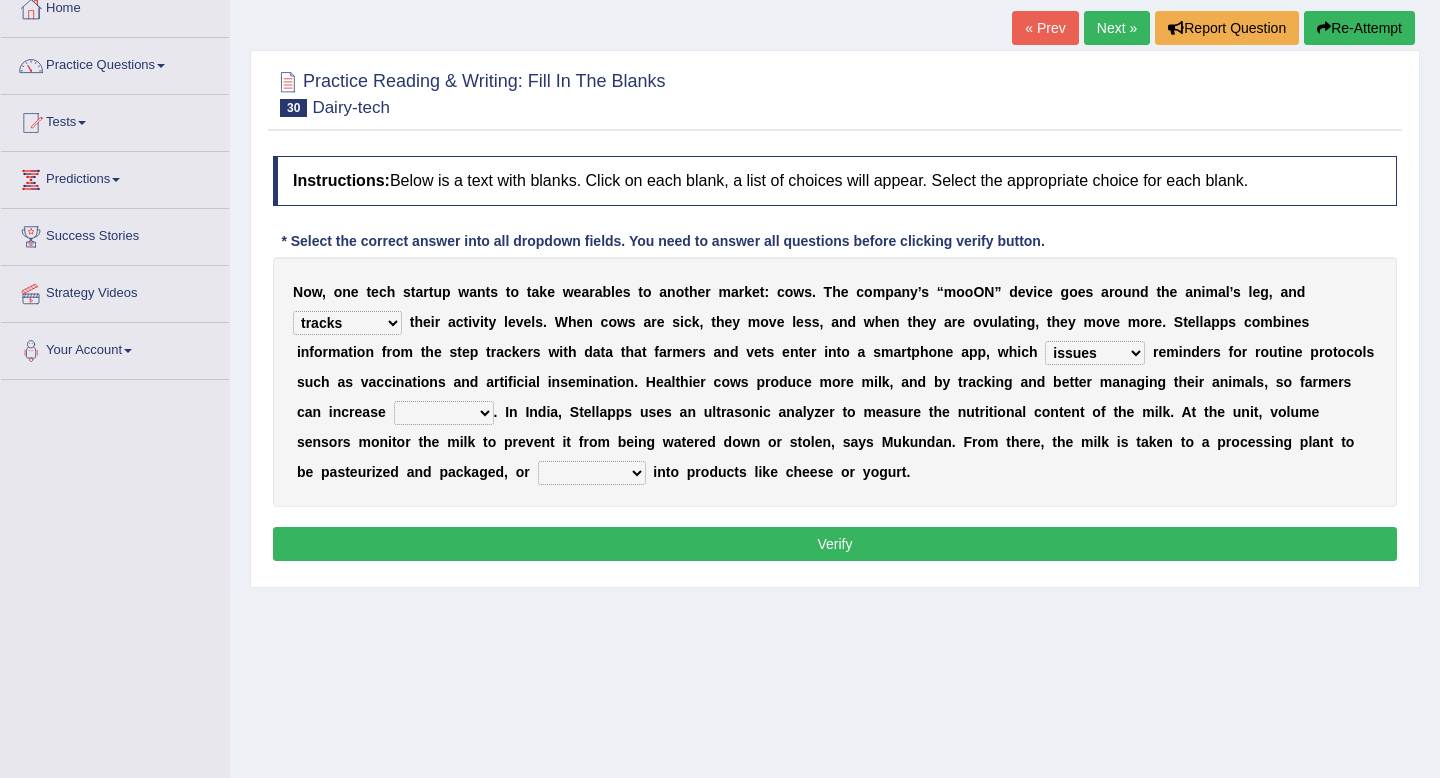 click on "fields infields yields heralds" at bounding box center (444, 413) 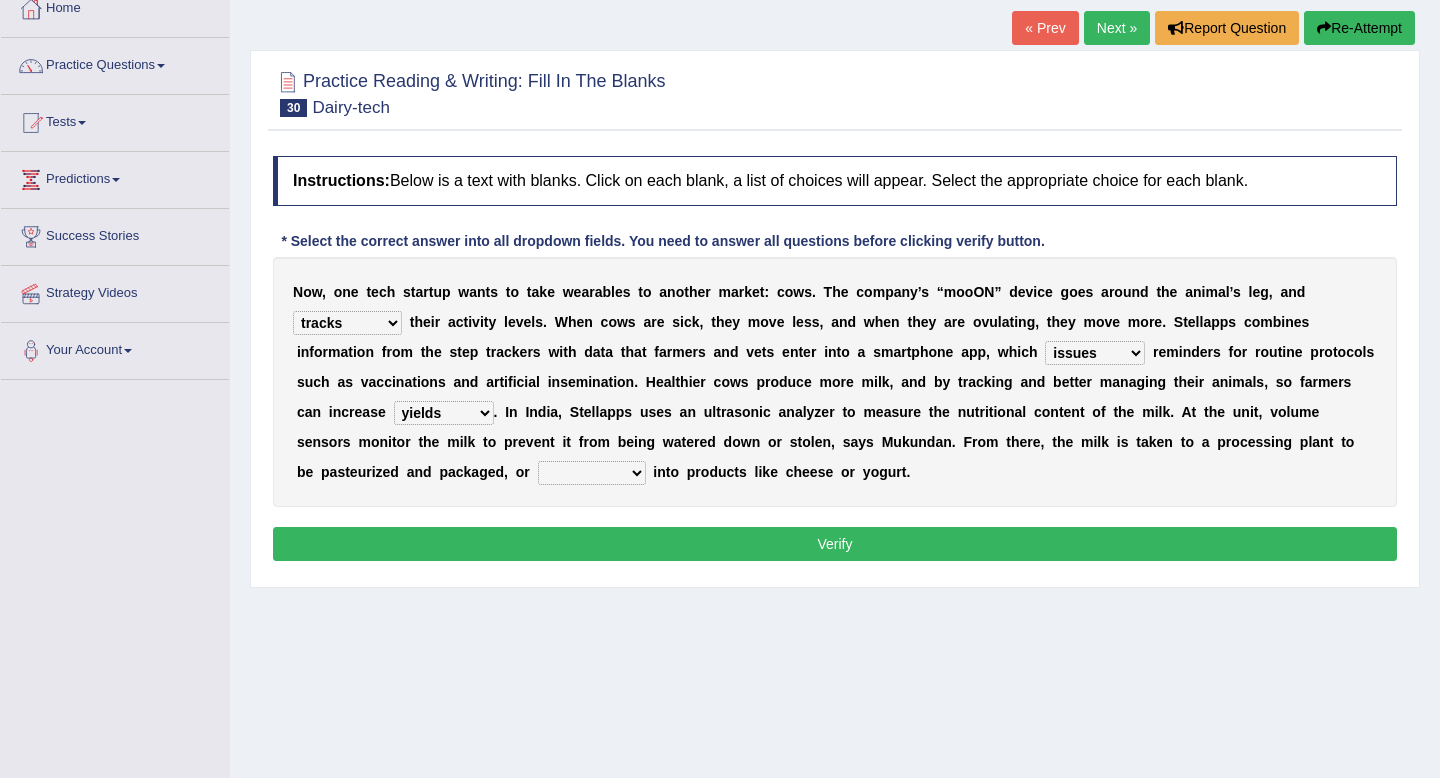 click on "contracted converted combated constrained" at bounding box center [592, 473] 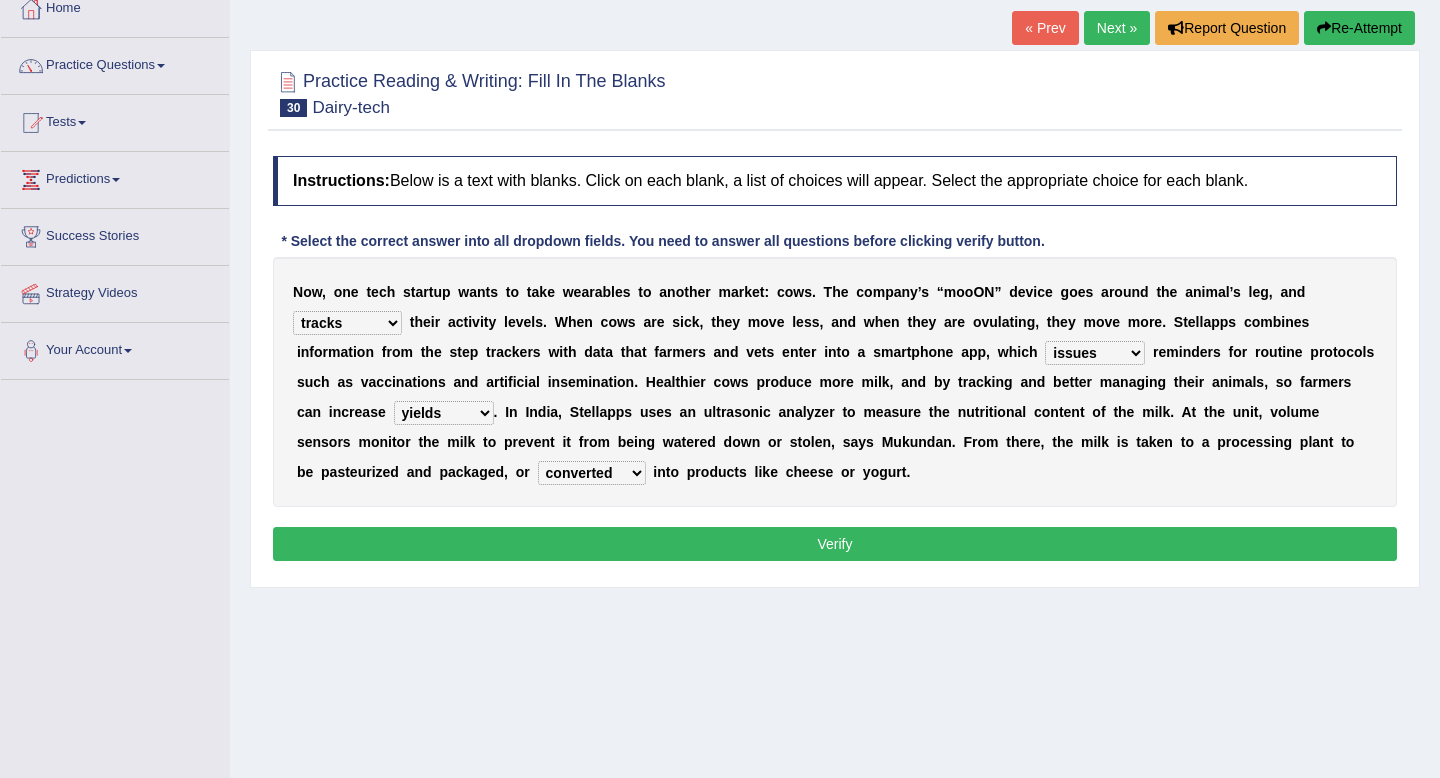 click on "Verify" at bounding box center [835, 544] 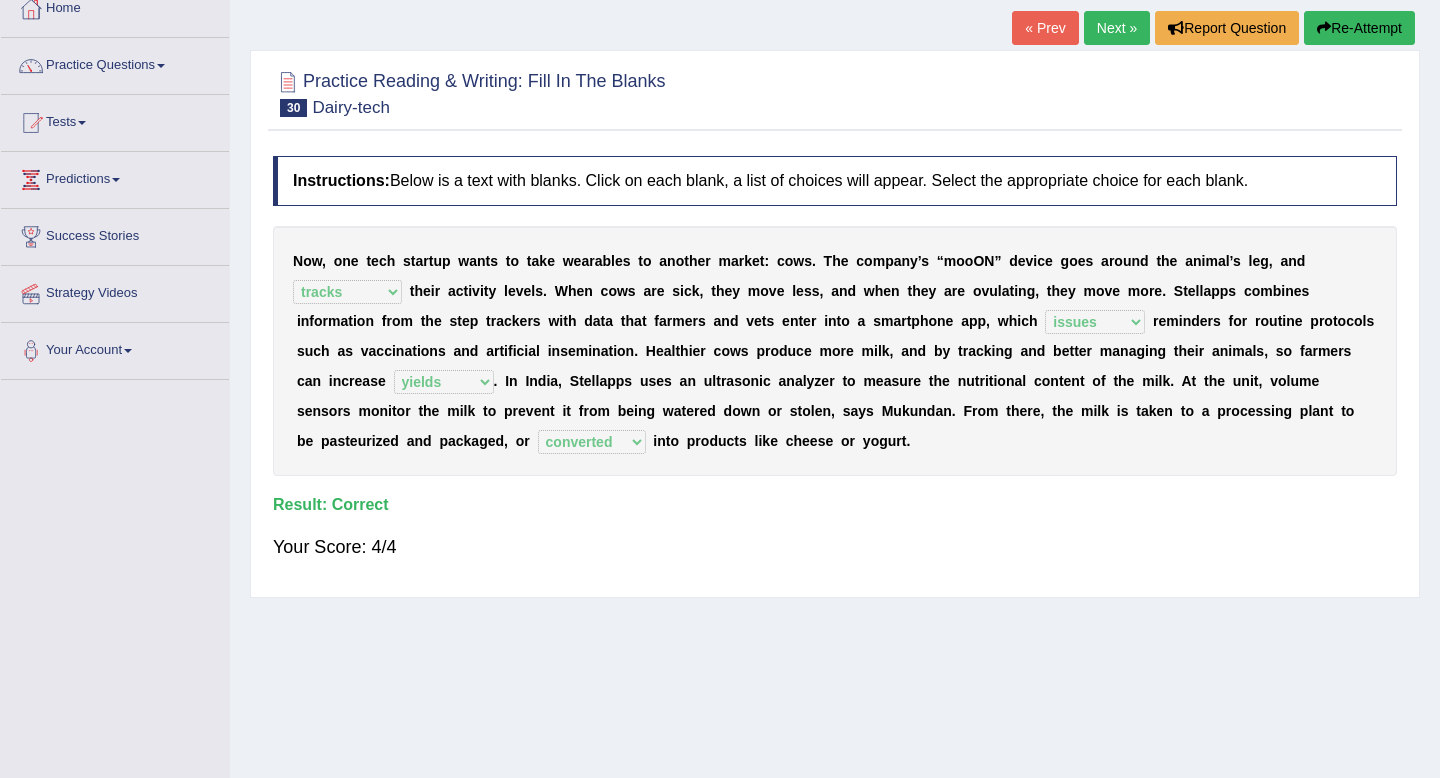 click on "Instructions:  Below is a text with blanks. Click on each blank, a list of choices will appear. Select the appropriate choice for each blank.
* Select the correct answer into all dropdown fields. You need to answer all questions before clicking verify button. N o w ,    o n e    t e c h    s t a r t u p    w a n t s    t o    t a k e    w e a r a b l e s    t o    a n o t h e r    m a r k e t :    c o w s .    T h e    c o m p a n y ’ s    “ m o o O N ”    d e v i c e    g o e s    a r o u n d    t h e    a n i m a l ’ s    l e g ,    a n d    stabilizes tracks polls overwhelms    t h e i r    a c t i v i t y    l e v e l s .    W h e n    c o w s    a r e    s i c k ,    t h e y    m o v e    l e s s ,    a n d    w h e n    t h e y    a r e    o v u l a t i n g ,    t h e y    m o v e    m o r e .    S t e l l a p p s    c o m b i n e s    i n f o r m a t i o n    f r o m    t h e    s t e p    t r a c k e r s    w i t h    d a t a    t" at bounding box center [835, 366] 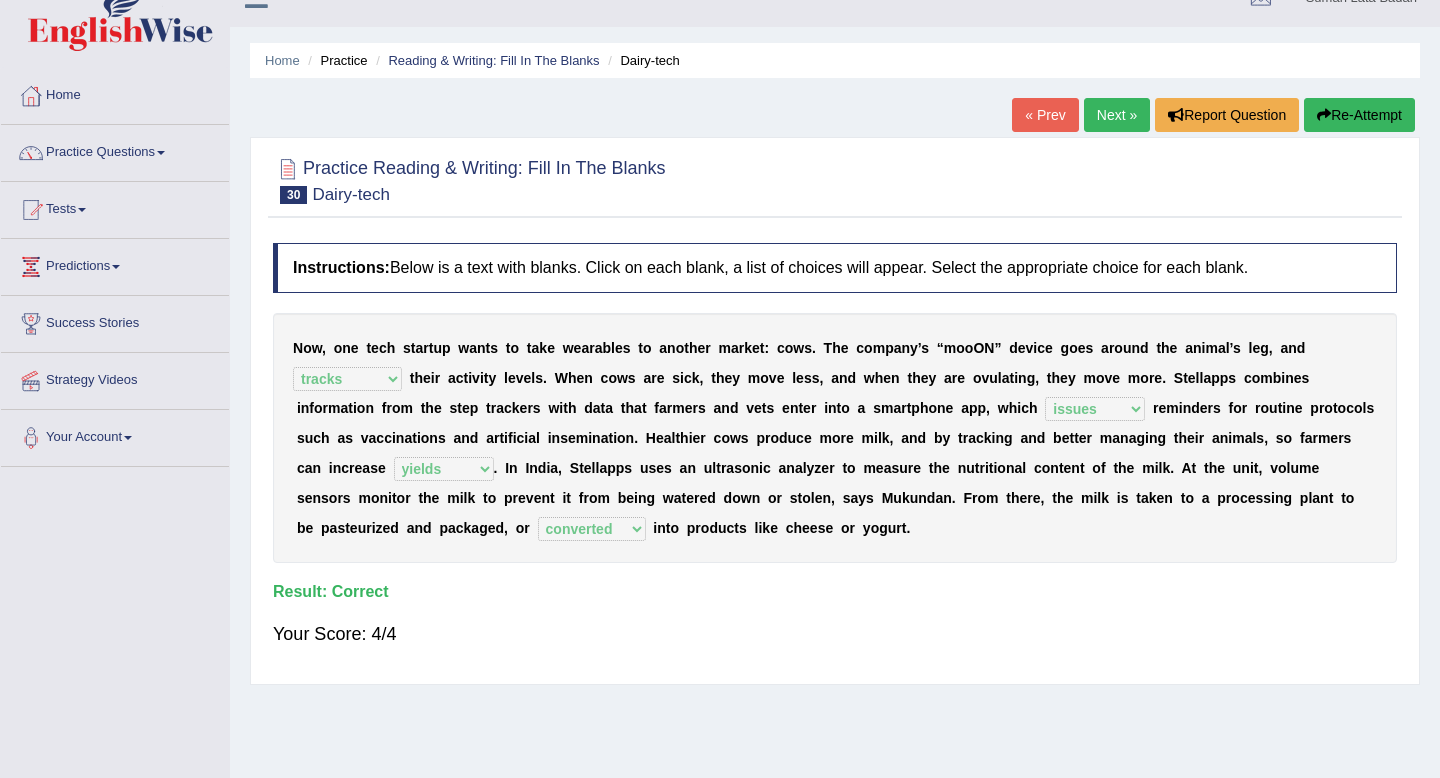 scroll, scrollTop: 25, scrollLeft: 0, axis: vertical 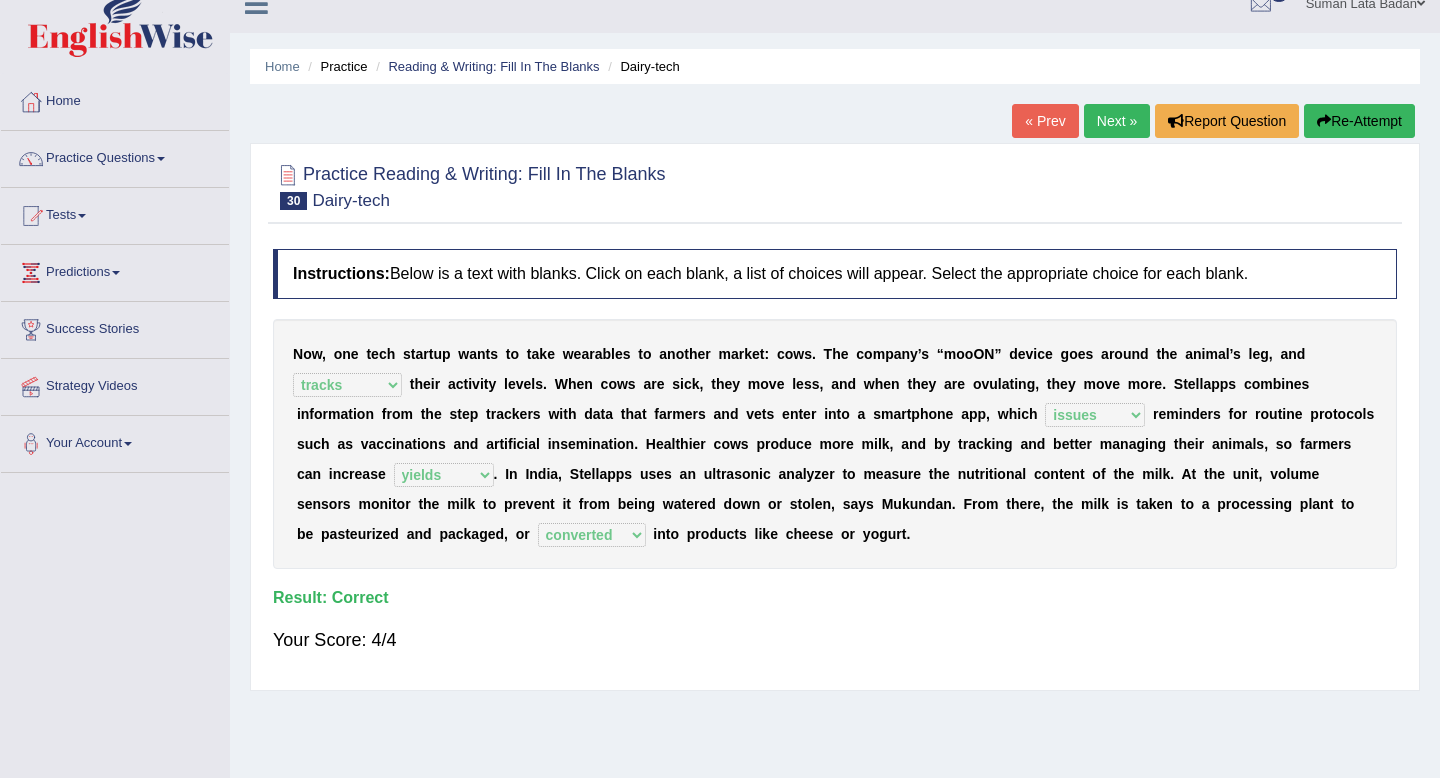 click on "Next »" at bounding box center [1117, 121] 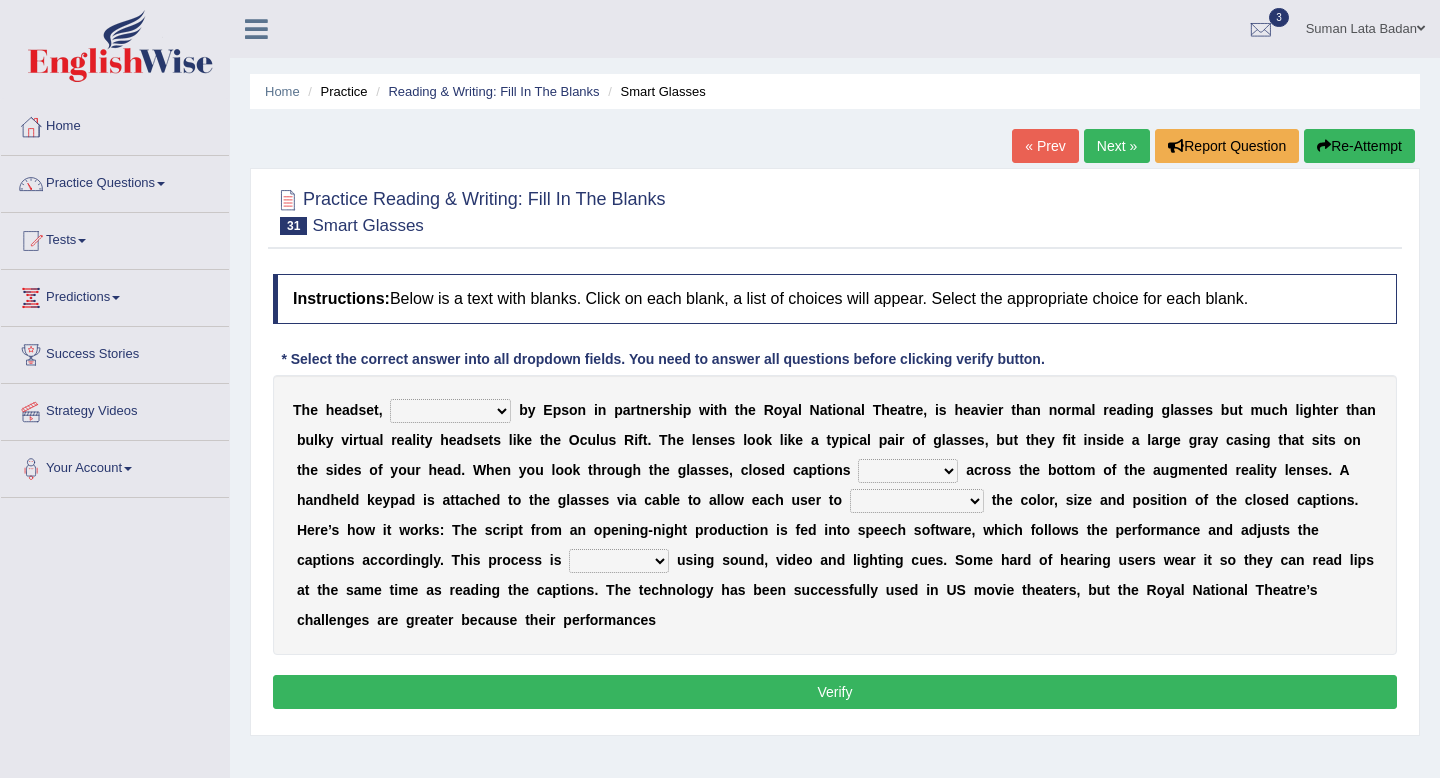 scroll, scrollTop: 0, scrollLeft: 0, axis: both 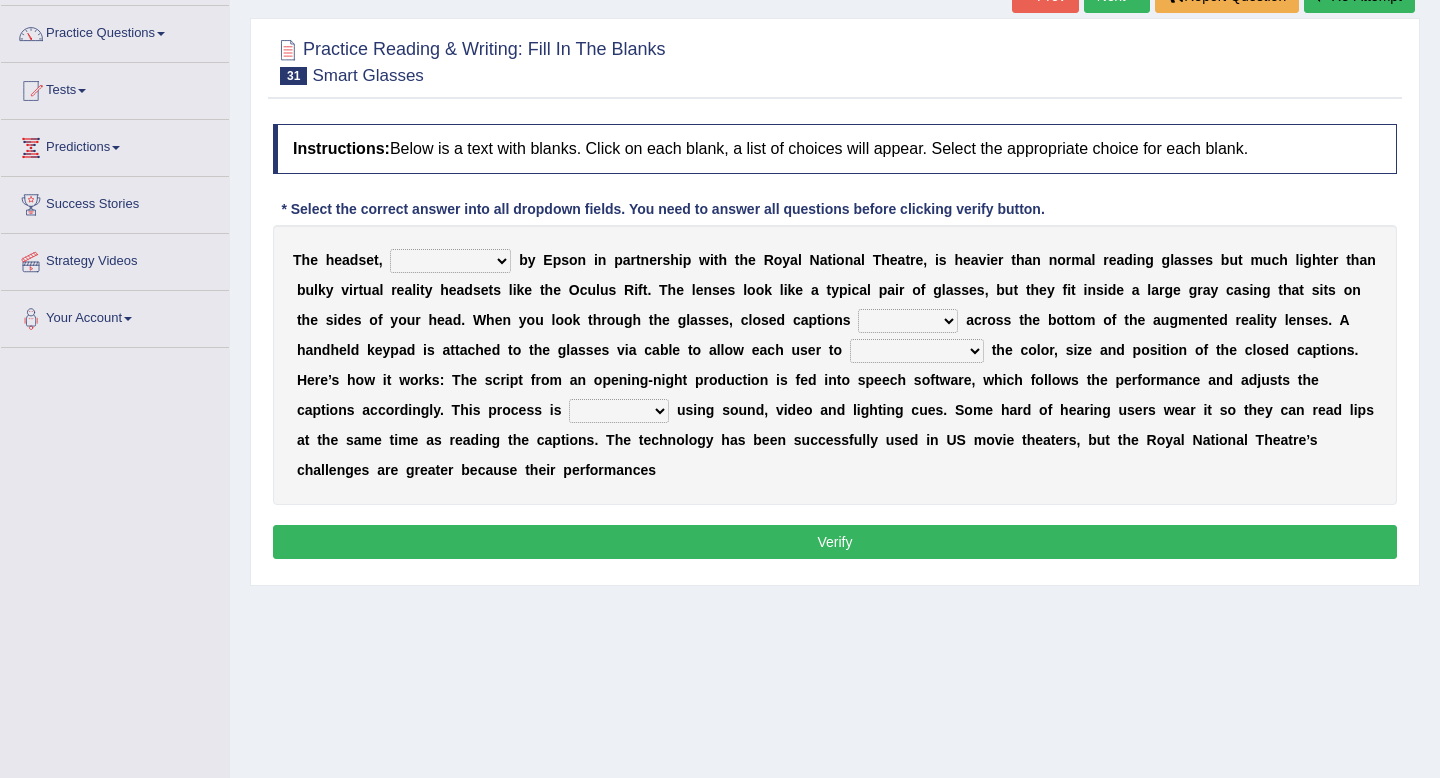 click on "expended suspended manufactured criticized" at bounding box center (450, 261) 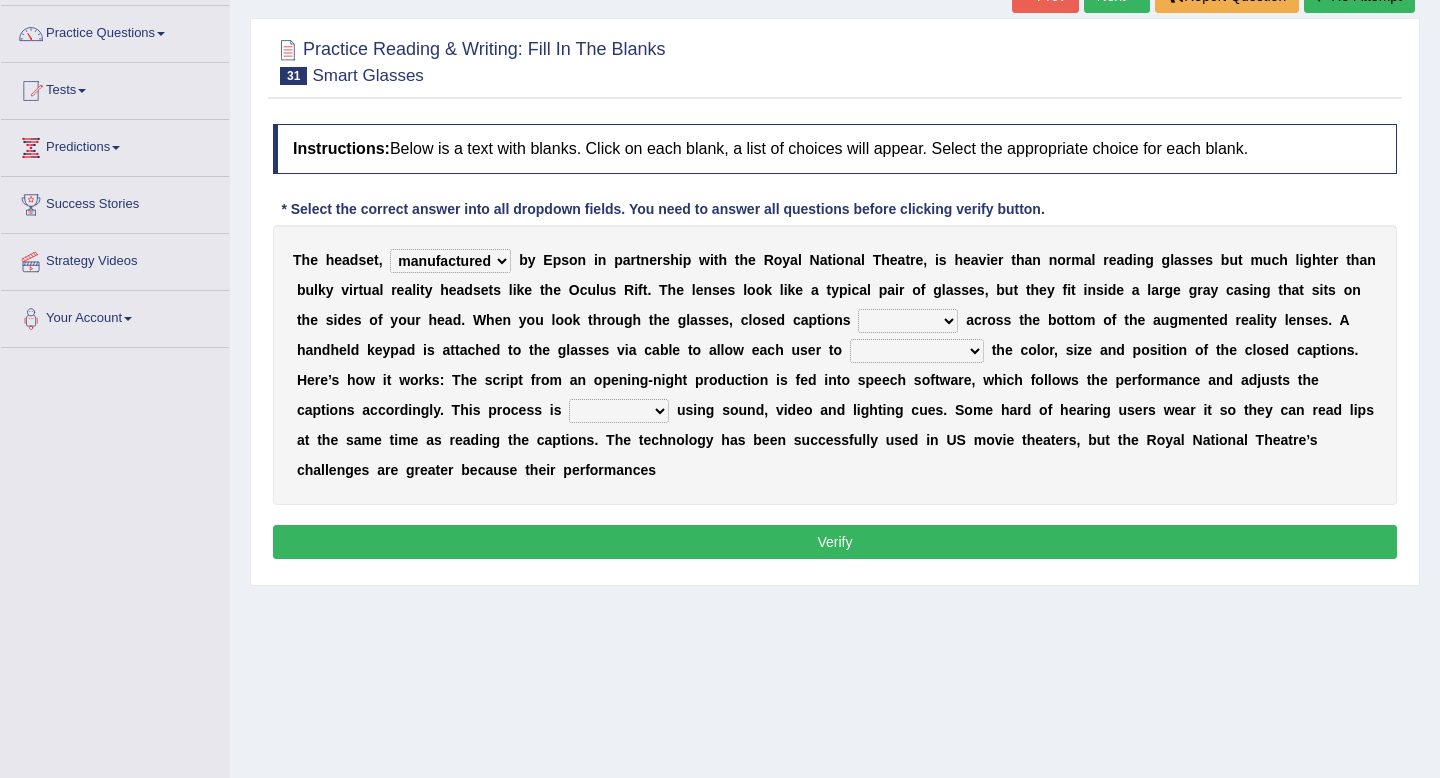 click on "process scroll come project" at bounding box center [908, 321] 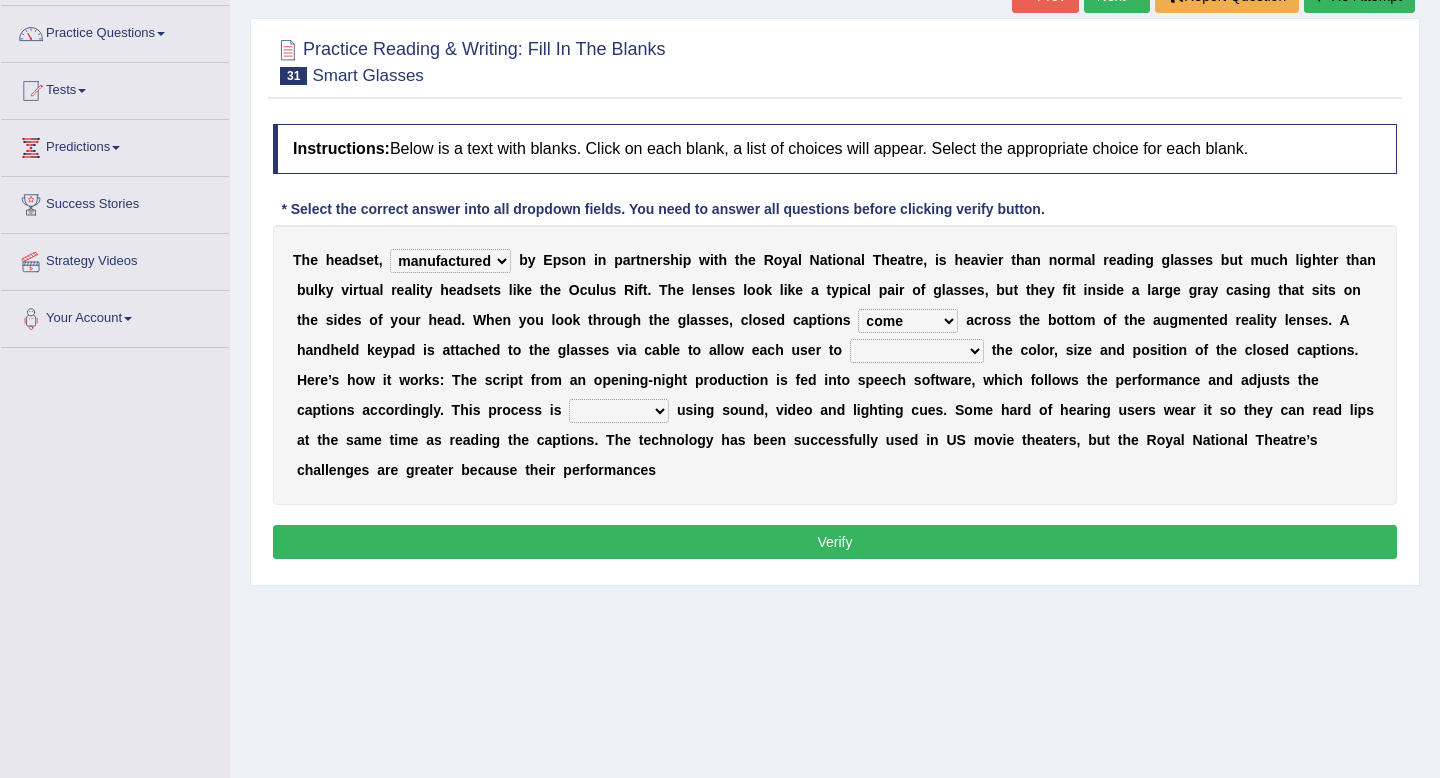 click on "capitalize particularize customize conventionalize" at bounding box center [917, 351] 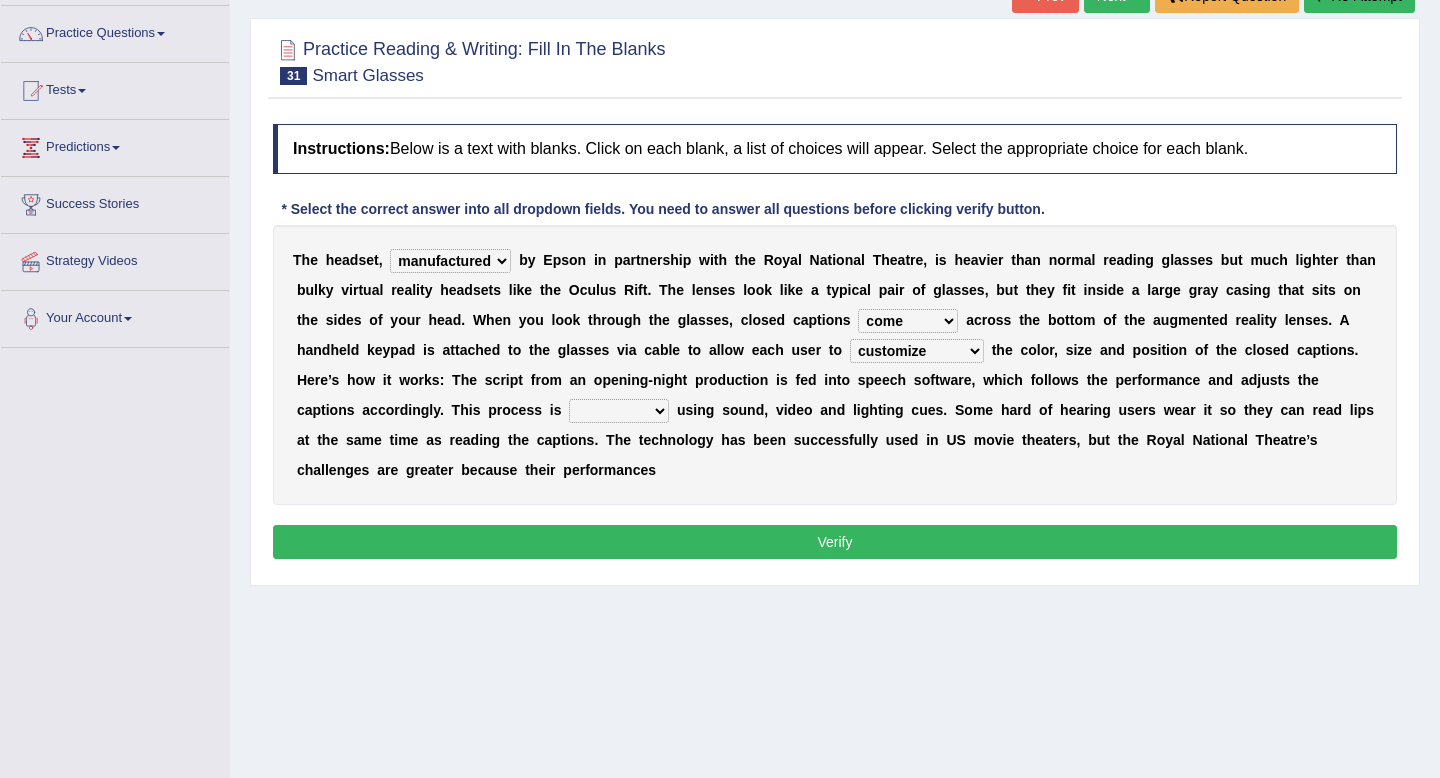 click on "confined denied refined defined" at bounding box center [619, 411] 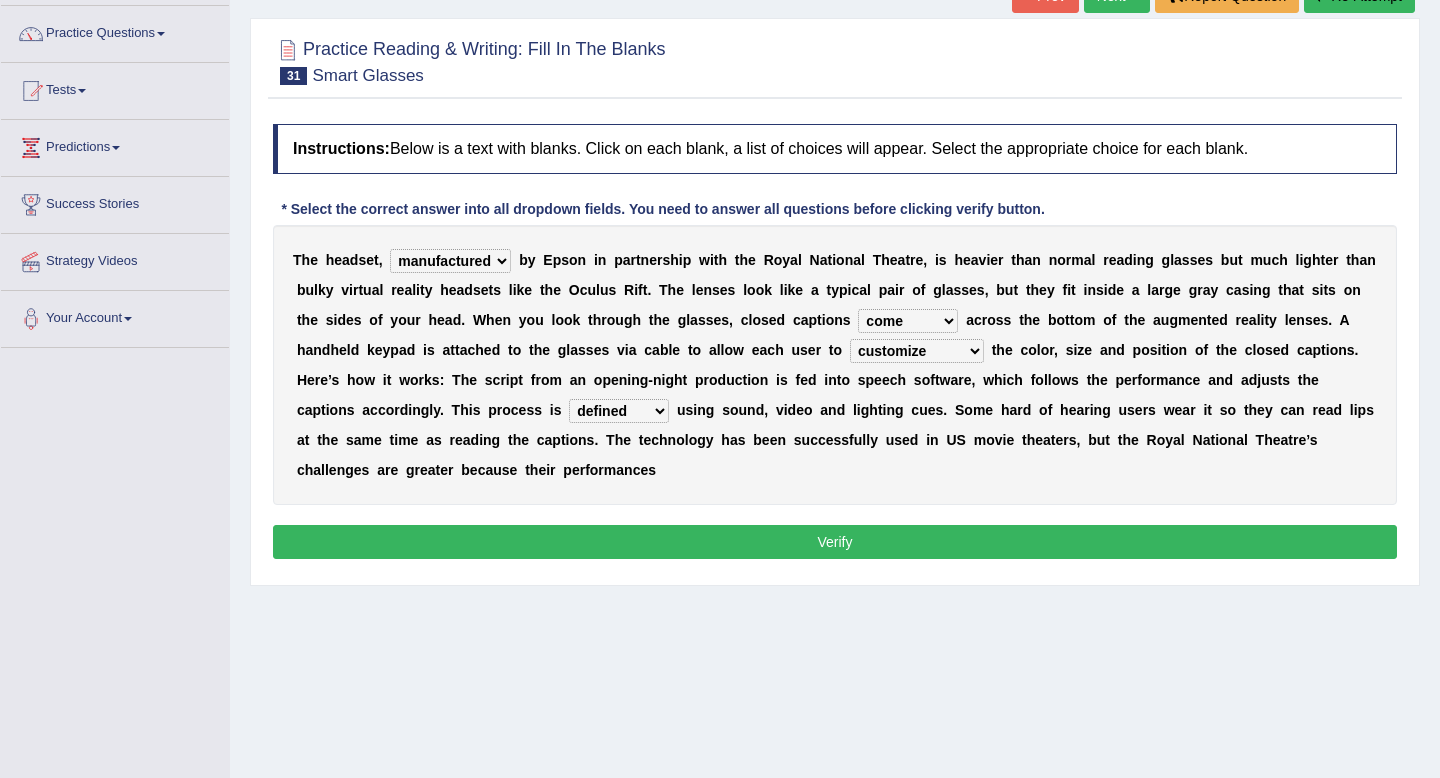 click on "Verify" at bounding box center [835, 542] 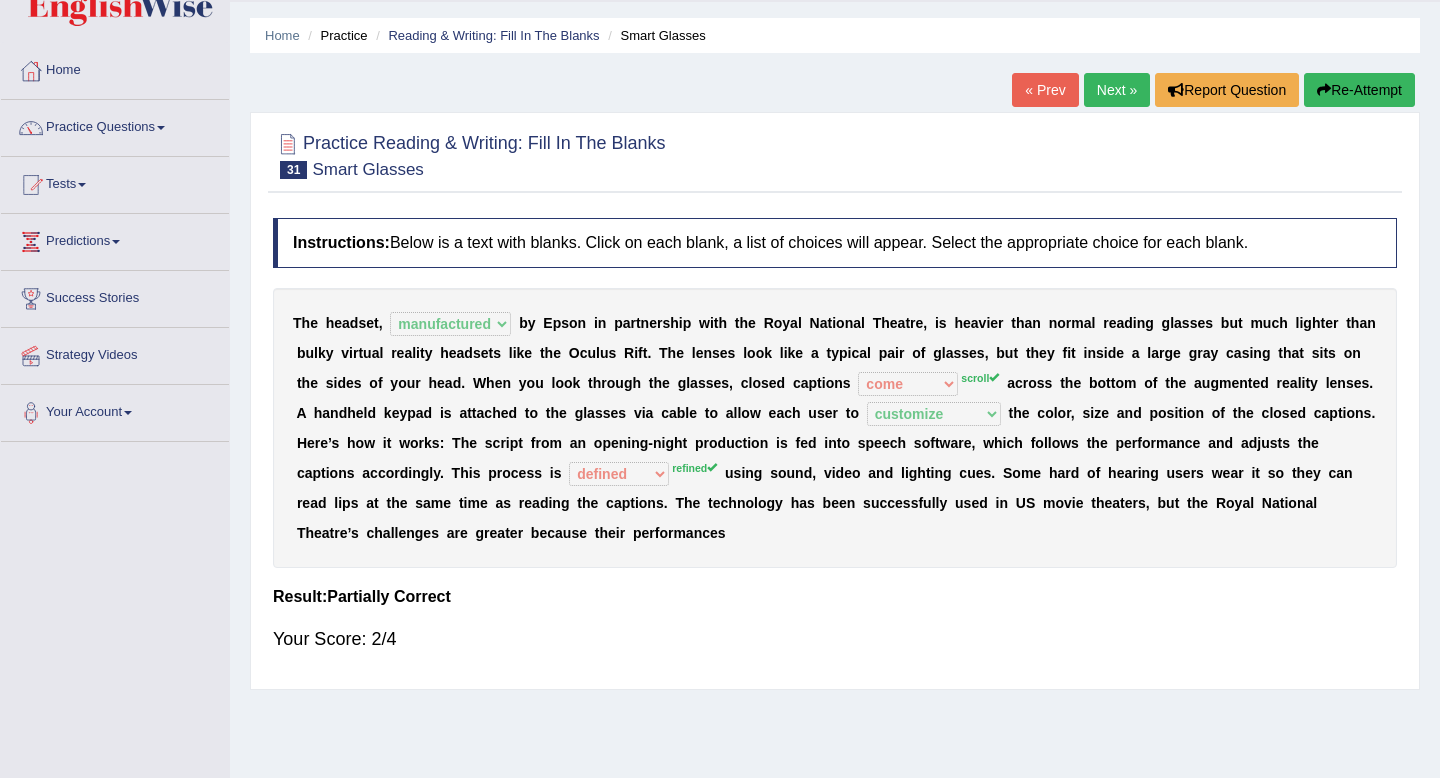 scroll, scrollTop: 54, scrollLeft: 0, axis: vertical 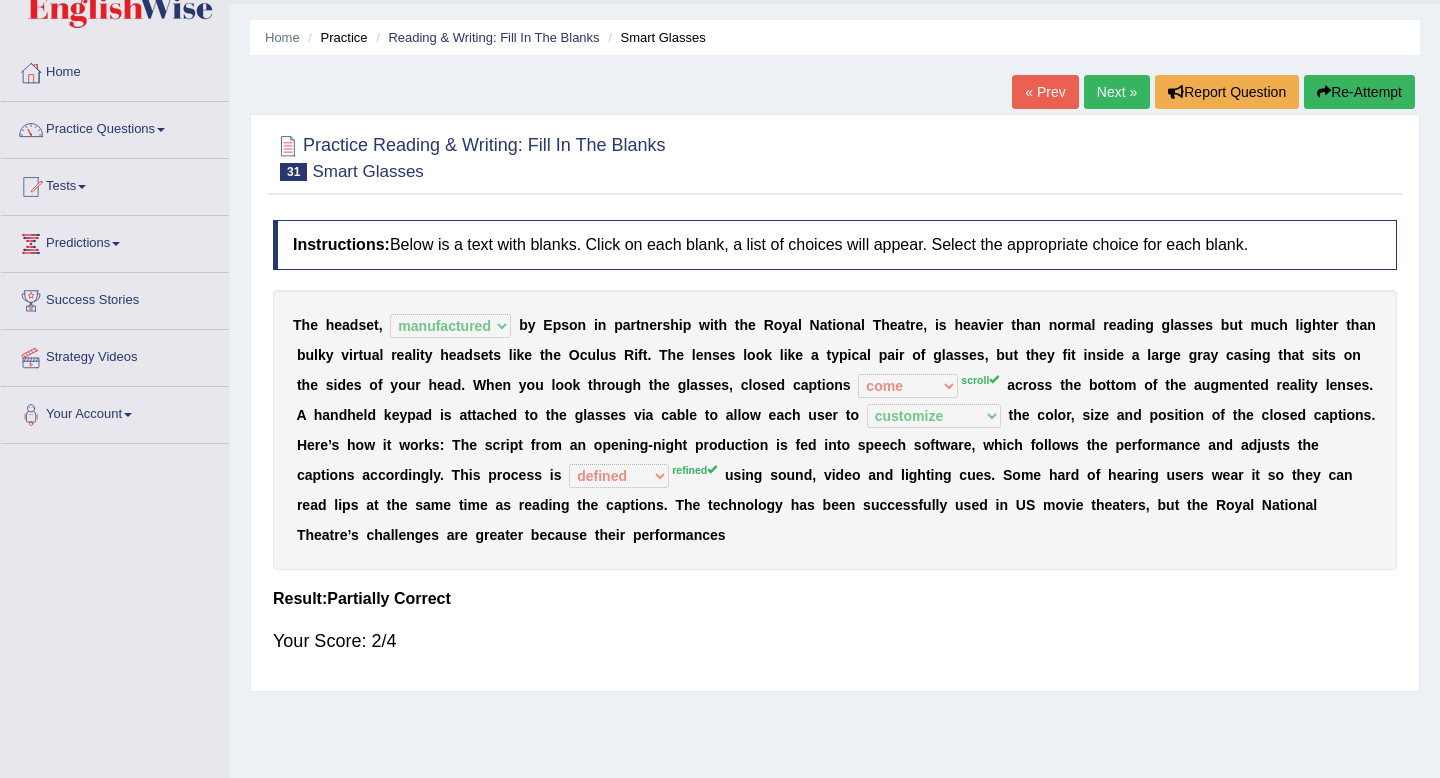 click on "Next »" at bounding box center [1117, 92] 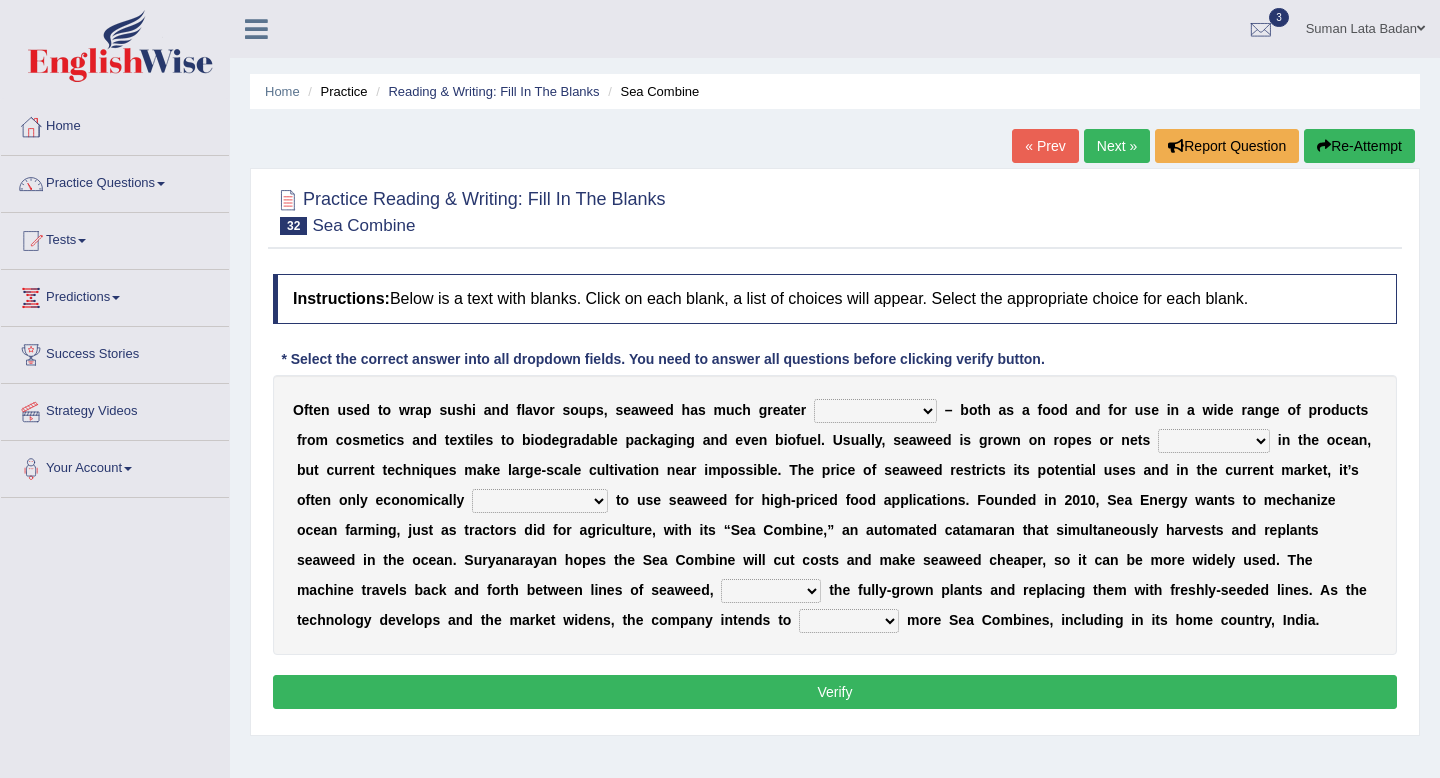 scroll, scrollTop: 0, scrollLeft: 0, axis: both 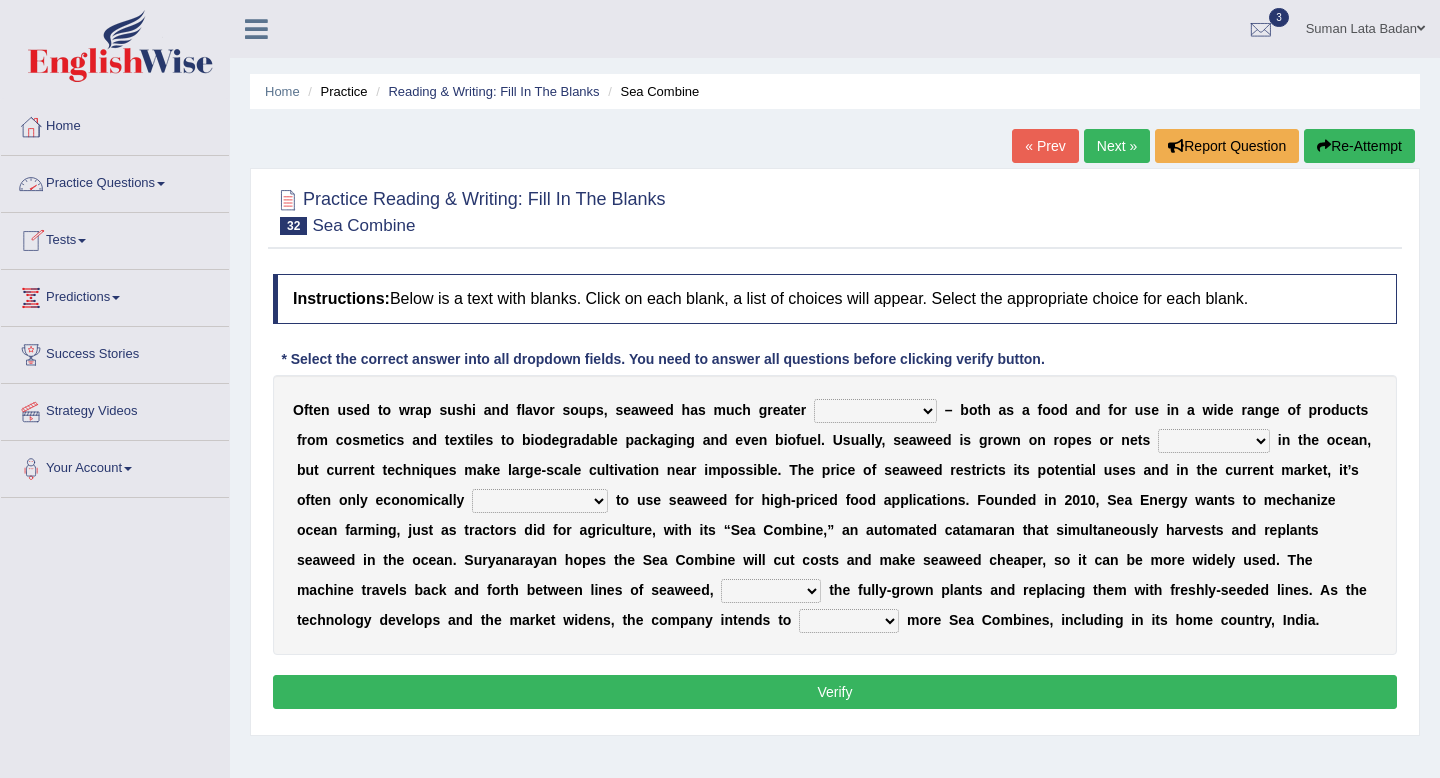 click on "Practice Questions" at bounding box center [115, 181] 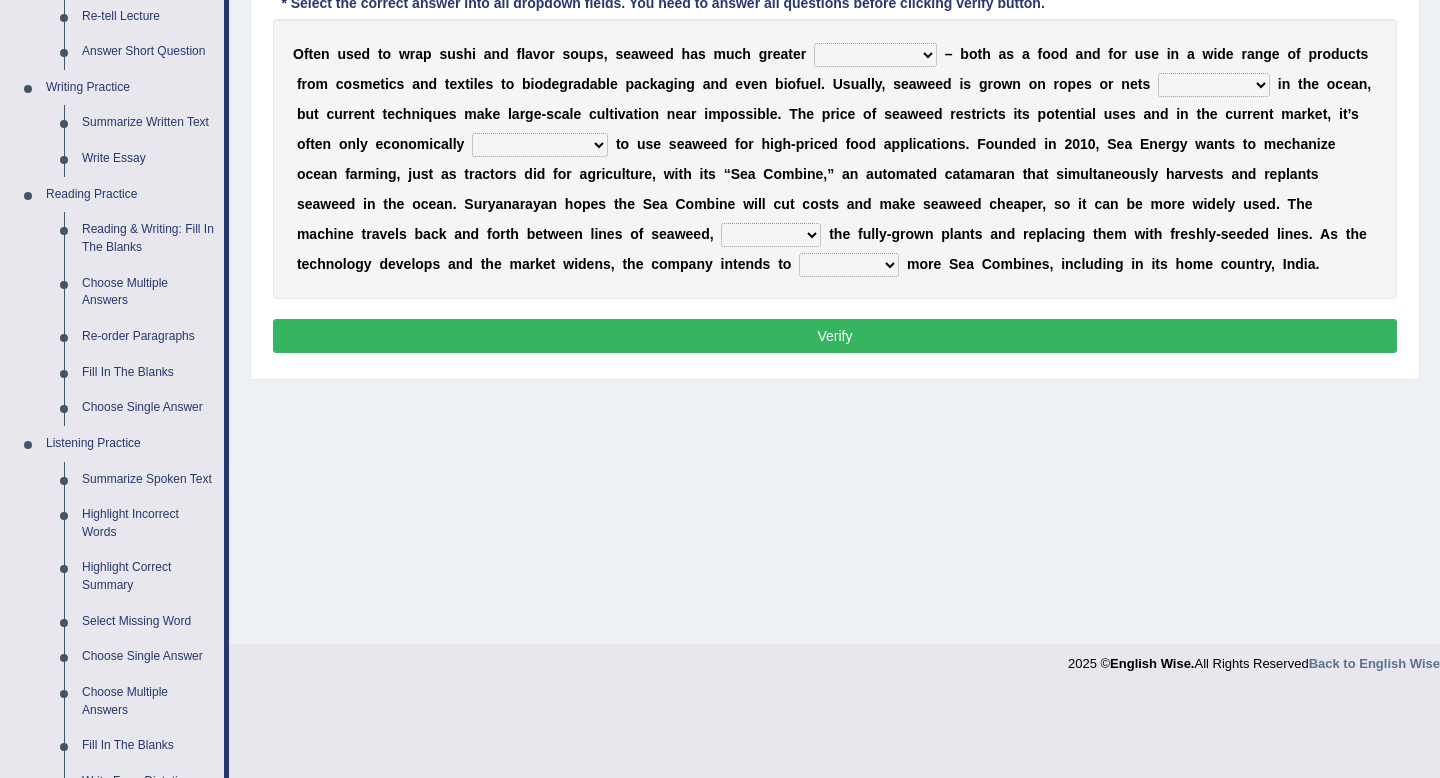 scroll, scrollTop: 353, scrollLeft: 0, axis: vertical 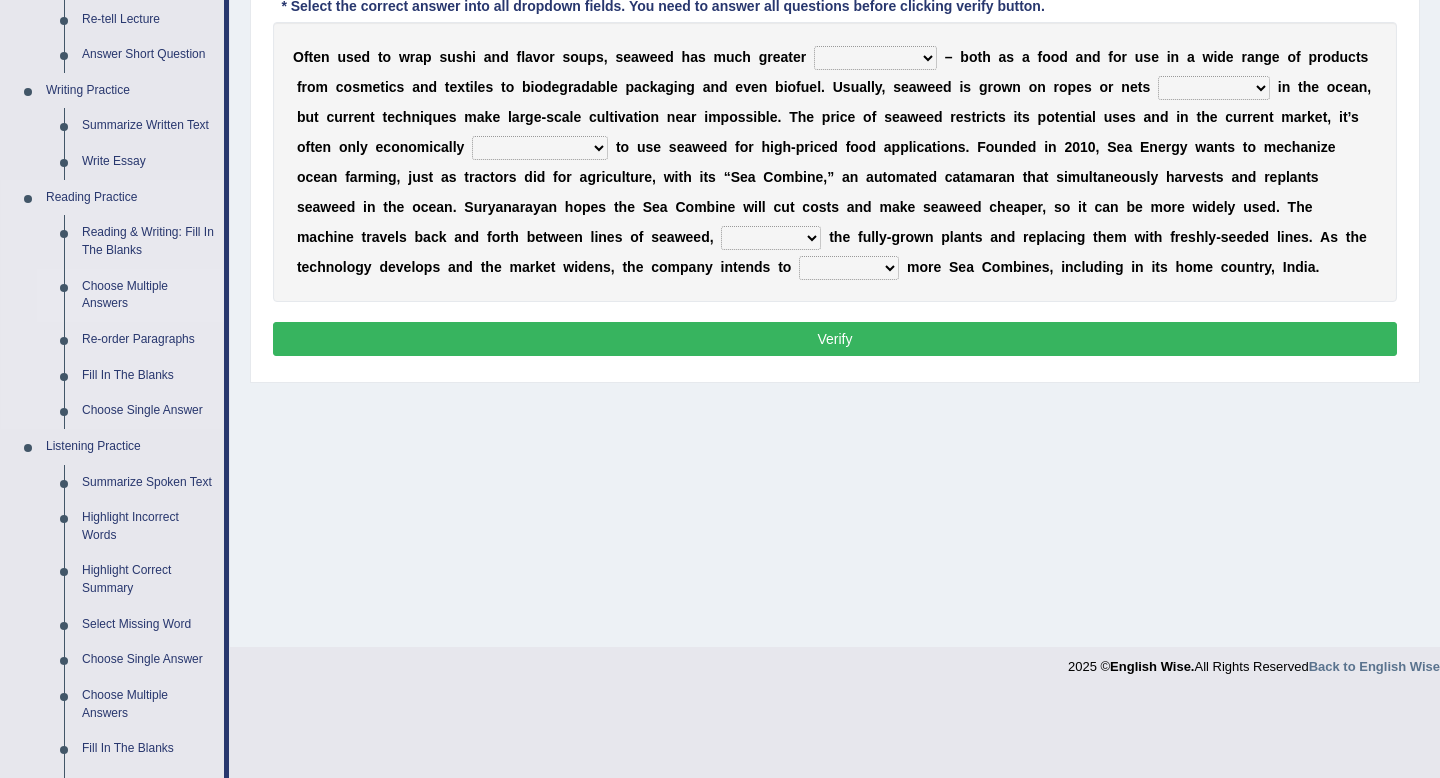 click on "Choose Multiple Answers" at bounding box center (148, 295) 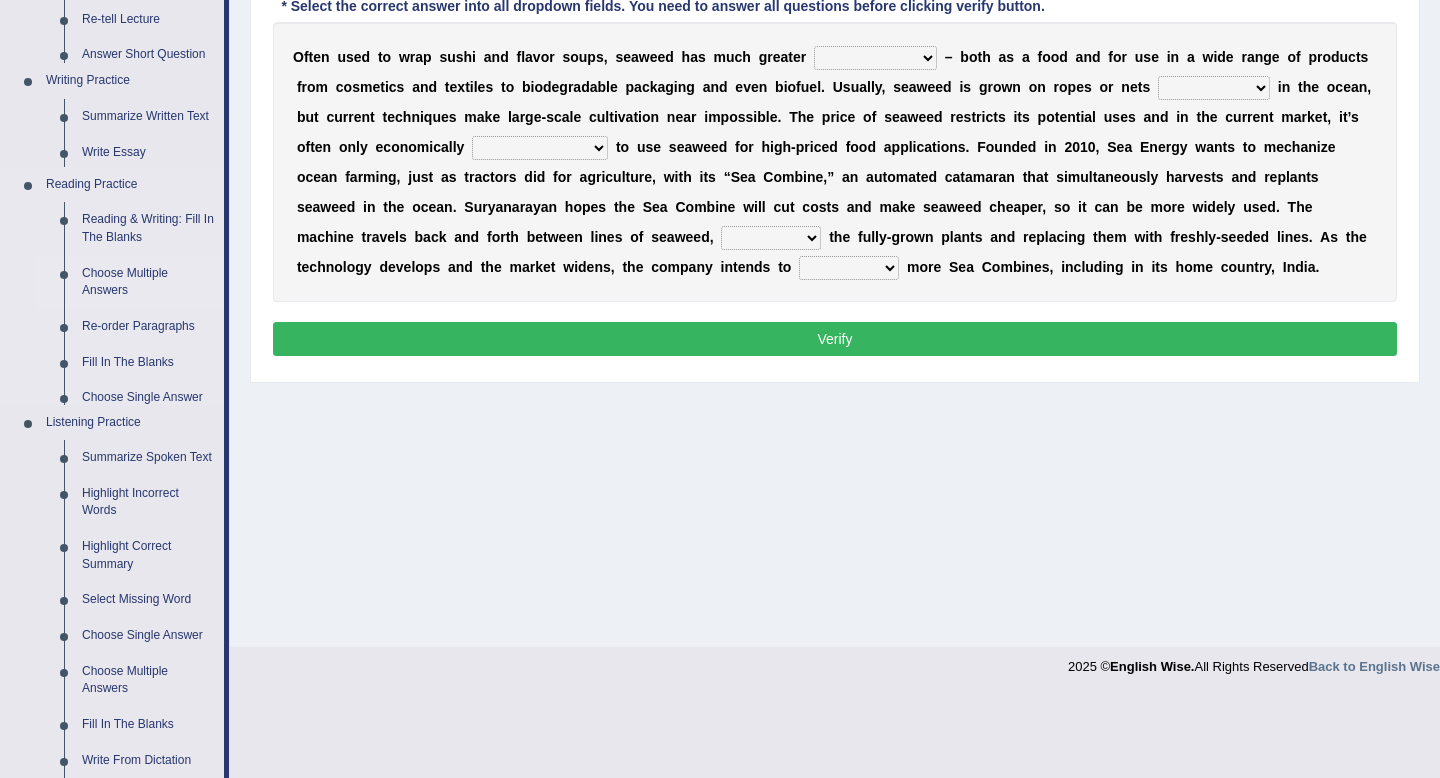 scroll, scrollTop: 272, scrollLeft: 0, axis: vertical 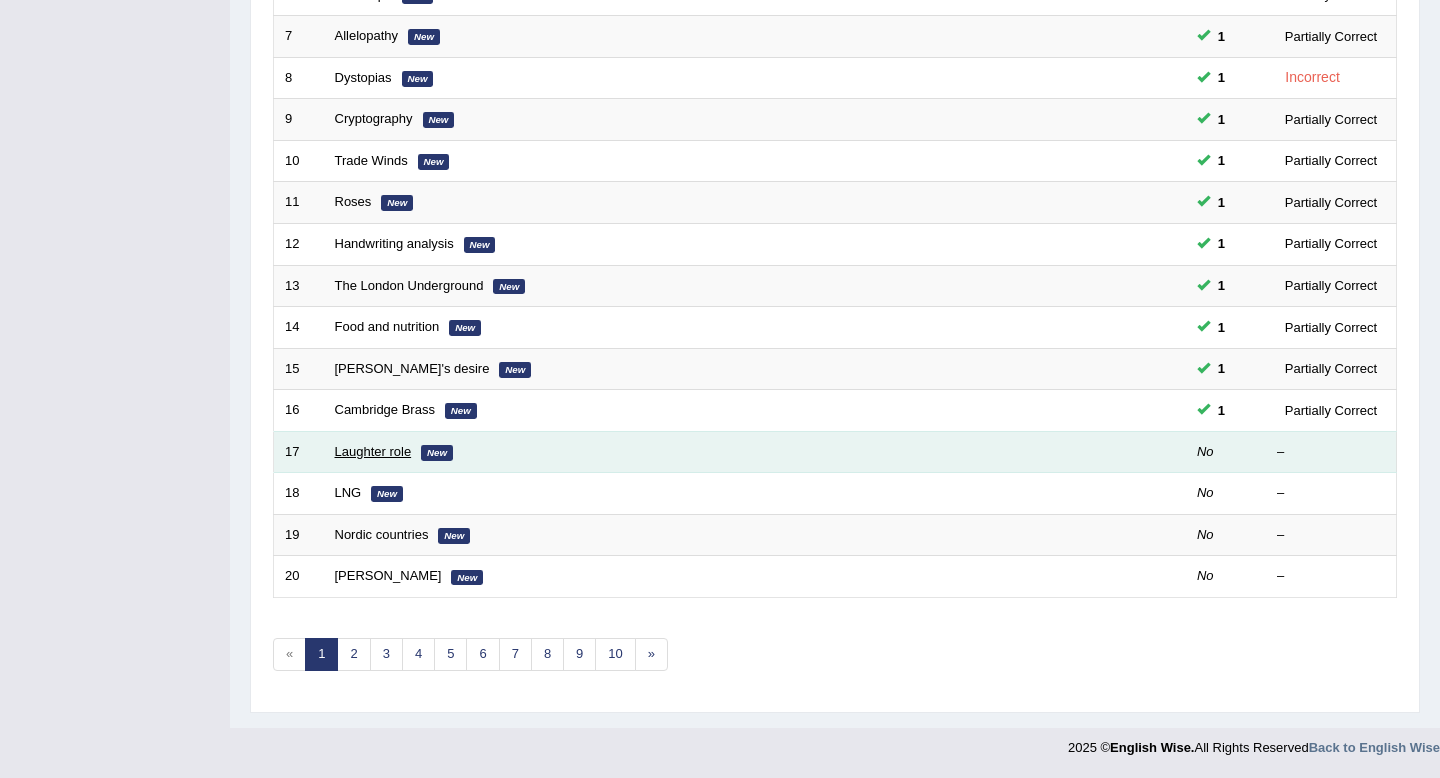 click on "Laughter role" at bounding box center [373, 451] 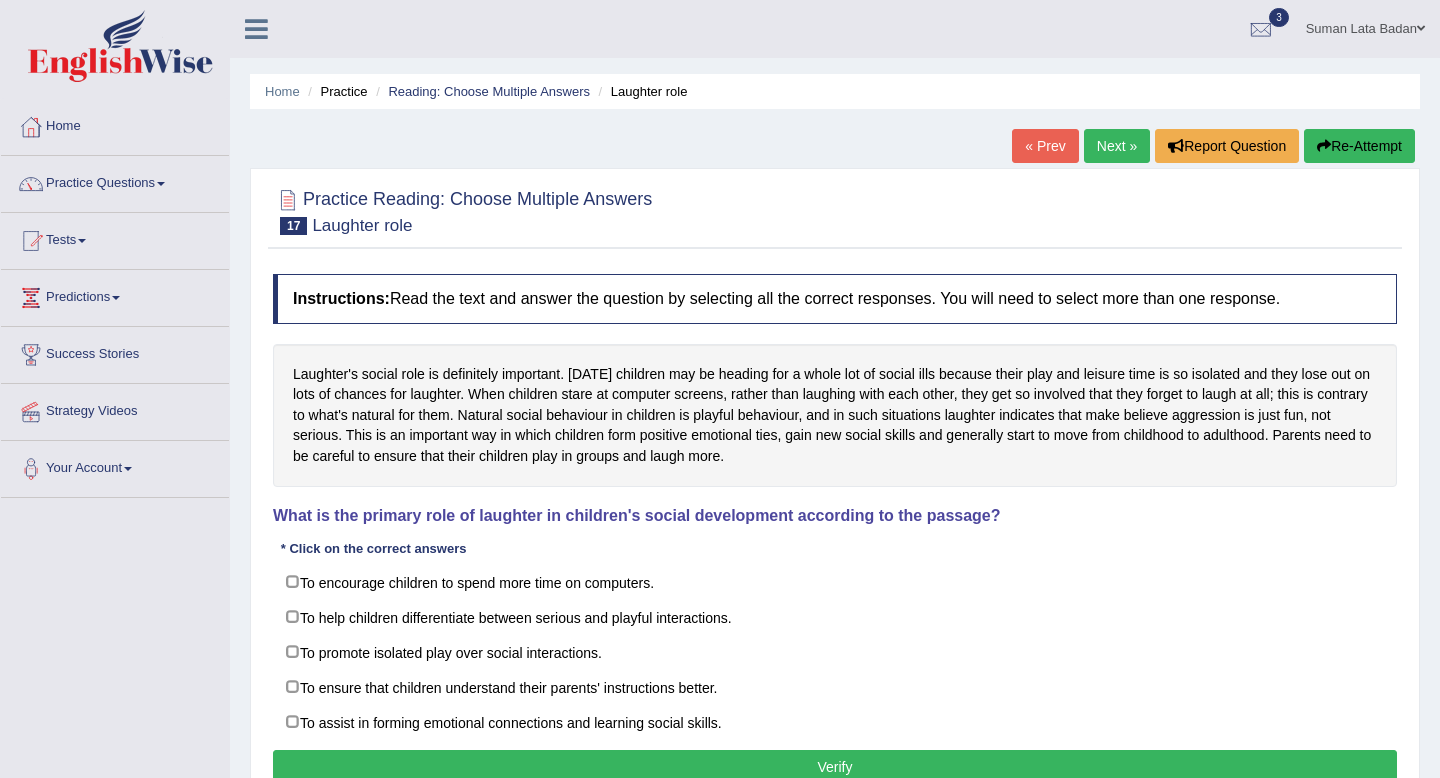 scroll, scrollTop: 0, scrollLeft: 0, axis: both 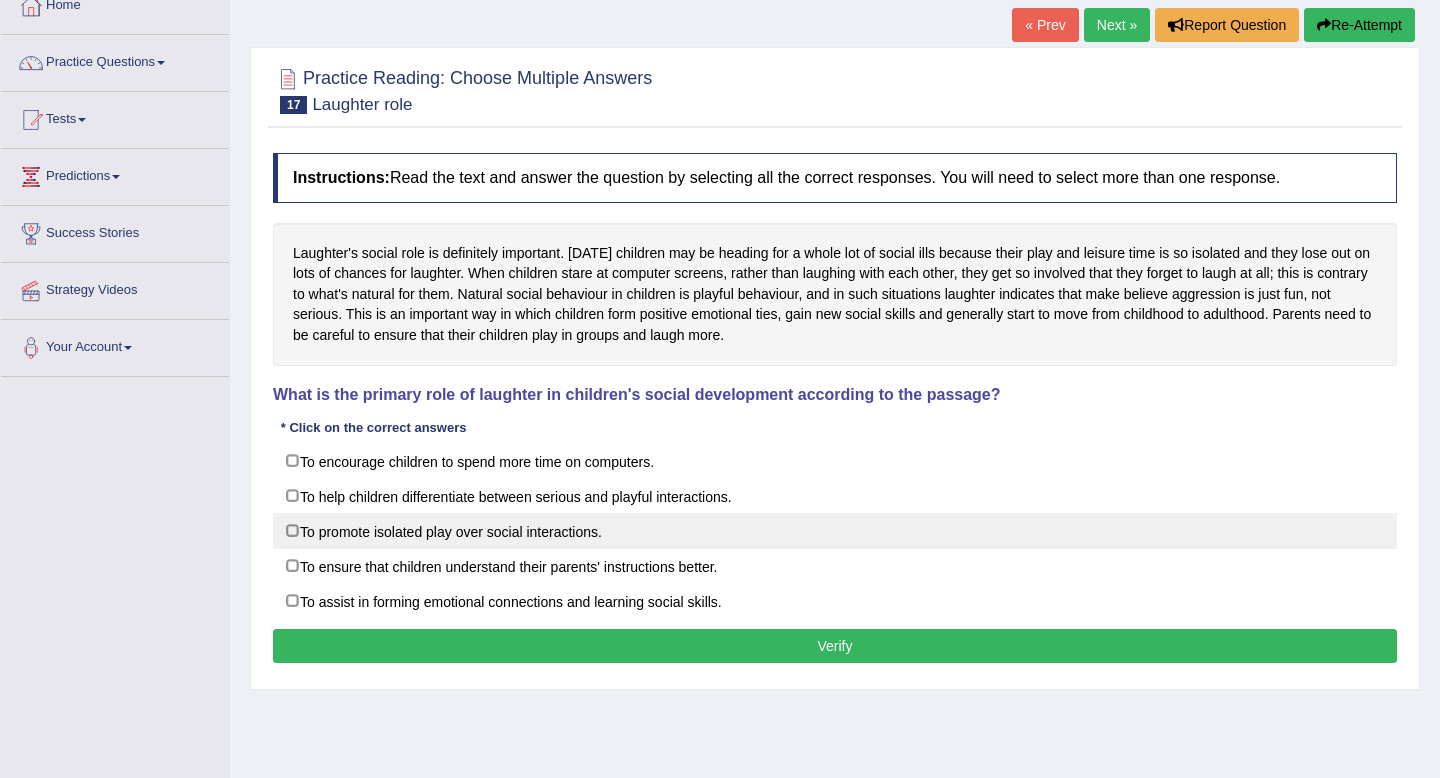 click on "To promote isolated play over social interactions." at bounding box center [835, 531] 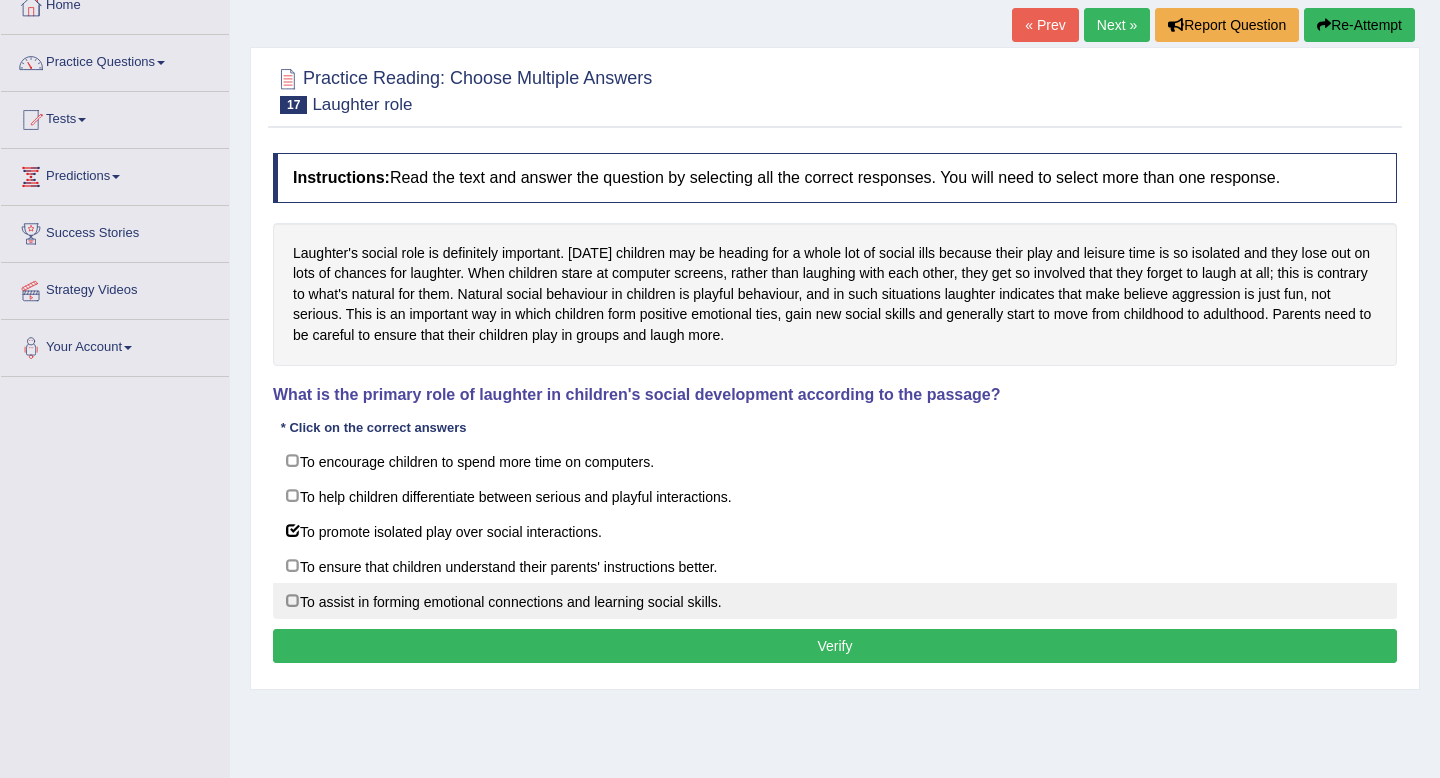 click on "To assist in forming emotional connections and learning social skills." at bounding box center [835, 601] 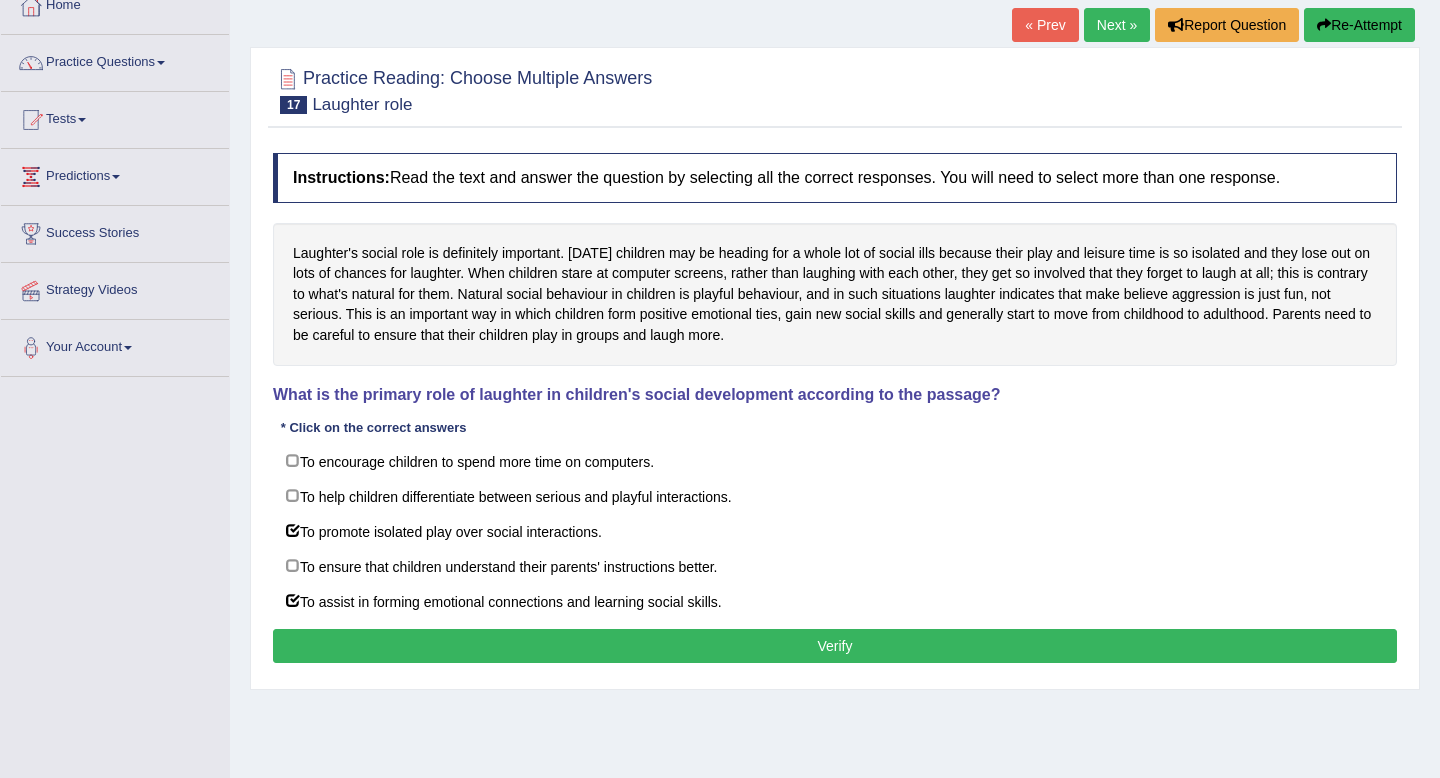 click on "Verify" at bounding box center (835, 646) 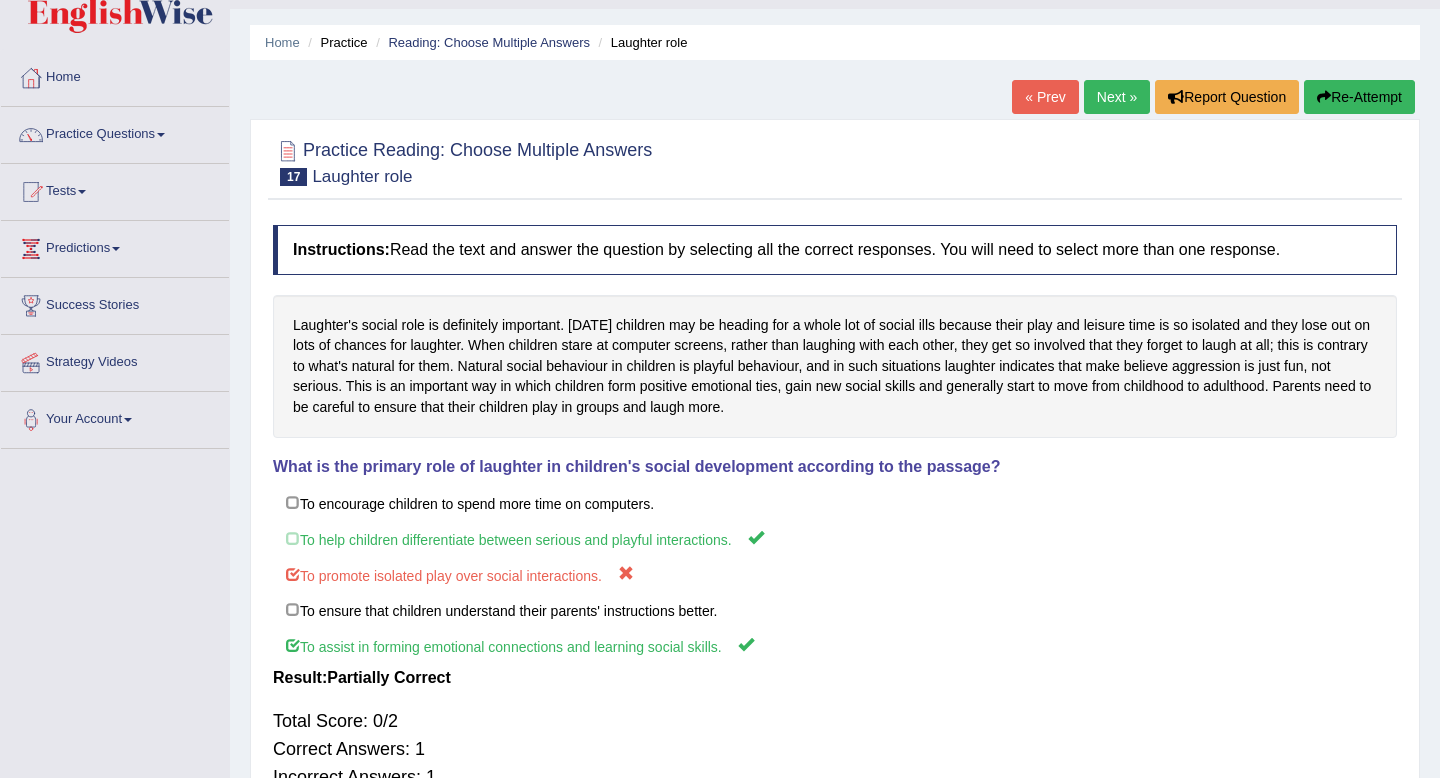 scroll, scrollTop: 27, scrollLeft: 0, axis: vertical 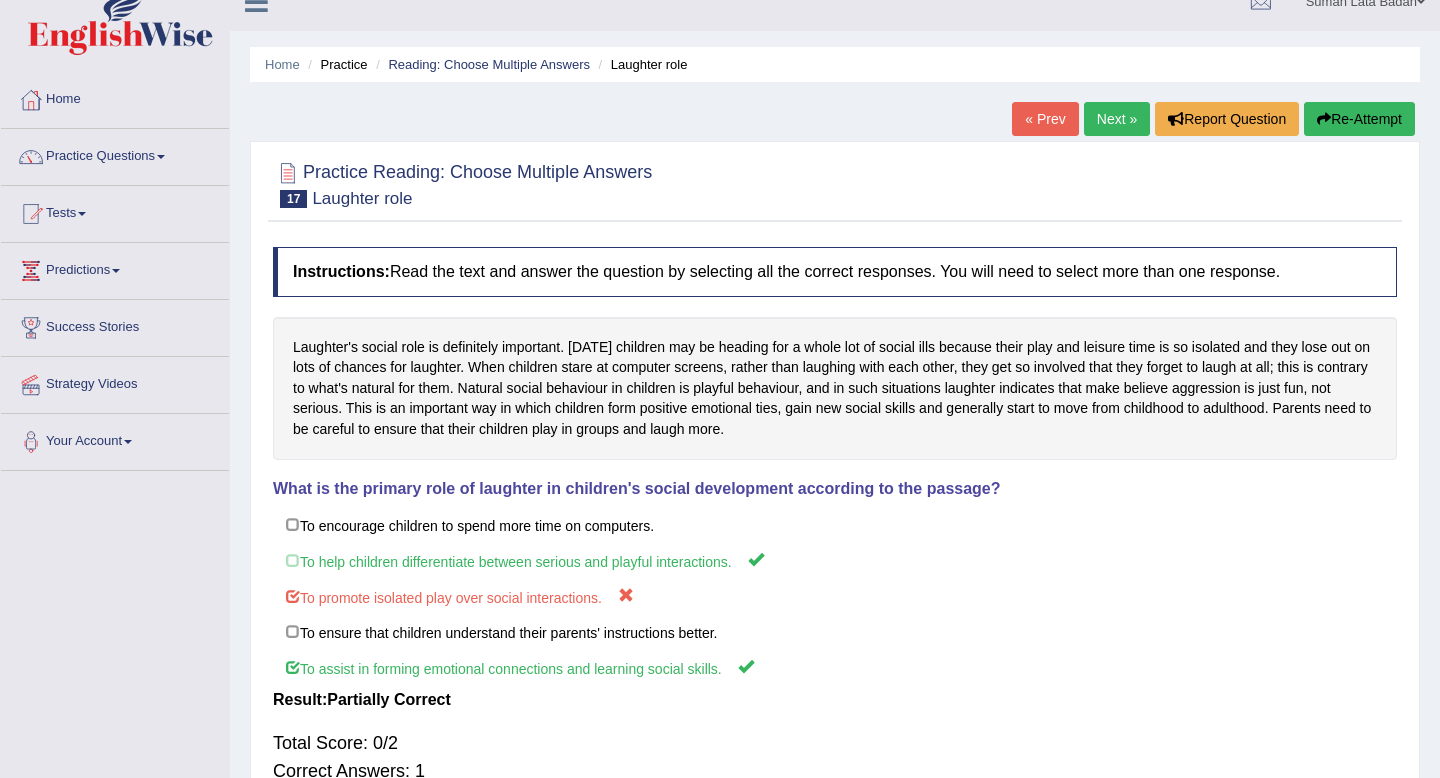 click on "Next »" at bounding box center [1117, 119] 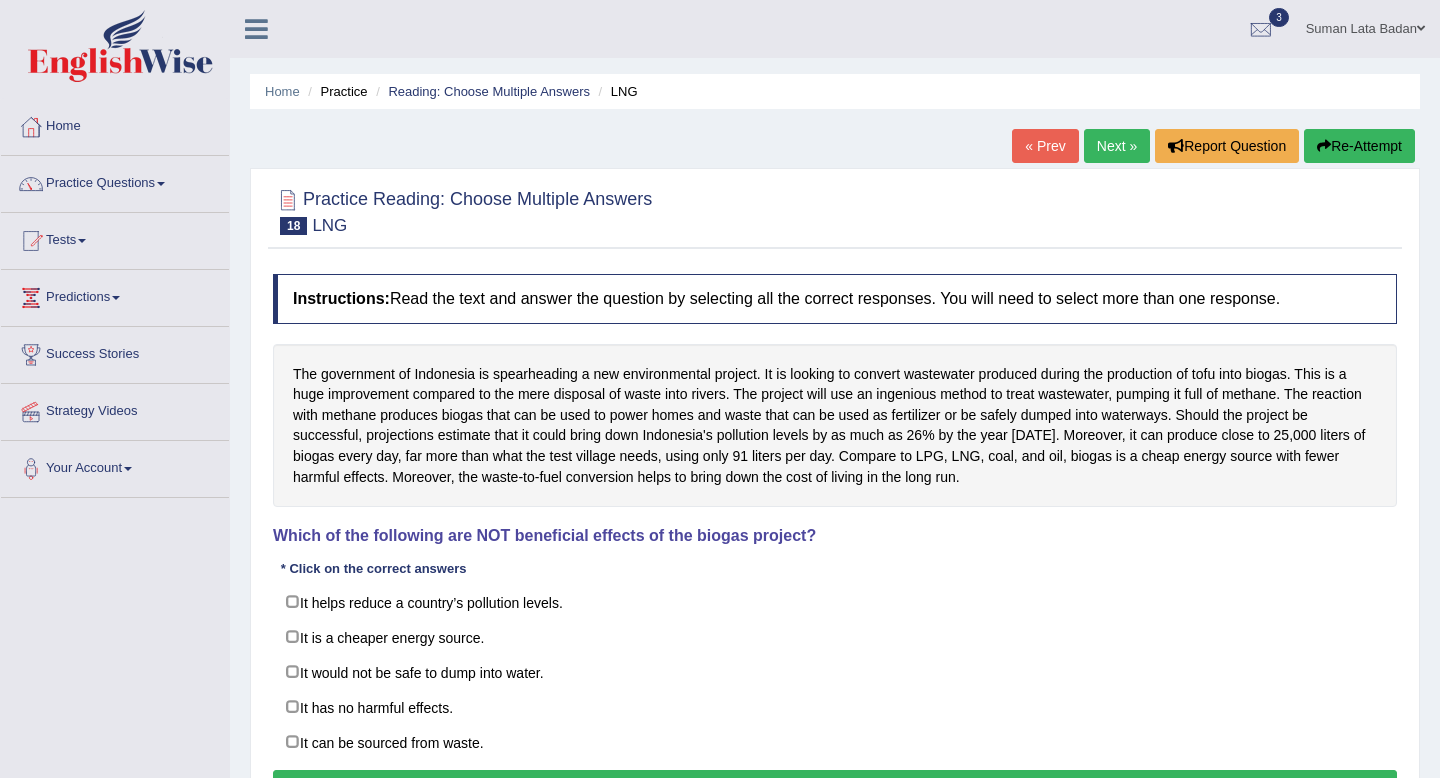 scroll, scrollTop: 0, scrollLeft: 0, axis: both 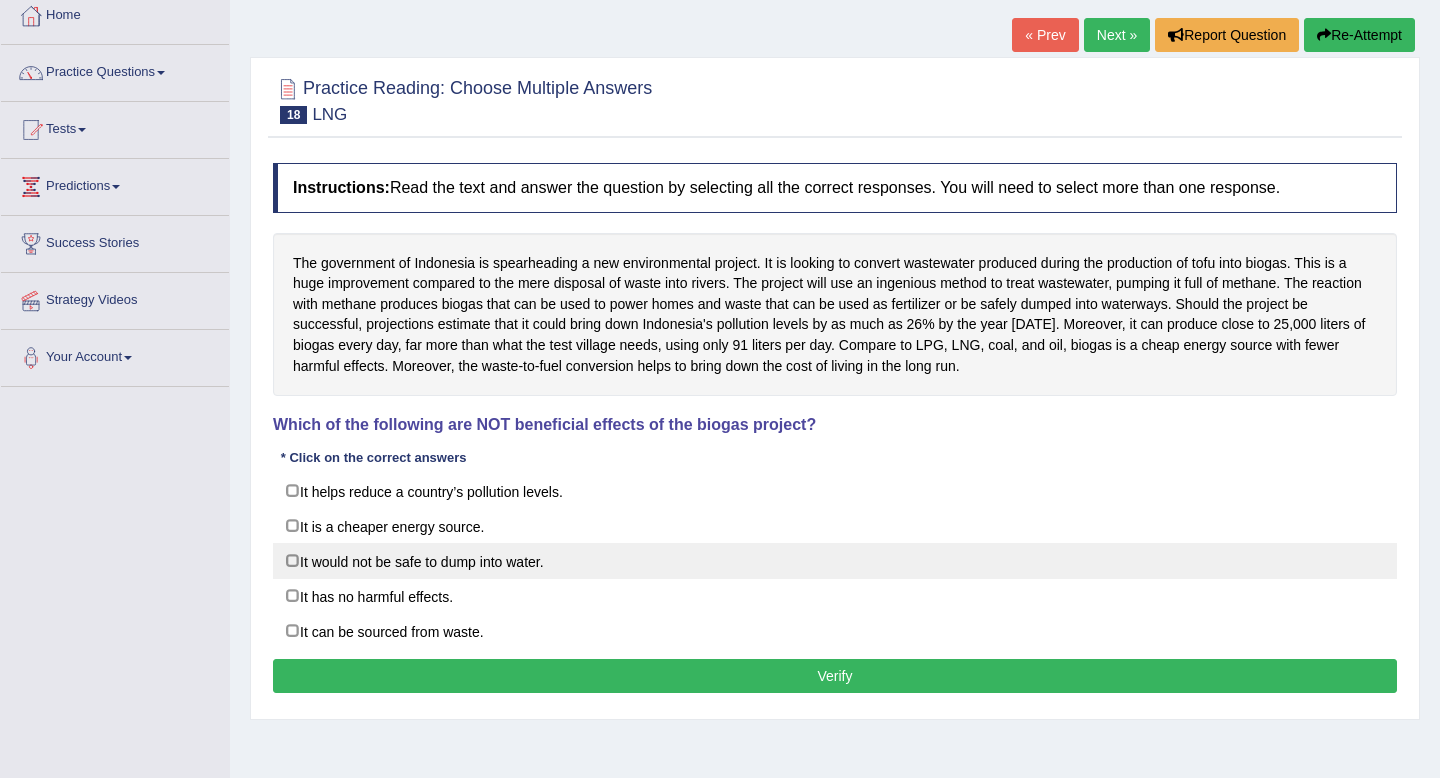 click on "It would not be safe to dump into water." at bounding box center (835, 561) 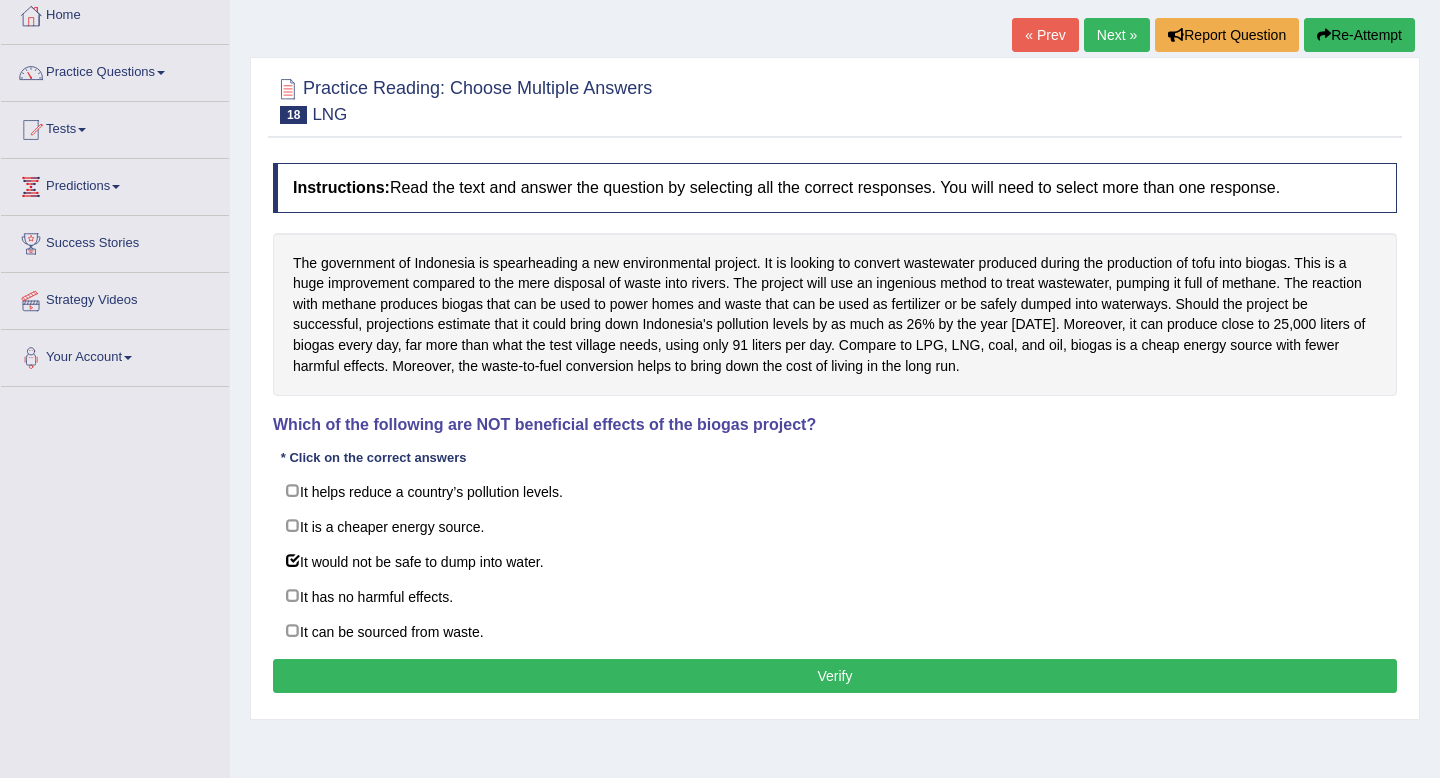 click on "Verify" at bounding box center [835, 676] 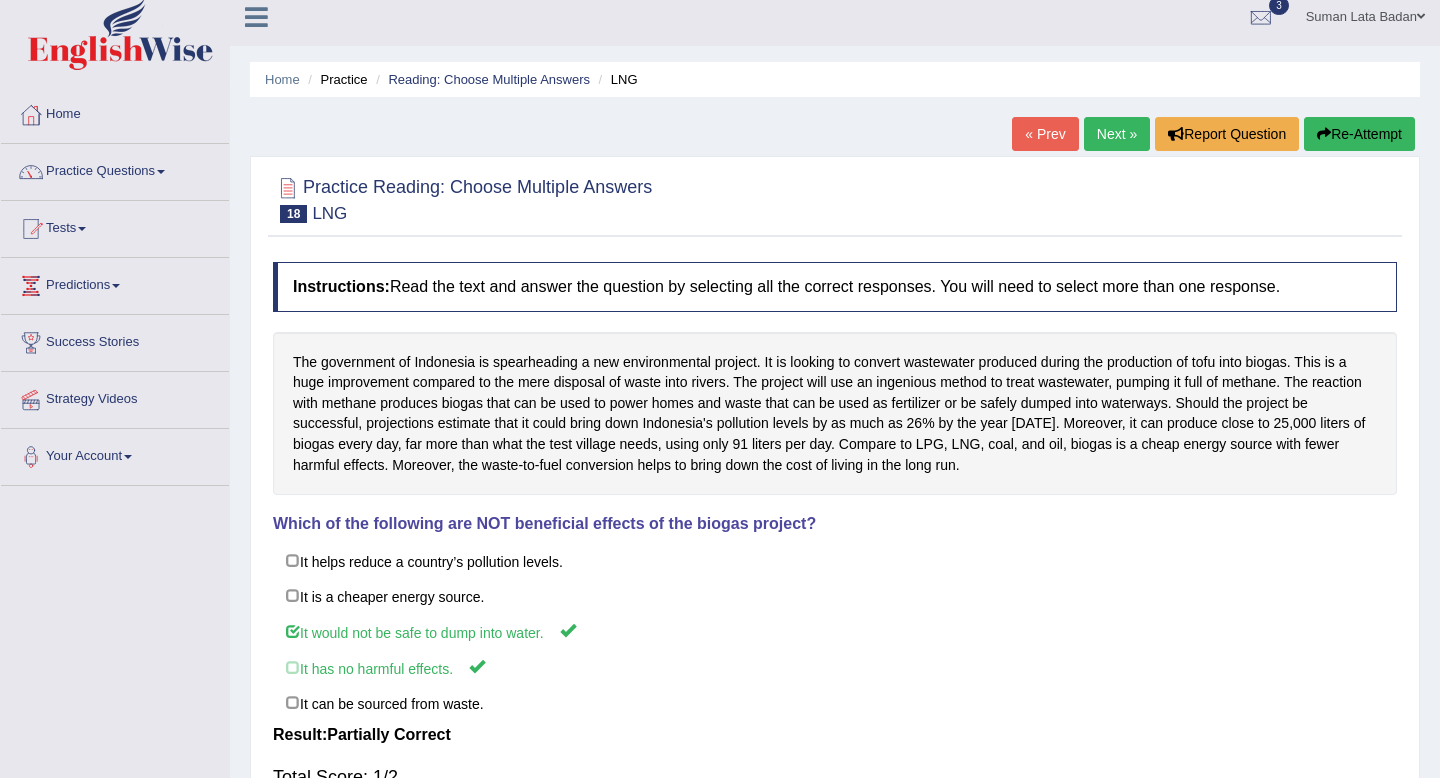 scroll, scrollTop: 0, scrollLeft: 0, axis: both 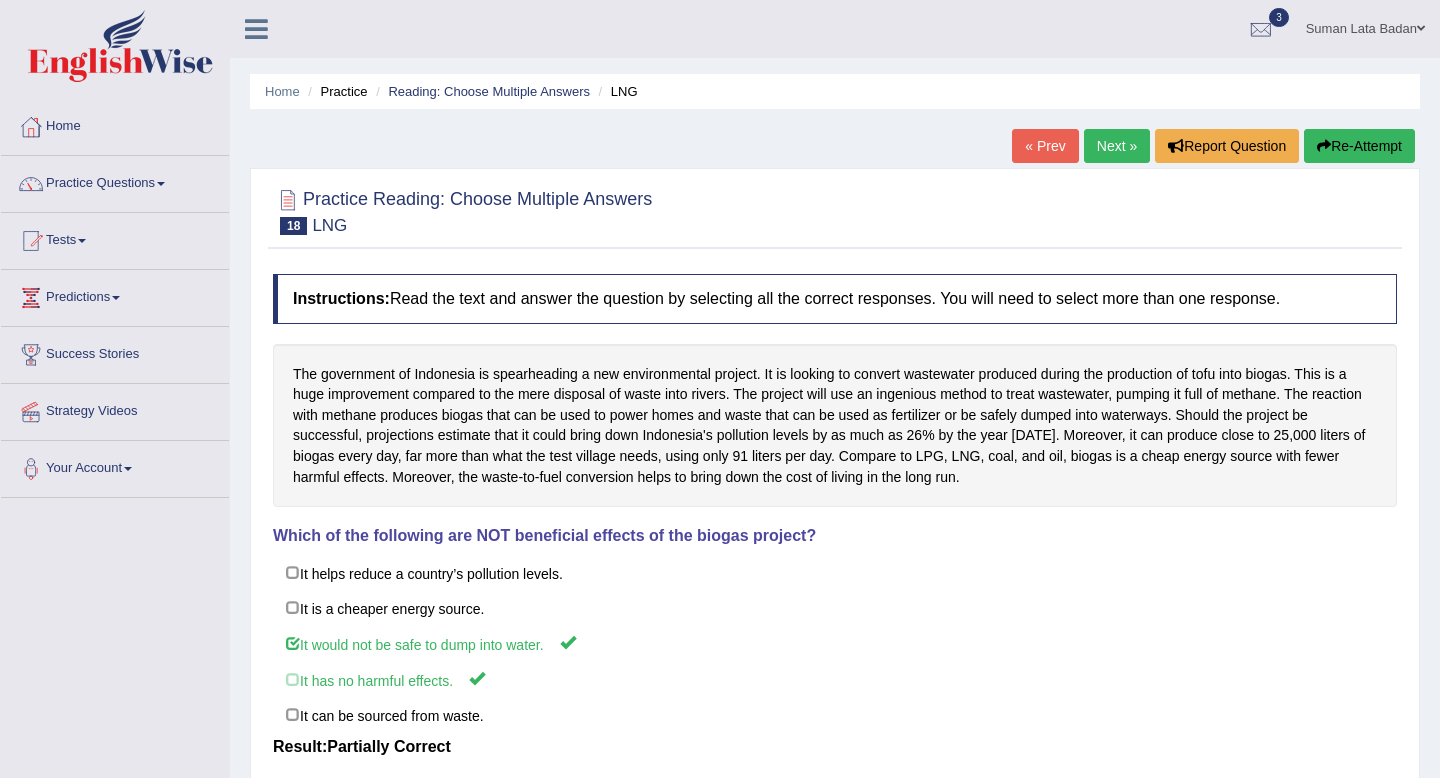 click on "Next »" at bounding box center (1117, 146) 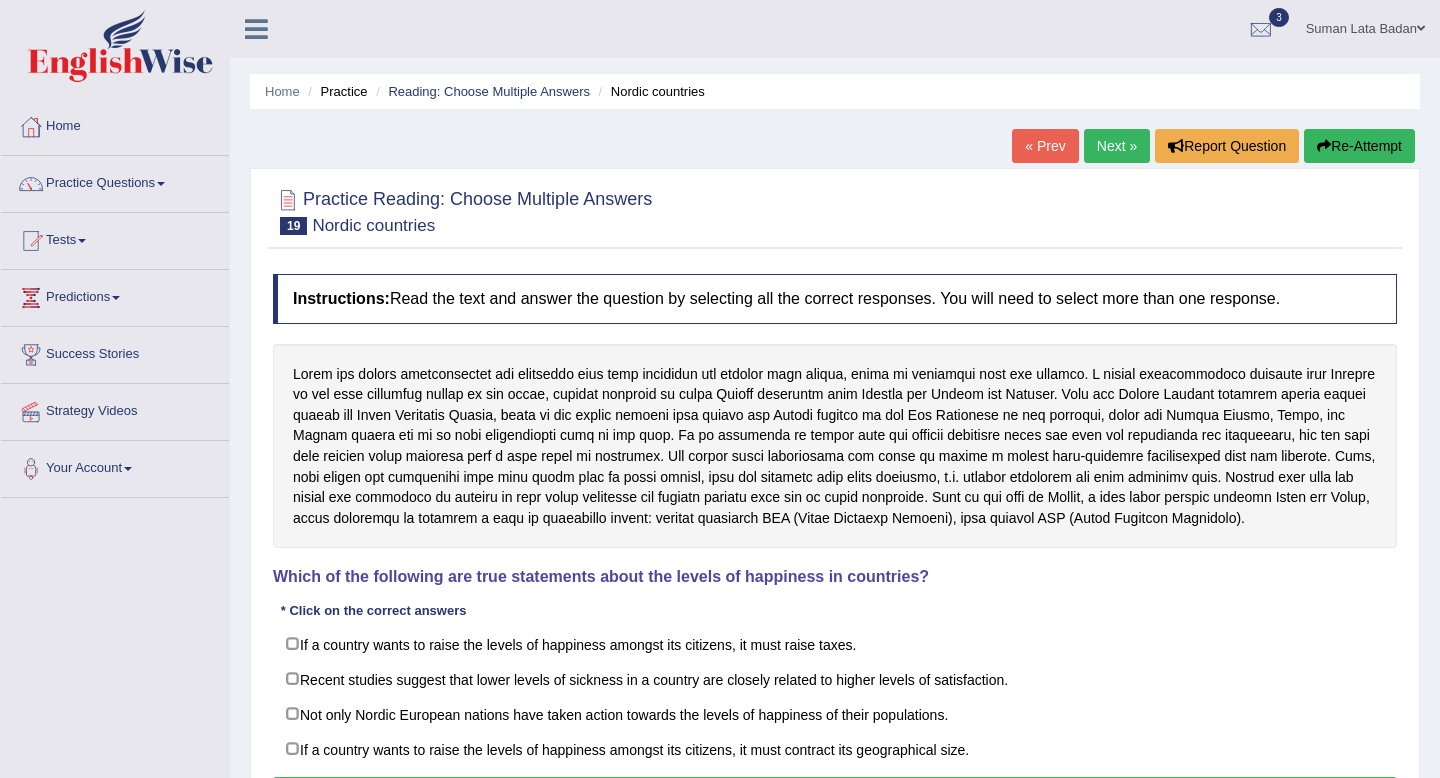 scroll, scrollTop: 0, scrollLeft: 0, axis: both 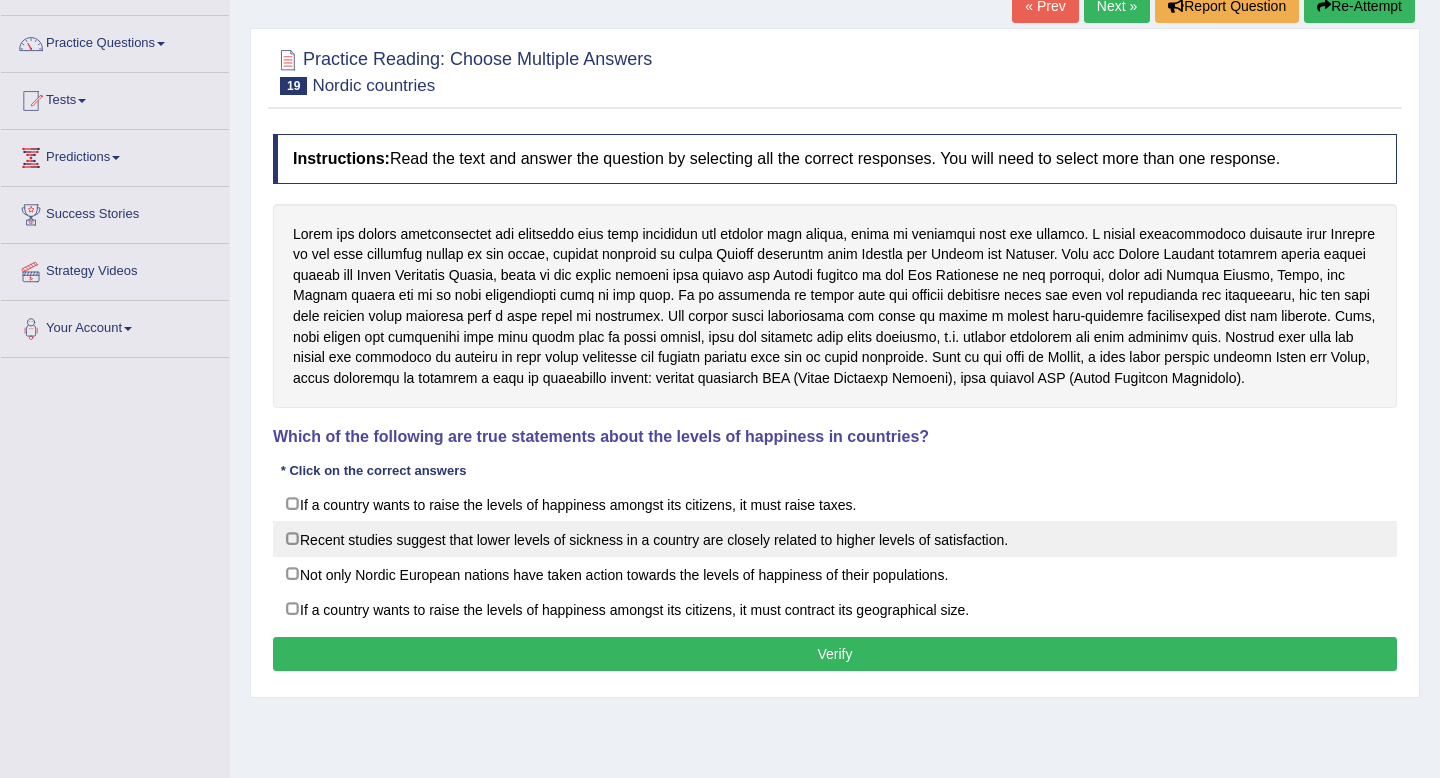 click on "Recent studies suggest that lower levels of sickness in a country are closely related to higher levels of satisfaction." at bounding box center (835, 539) 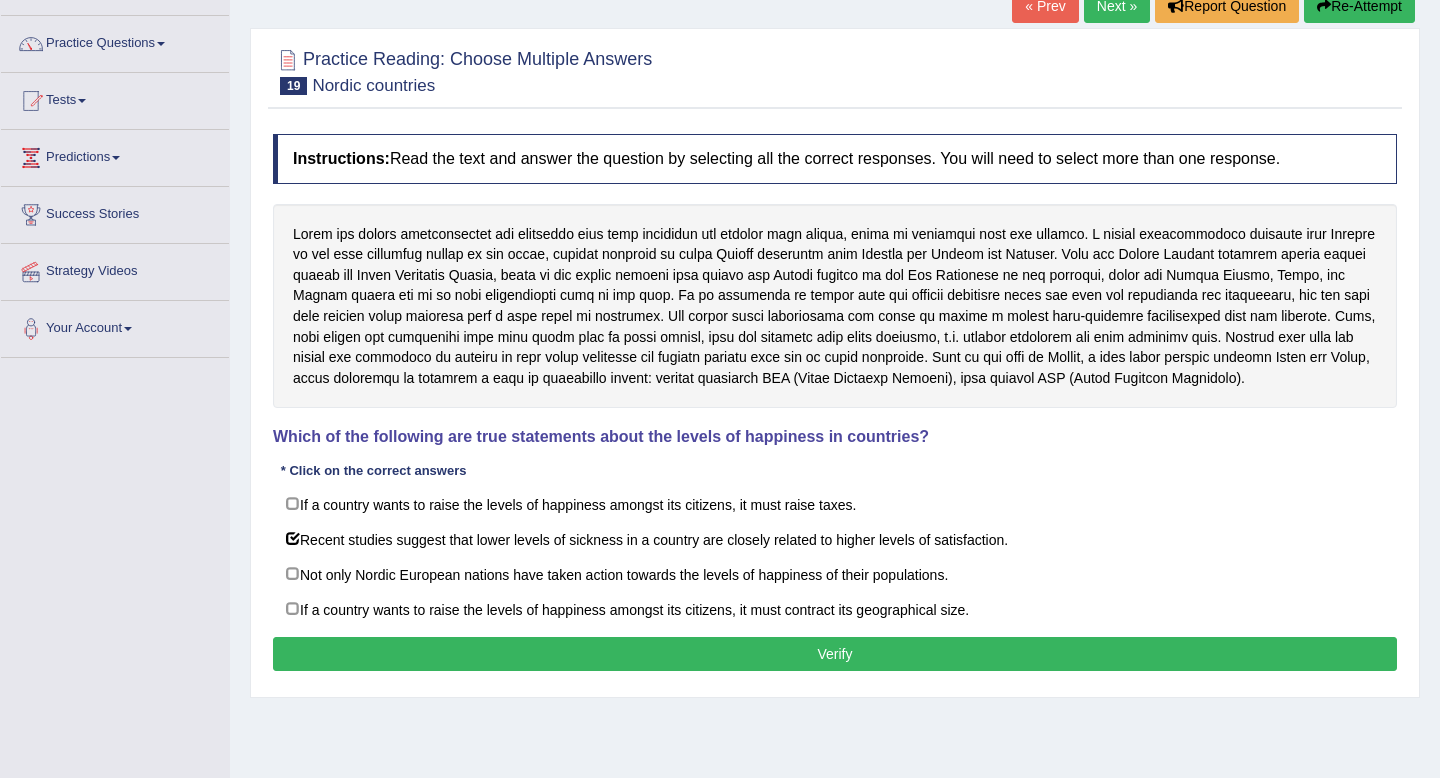 click on "Verify" at bounding box center [835, 654] 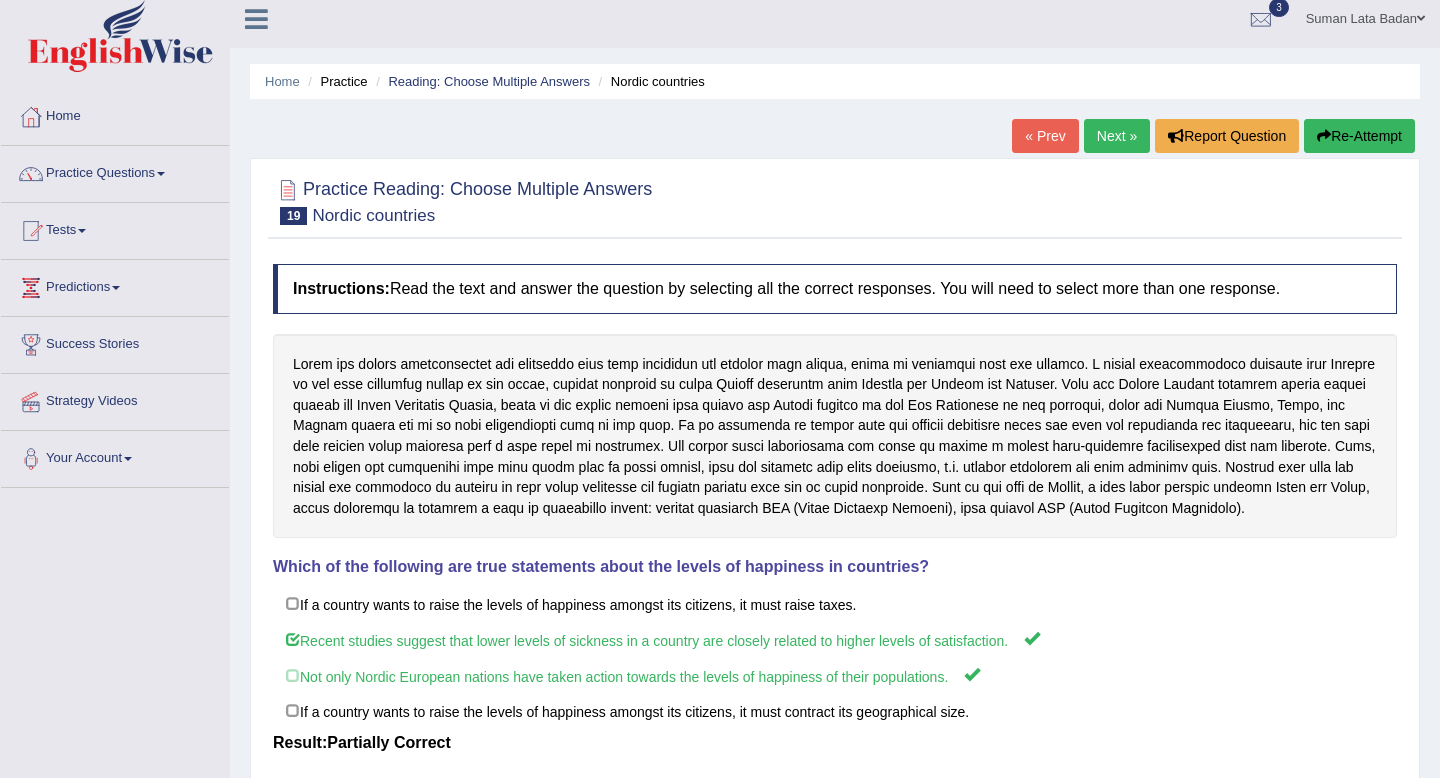 scroll, scrollTop: 1, scrollLeft: 0, axis: vertical 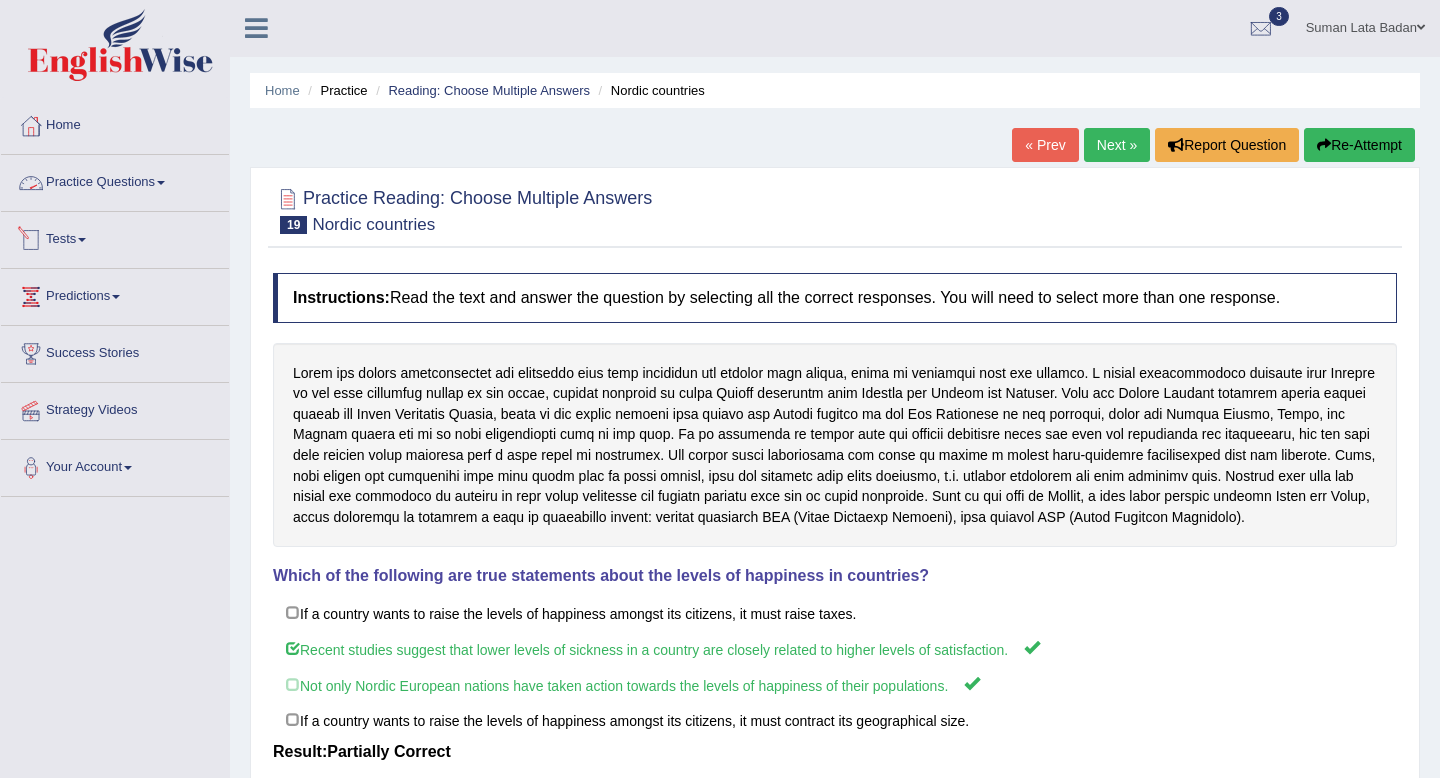 click on "Practice Questions" at bounding box center [115, 180] 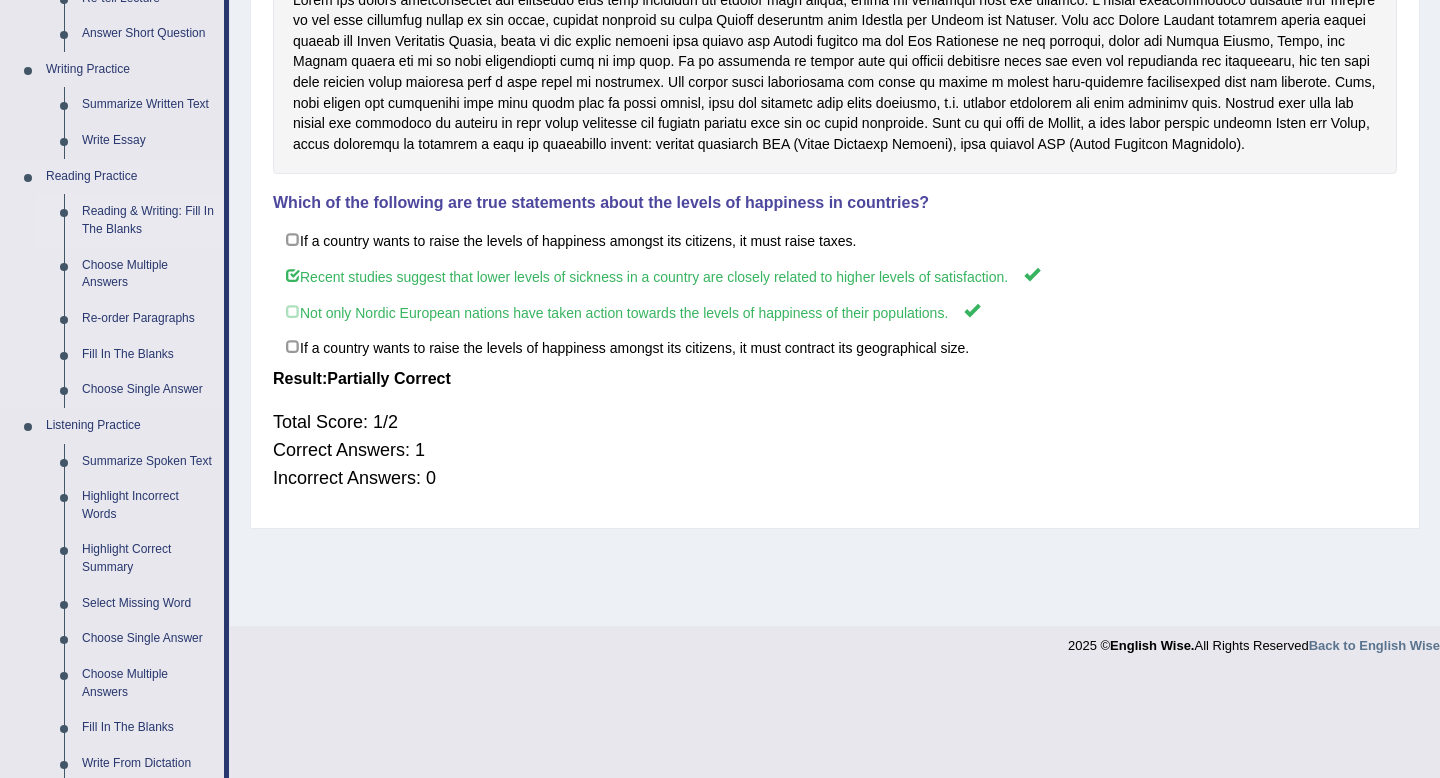 scroll, scrollTop: 373, scrollLeft: 0, axis: vertical 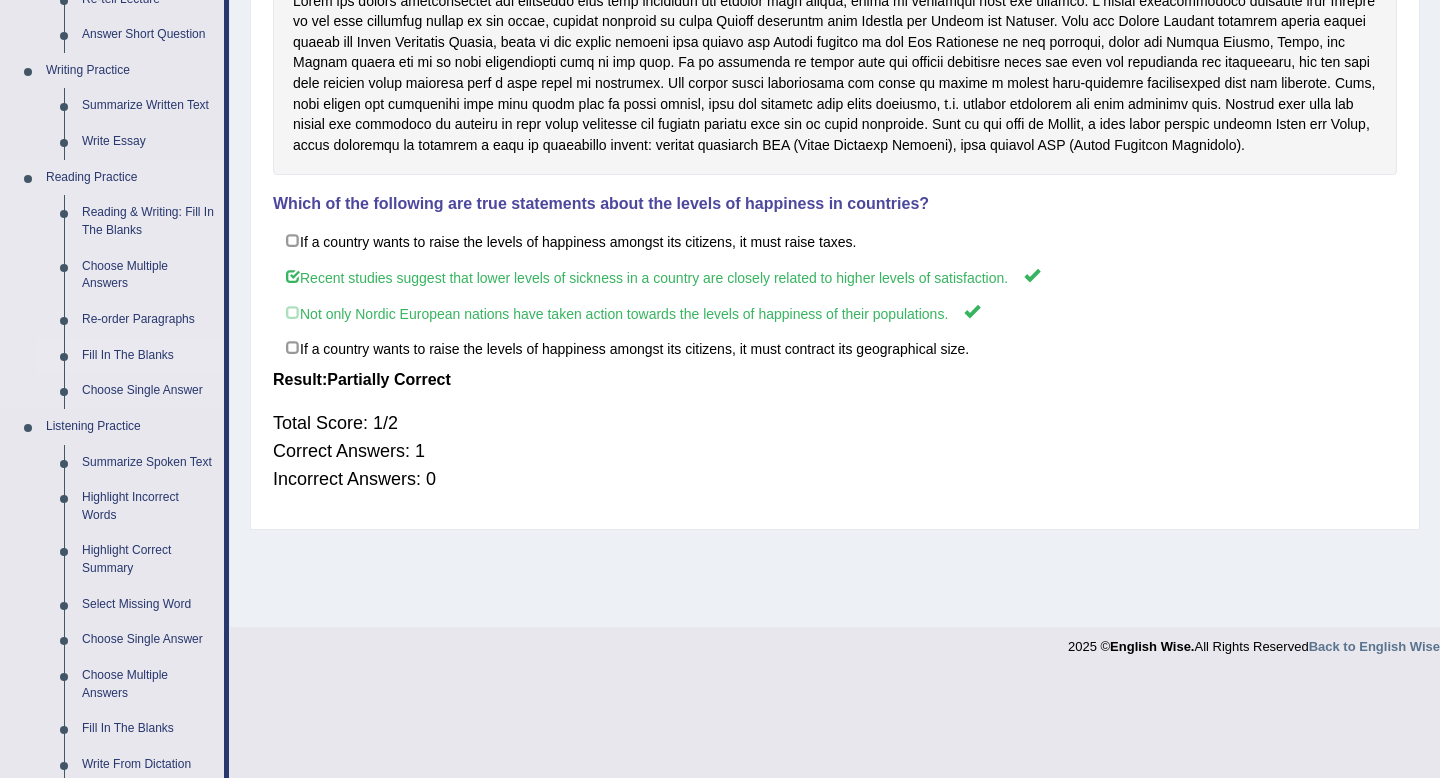 click on "Fill In The Blanks" at bounding box center (148, 356) 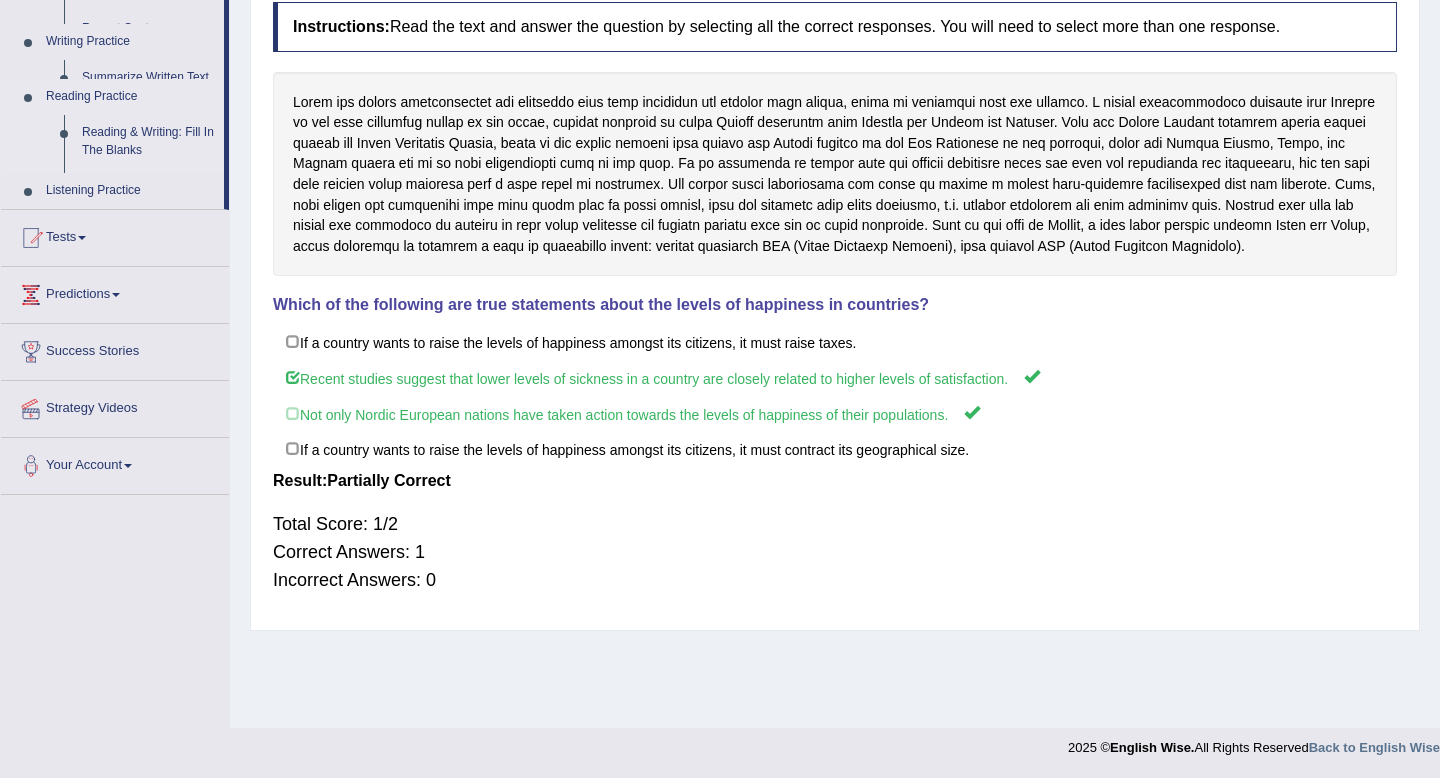 scroll, scrollTop: 272, scrollLeft: 0, axis: vertical 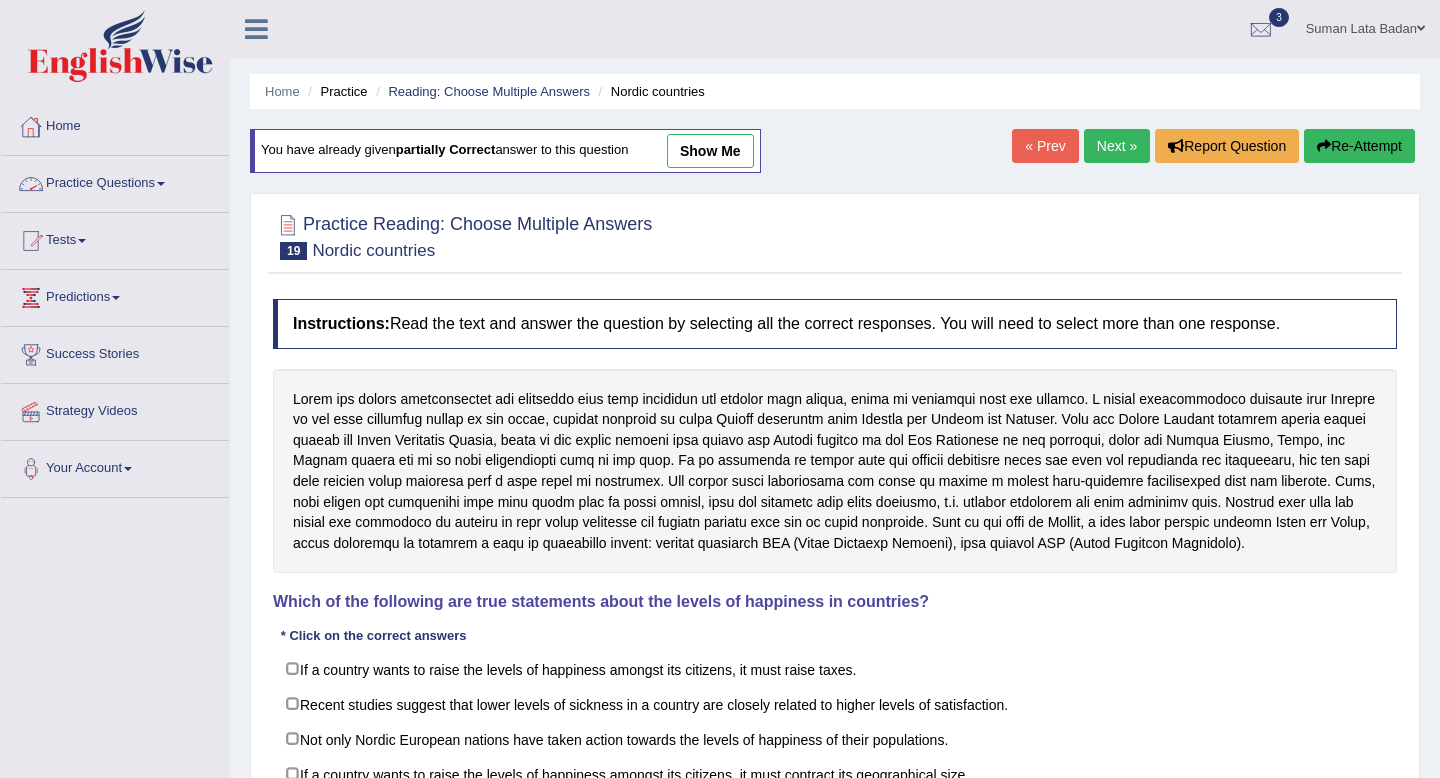 click on "Practice Questions" at bounding box center (115, 181) 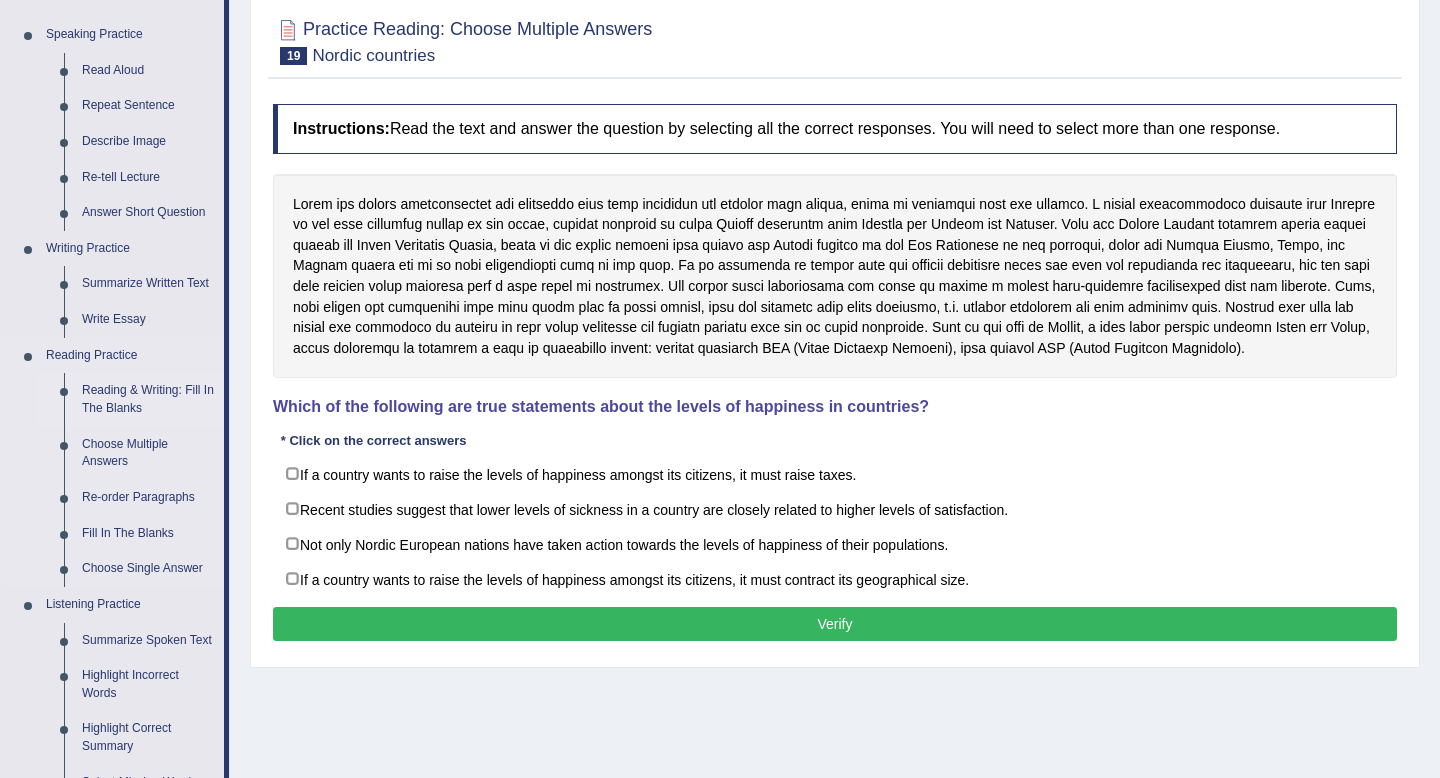 scroll, scrollTop: 203, scrollLeft: 0, axis: vertical 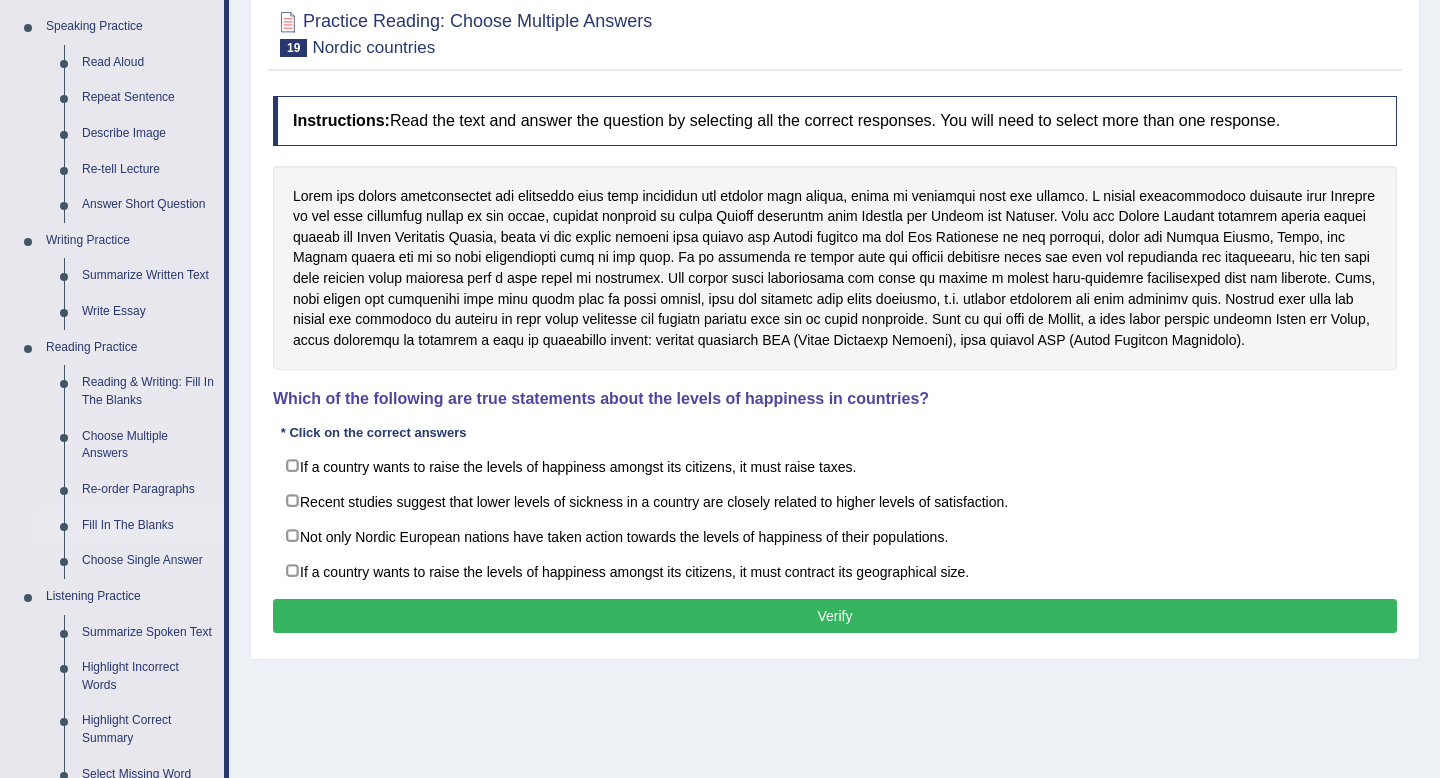 click on "Fill In The Blanks" at bounding box center (148, 526) 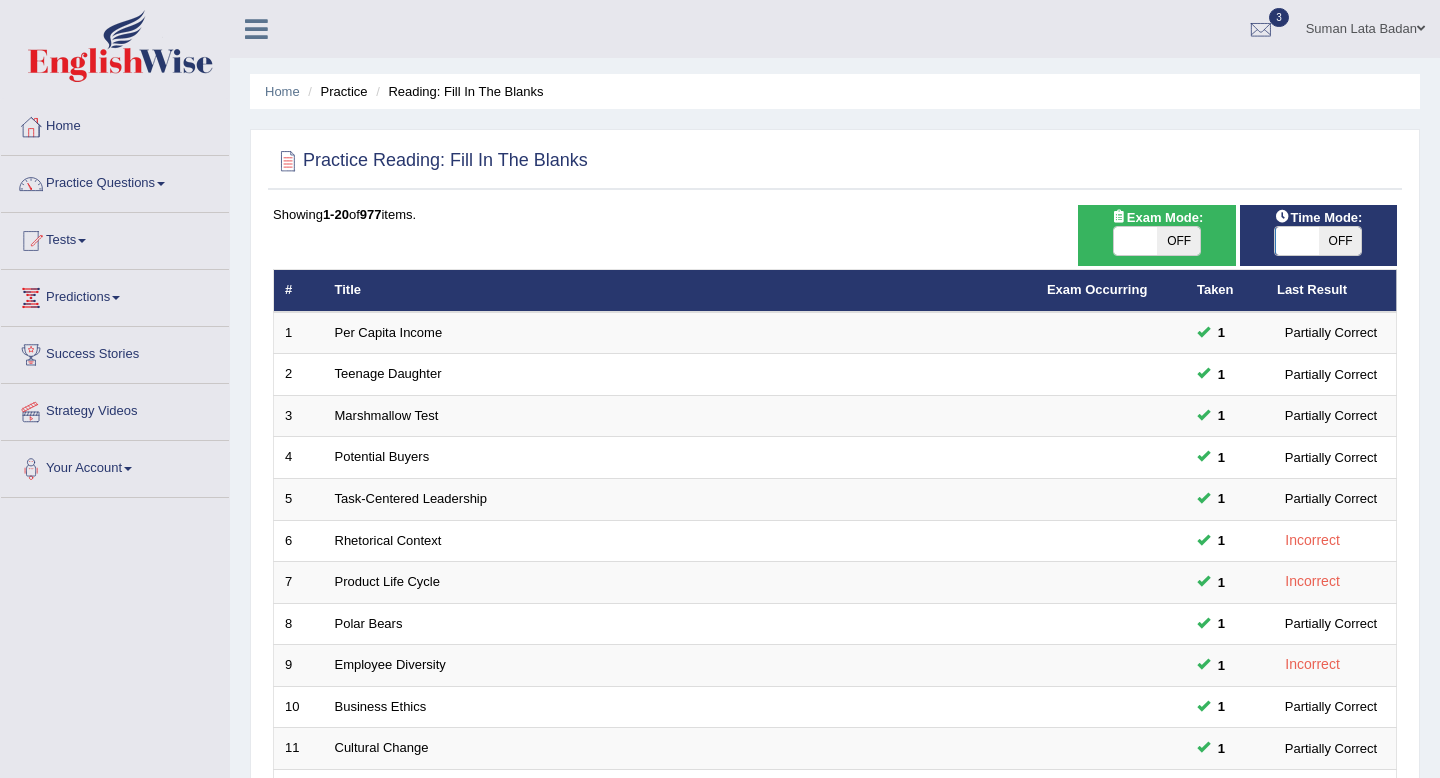 scroll, scrollTop: 0, scrollLeft: 0, axis: both 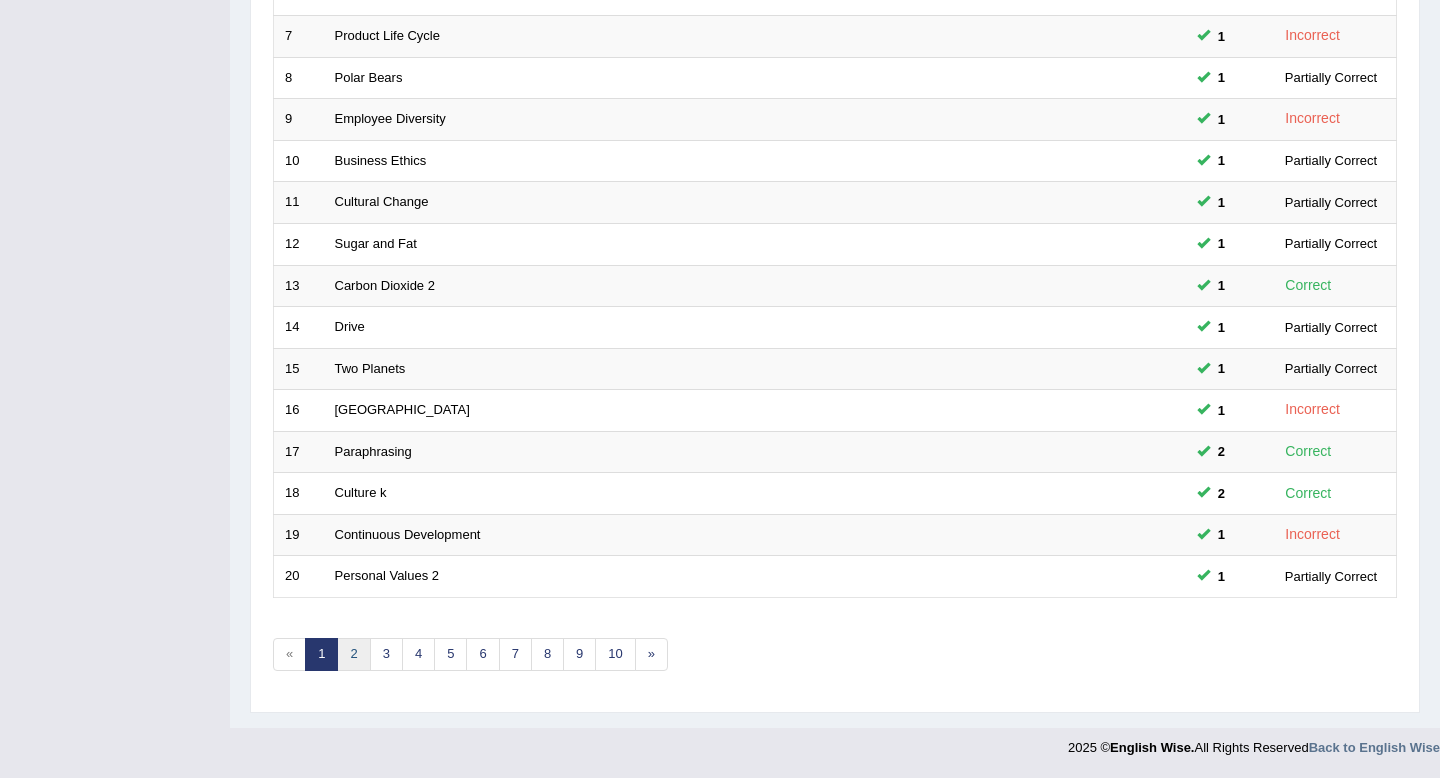 click on "2" at bounding box center [353, 654] 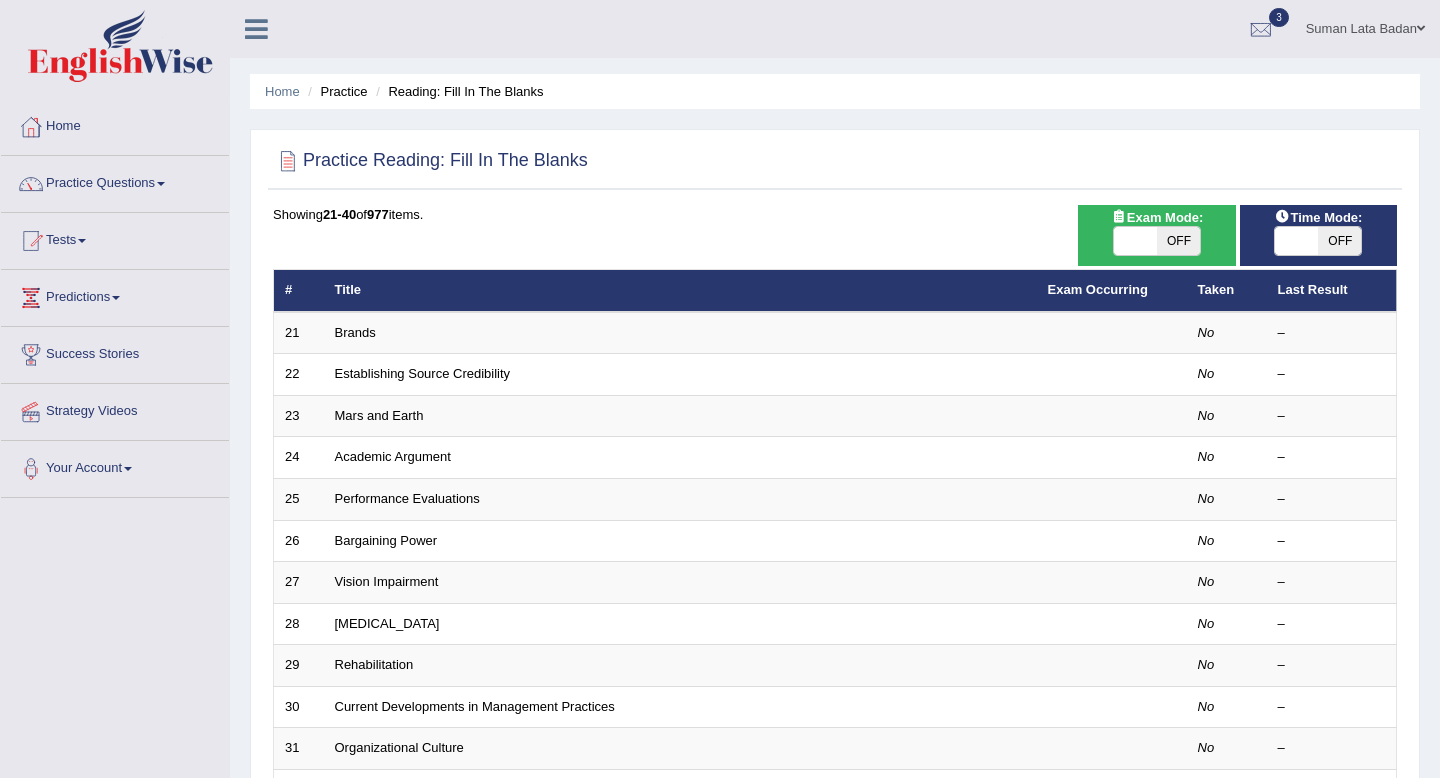 scroll, scrollTop: 0, scrollLeft: 0, axis: both 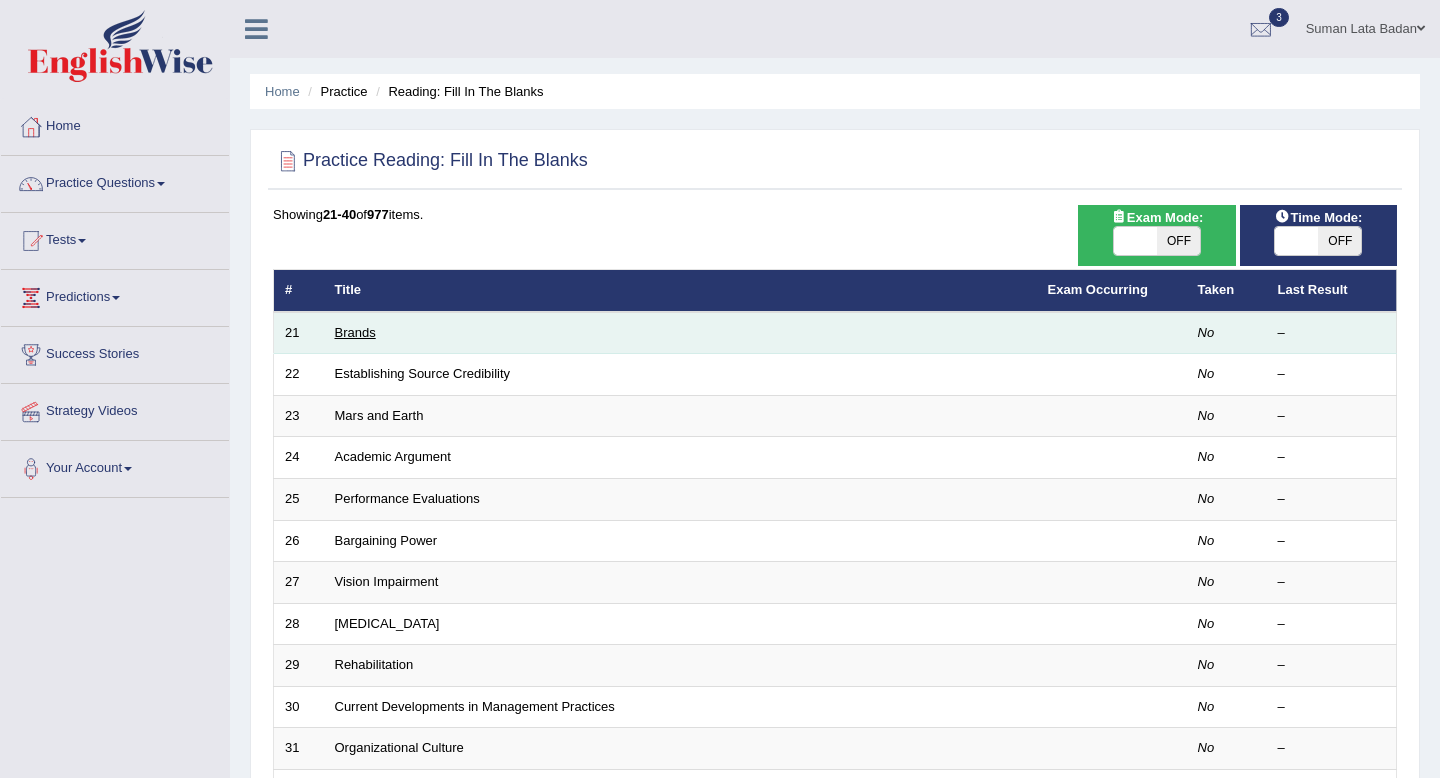 click on "Brands" at bounding box center (355, 332) 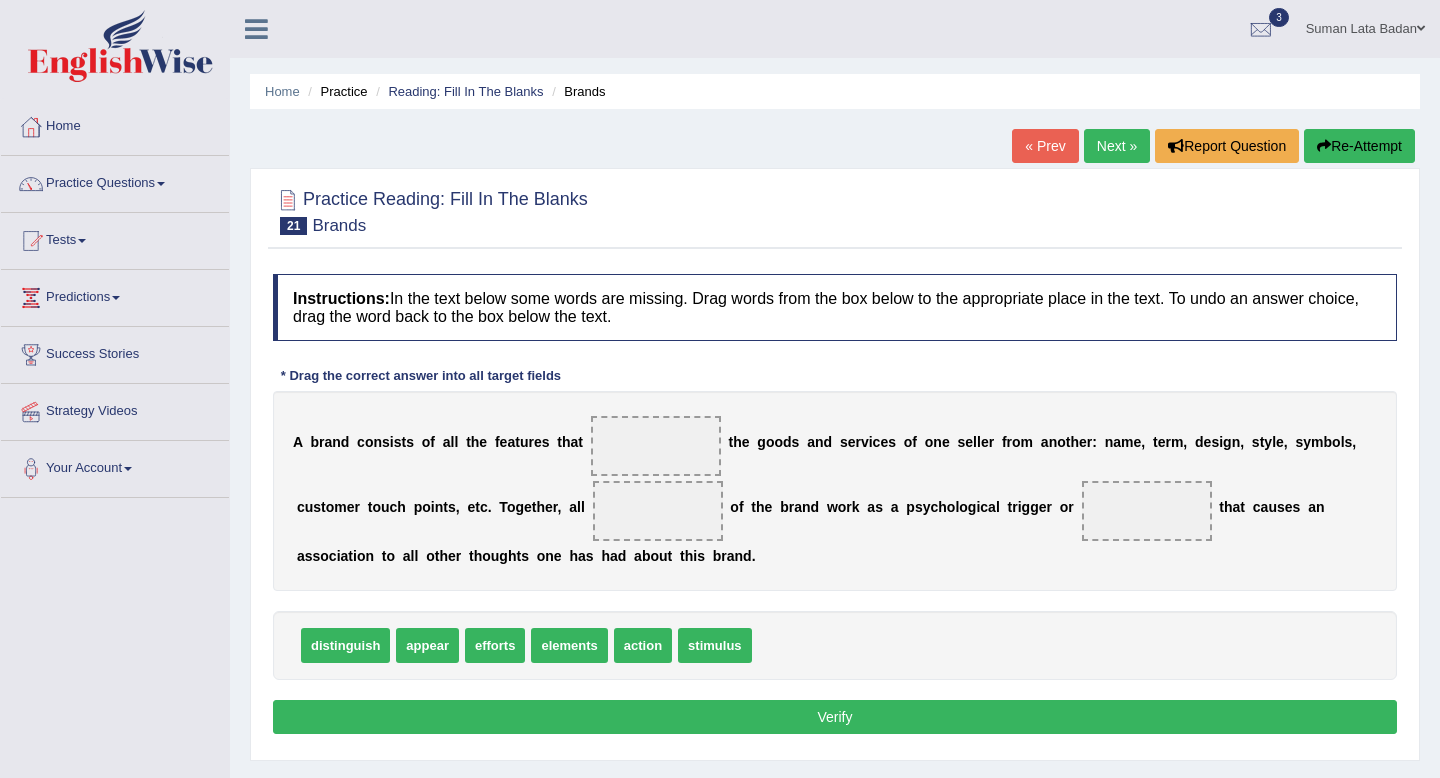 scroll, scrollTop: 0, scrollLeft: 0, axis: both 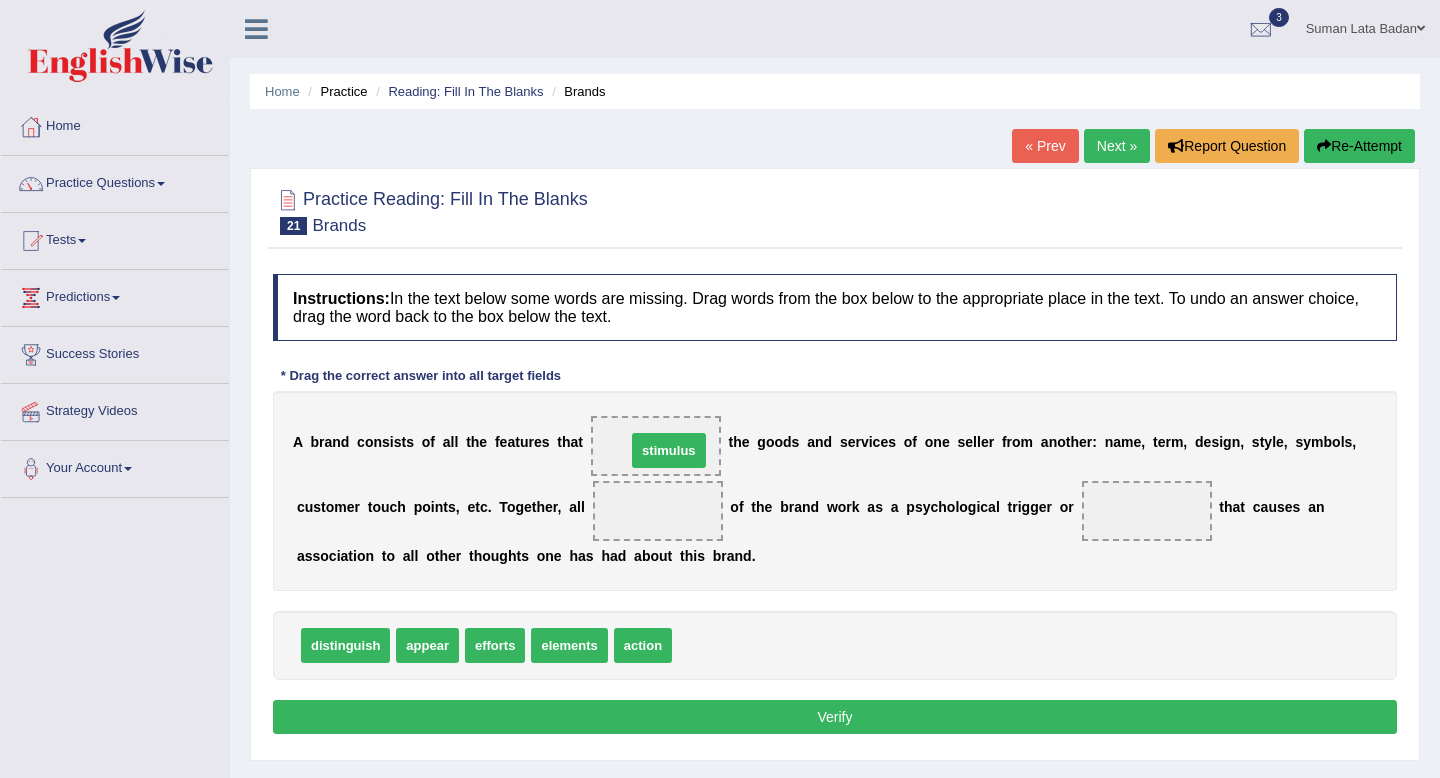 drag, startPoint x: 721, startPoint y: 653, endPoint x: 674, endPoint y: 459, distance: 199.61212 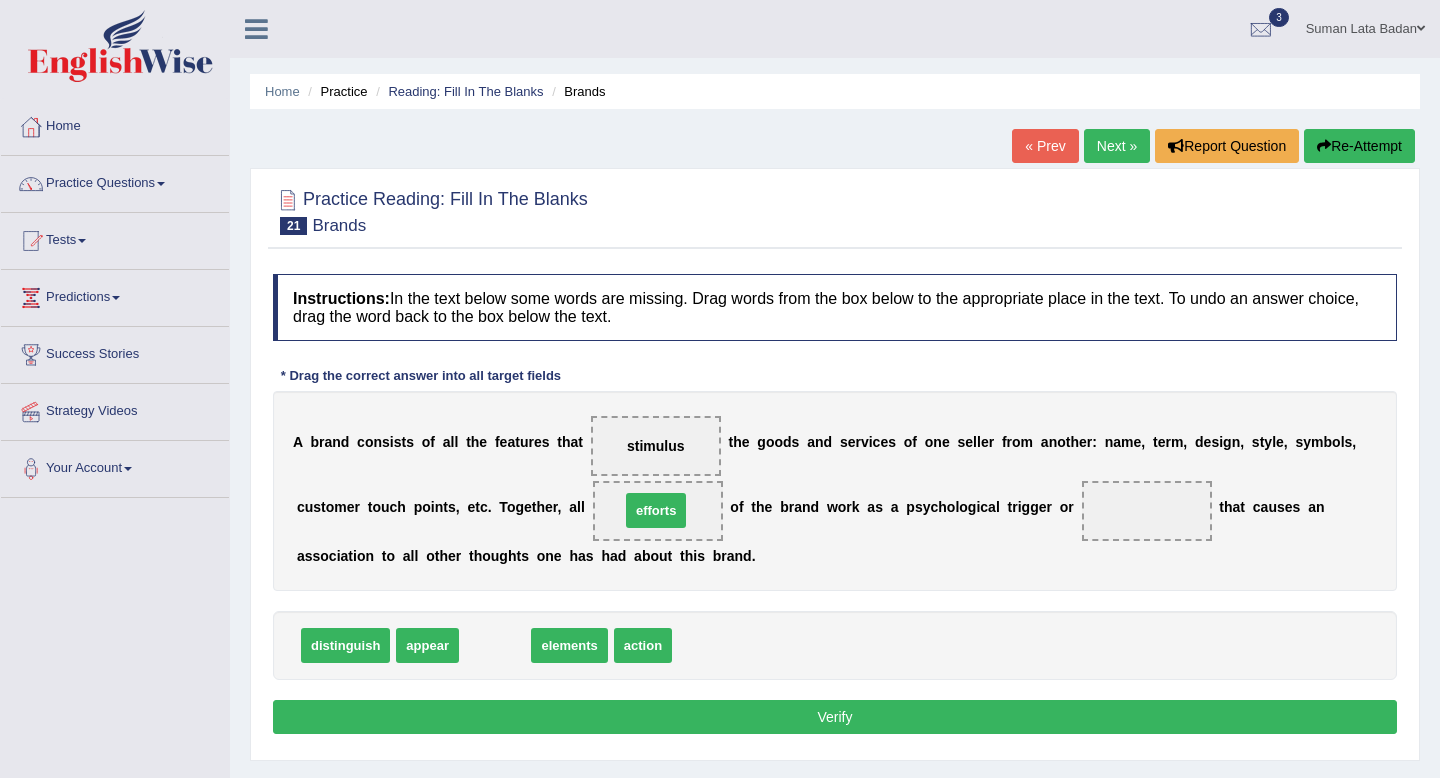 drag, startPoint x: 483, startPoint y: 656, endPoint x: 643, endPoint y: 522, distance: 208.70074 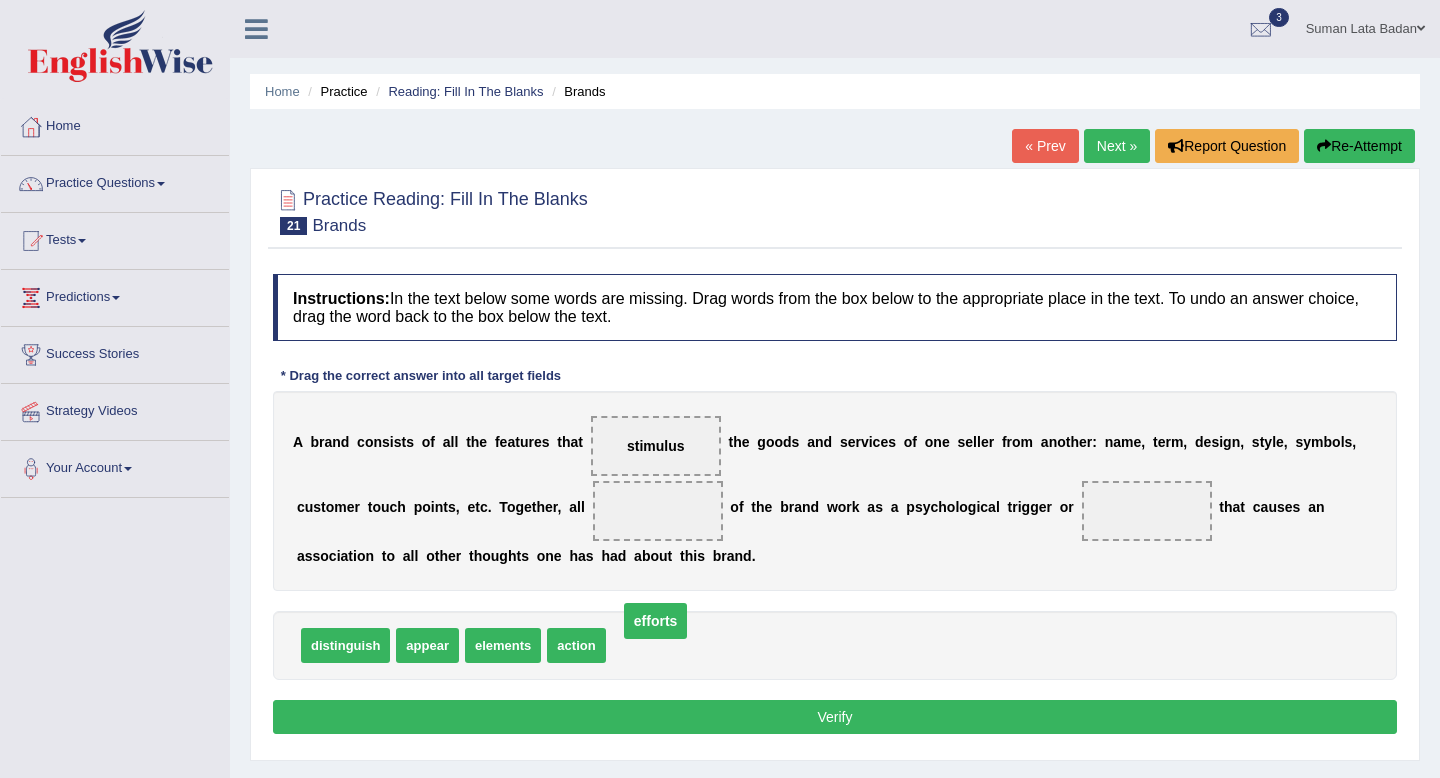 drag, startPoint x: 655, startPoint y: 513, endPoint x: 653, endPoint y: 623, distance: 110.01818 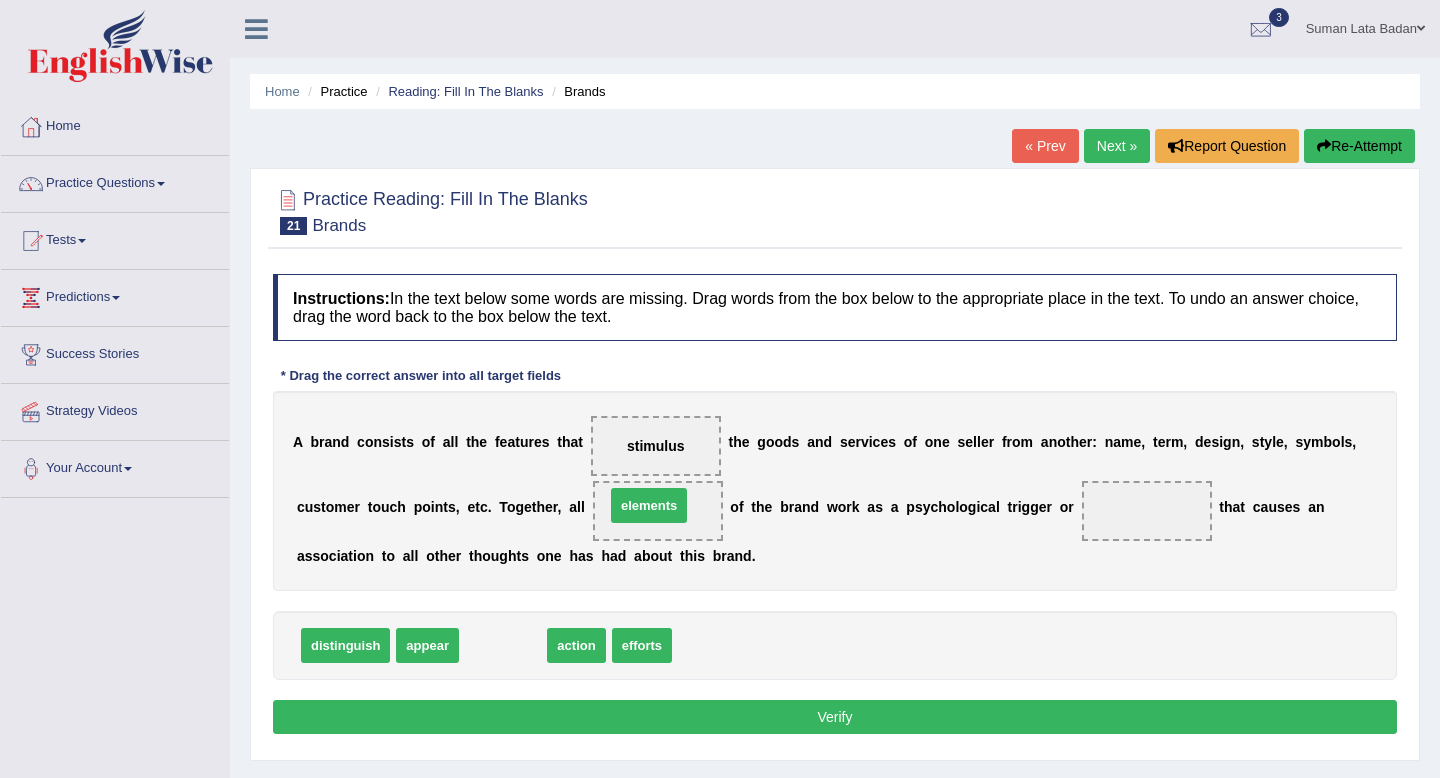 drag, startPoint x: 501, startPoint y: 655, endPoint x: 647, endPoint y: 516, distance: 201.58621 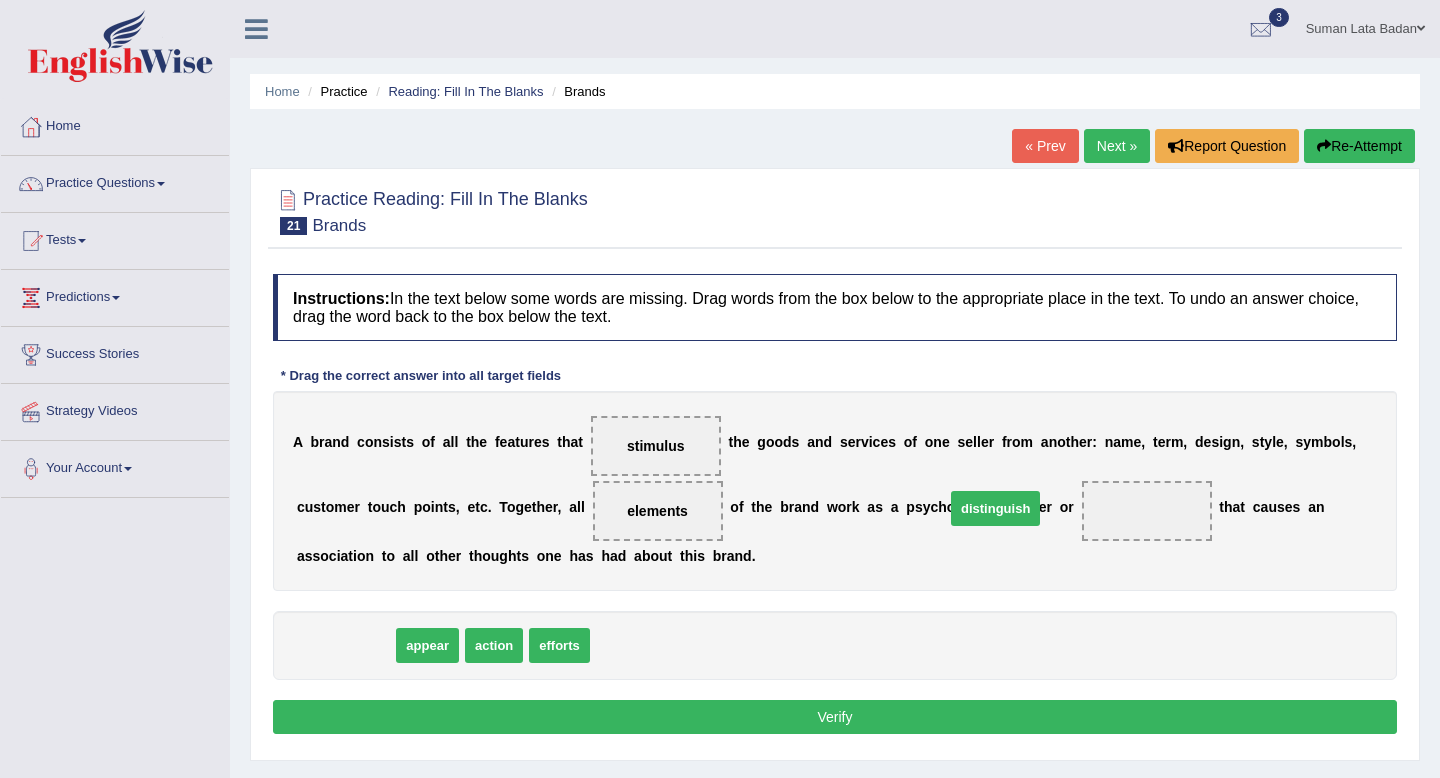 drag, startPoint x: 313, startPoint y: 658, endPoint x: 963, endPoint y: 521, distance: 664.2808 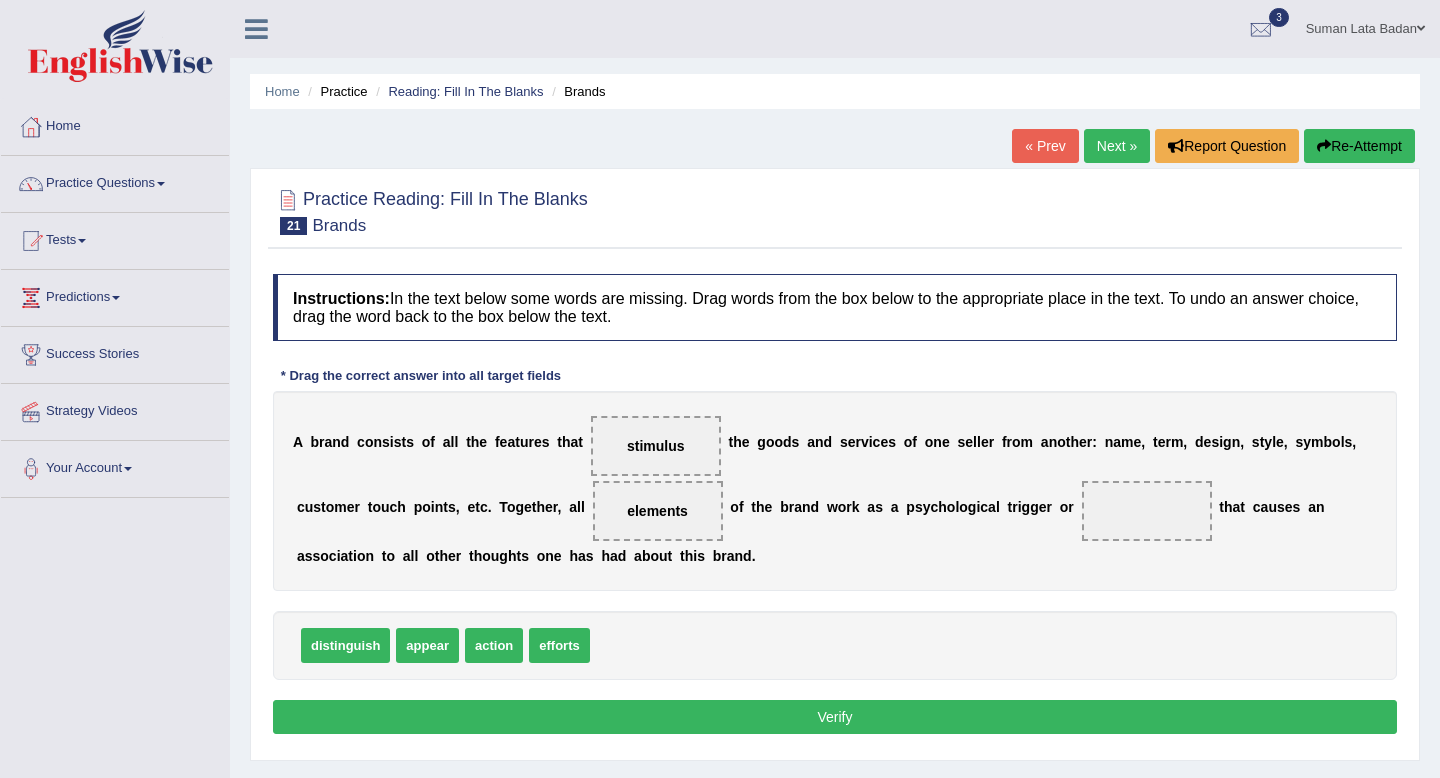 drag, startPoint x: 1079, startPoint y: 519, endPoint x: 1378, endPoint y: 516, distance: 299.01505 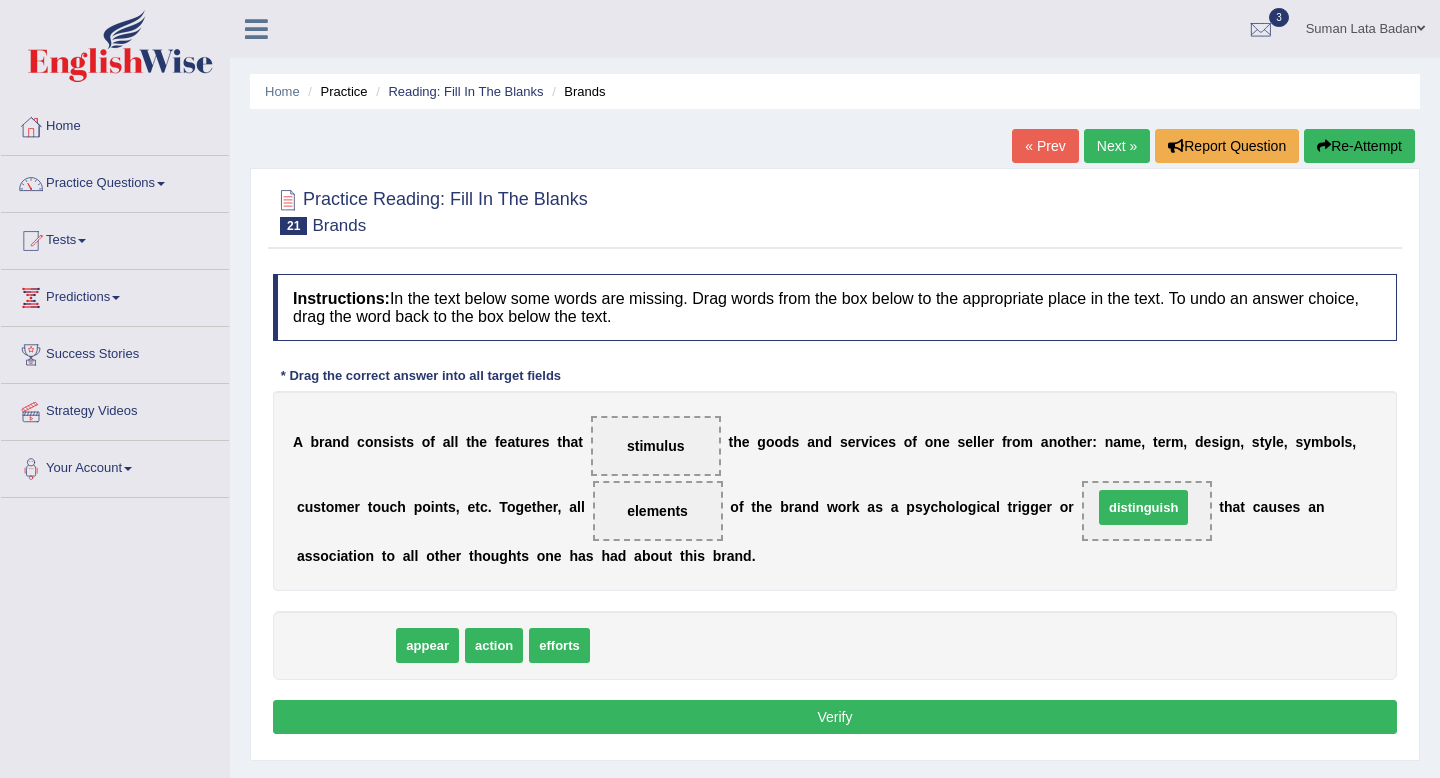 drag, startPoint x: 326, startPoint y: 637, endPoint x: 1125, endPoint y: 498, distance: 811.0006 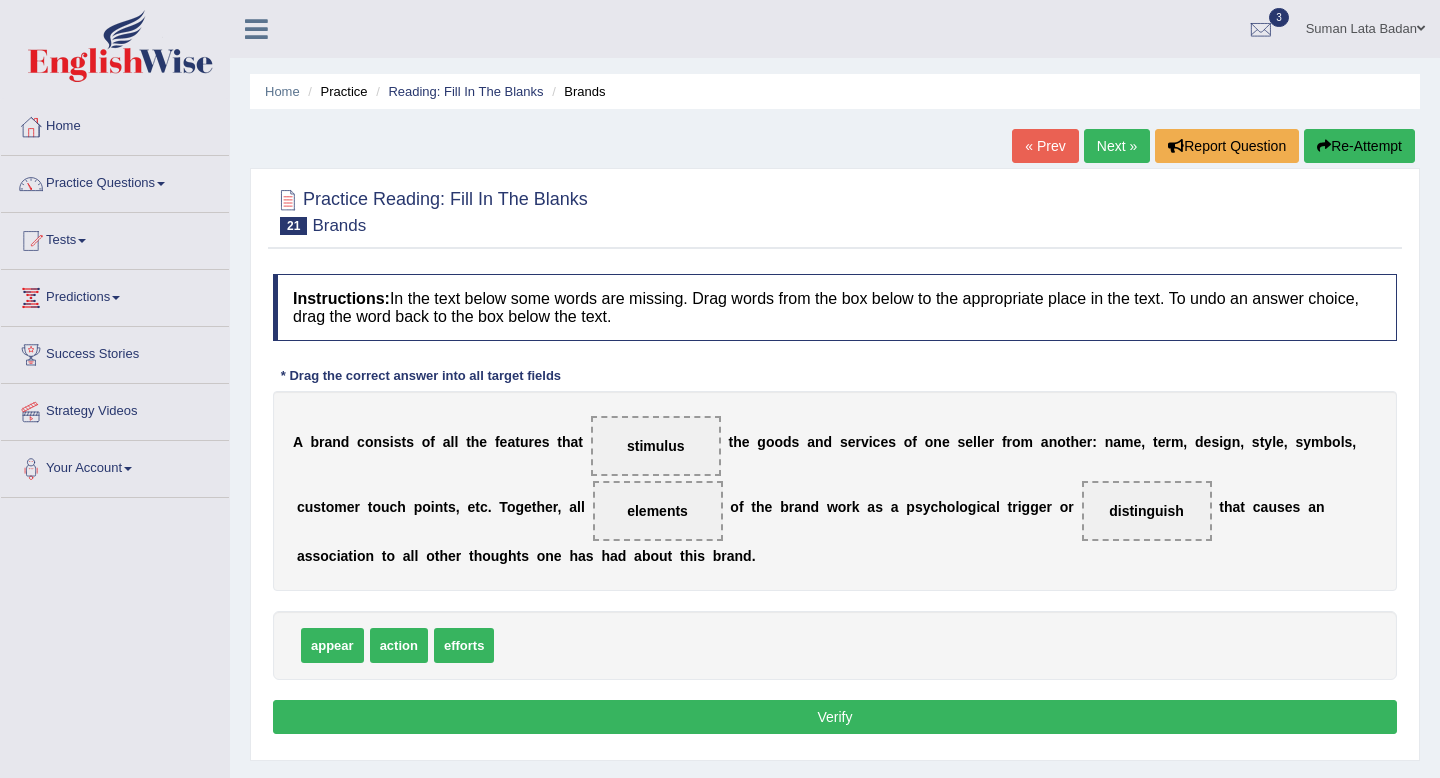 click on "Verify" at bounding box center [835, 717] 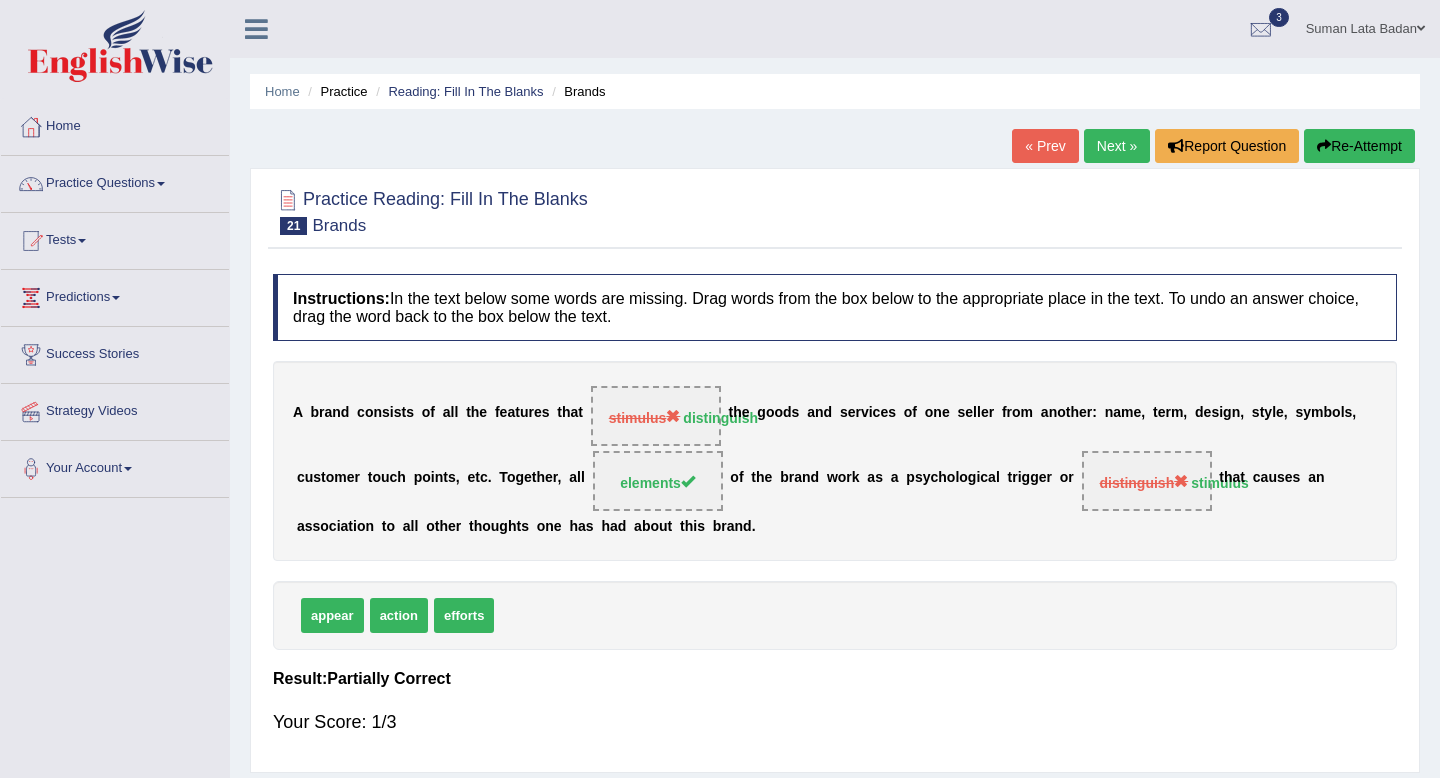 click on "Next »" at bounding box center (1117, 146) 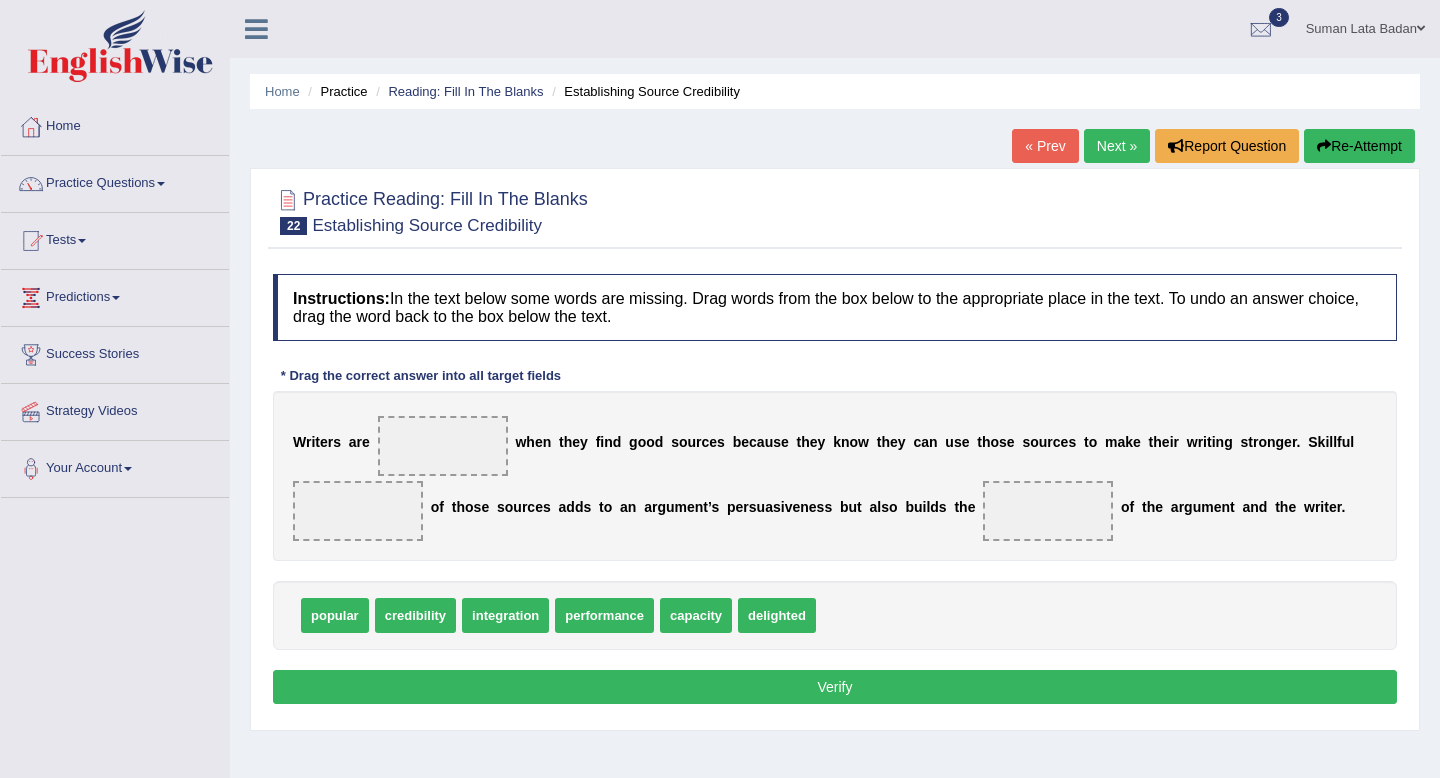 scroll, scrollTop: 0, scrollLeft: 0, axis: both 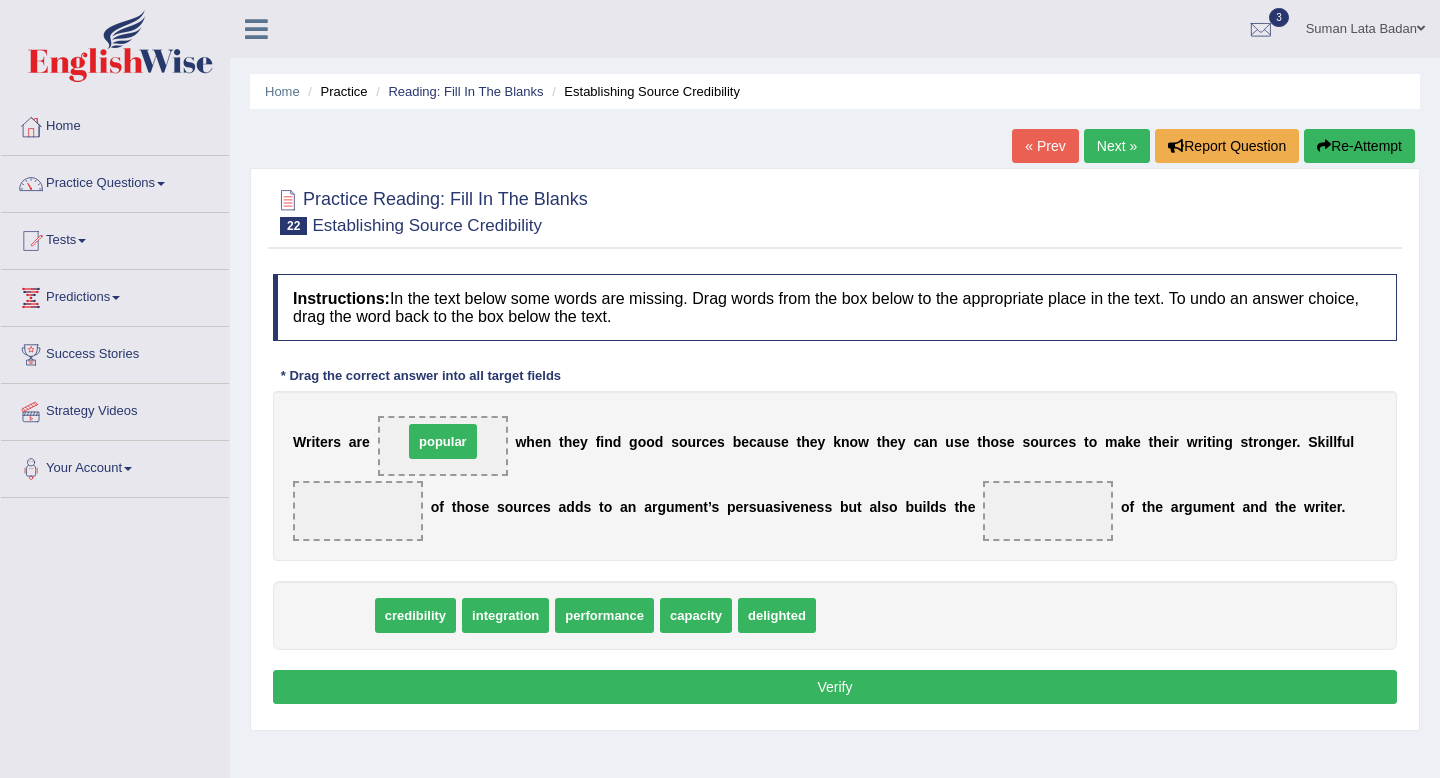 drag, startPoint x: 348, startPoint y: 627, endPoint x: 453, endPoint y: 460, distance: 197.26631 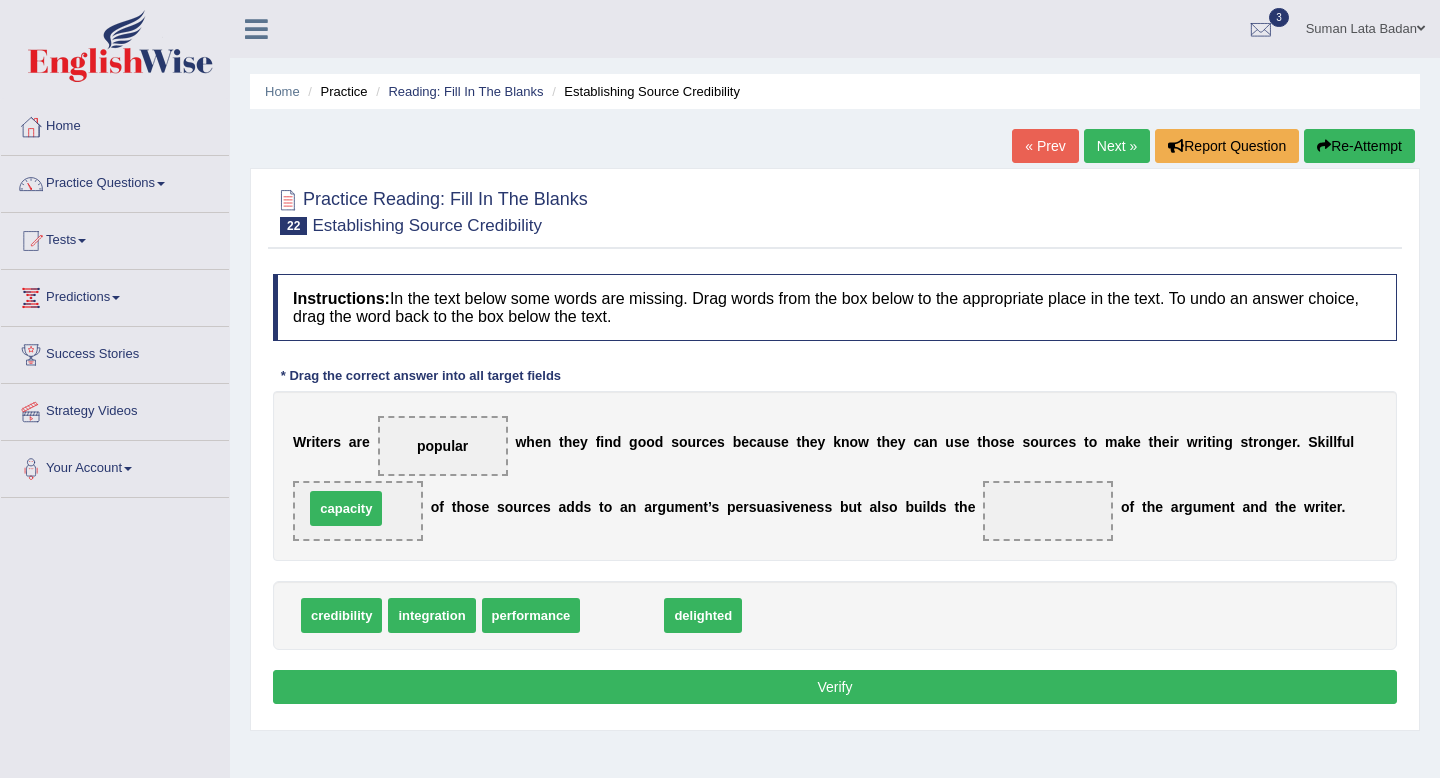 drag, startPoint x: 638, startPoint y: 612, endPoint x: 361, endPoint y: 505, distance: 296.9478 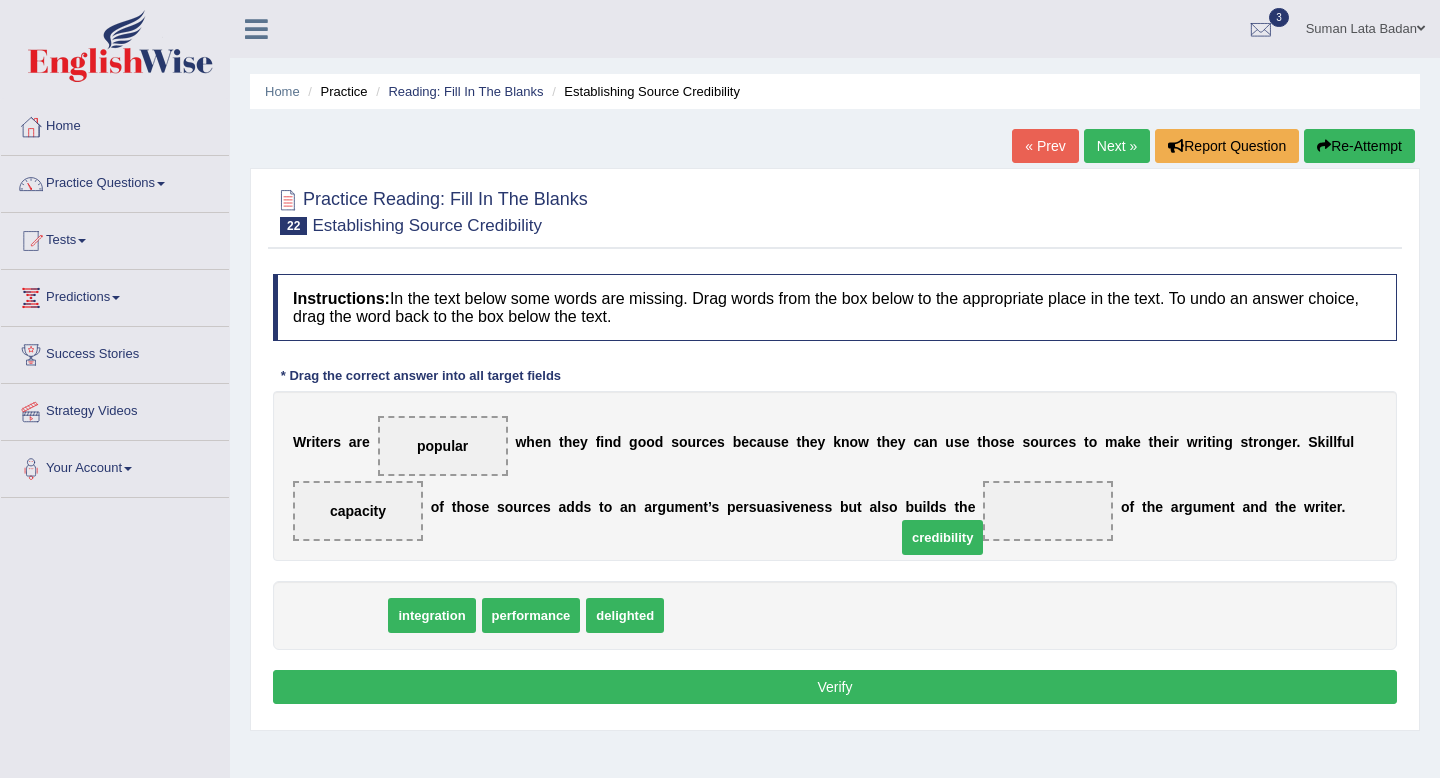 drag, startPoint x: 342, startPoint y: 620, endPoint x: 944, endPoint y: 541, distance: 607.16144 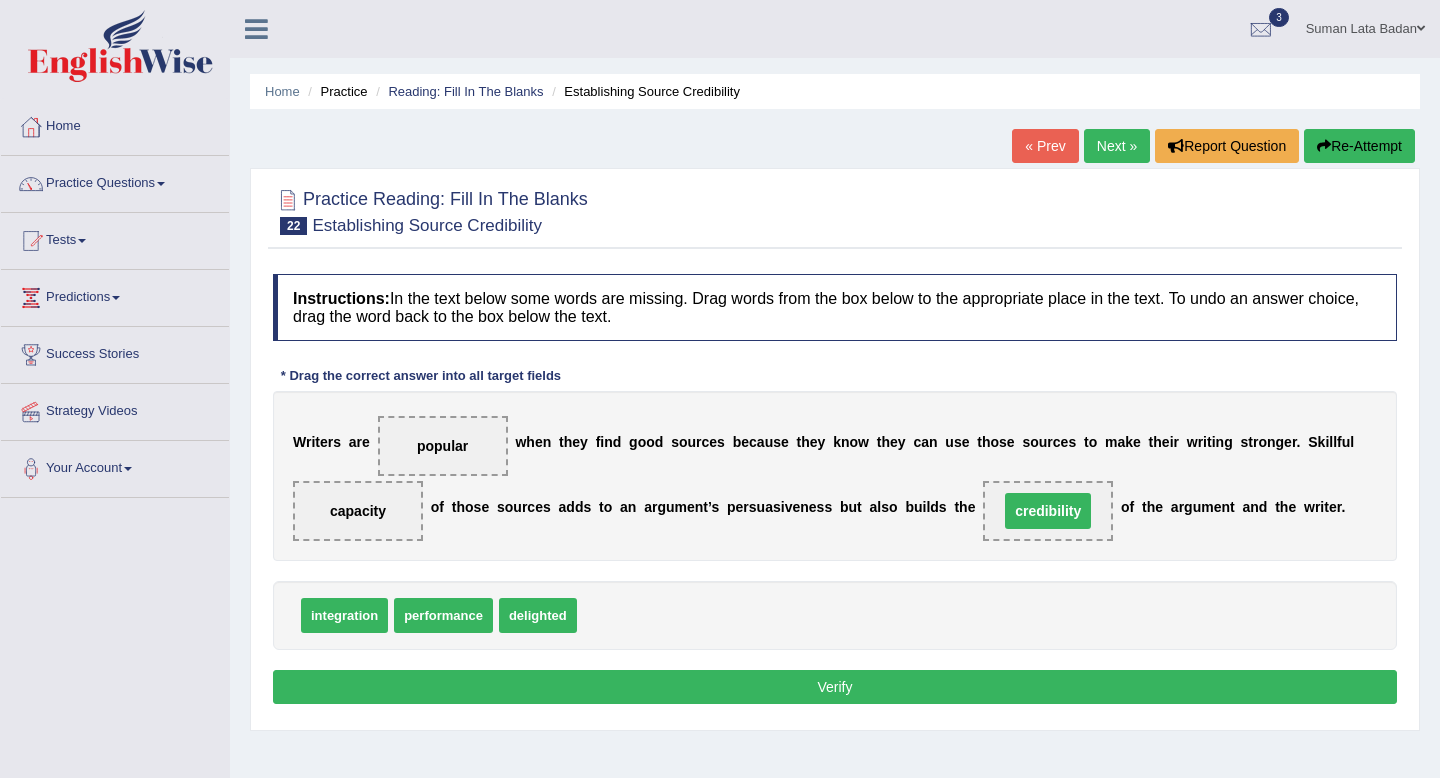 click on "W r i t e r s    a r e    popular    w h e n    t h e y    f i n d    g o o d    s o u r c e s    b e c a u s e    t h e y    k n o w    t h e y    c a n    u s e    t h o s e    s o u r c e s    t o    m a k e    t h e i r    w r i t i n g    s t r o n g e r .    S k i l l f u l    capacity    o f    t h o s e    s o u r c e s    a d d s    t o    a n    a r g u m e n t ’ s    p e r s u a s i v e n e s s    b u t    a l s o    b u i l d s    t h e    credibility    o f    t h e    a r g u m e n t    a n d    t h e    w r i t e r ." at bounding box center [835, 476] 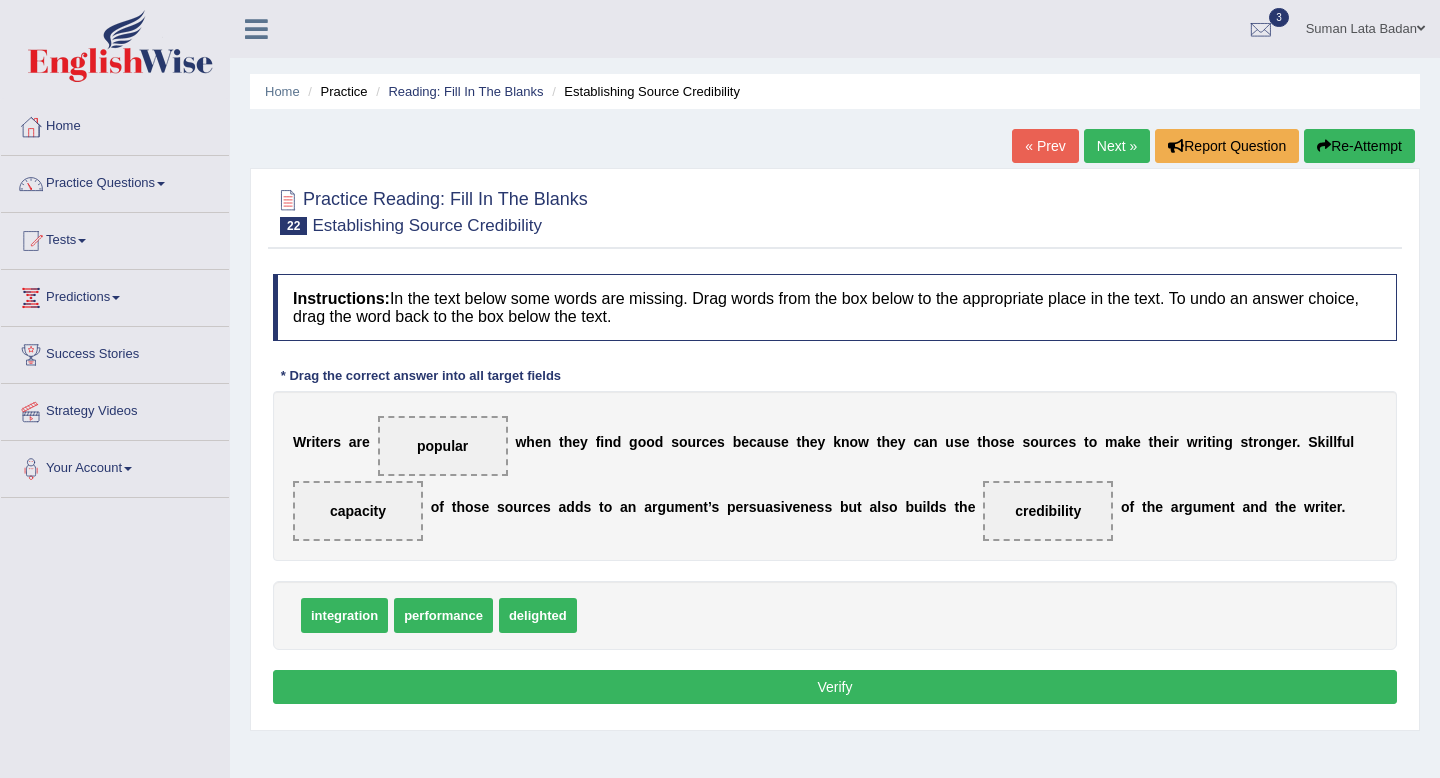 click on "Verify" at bounding box center (835, 687) 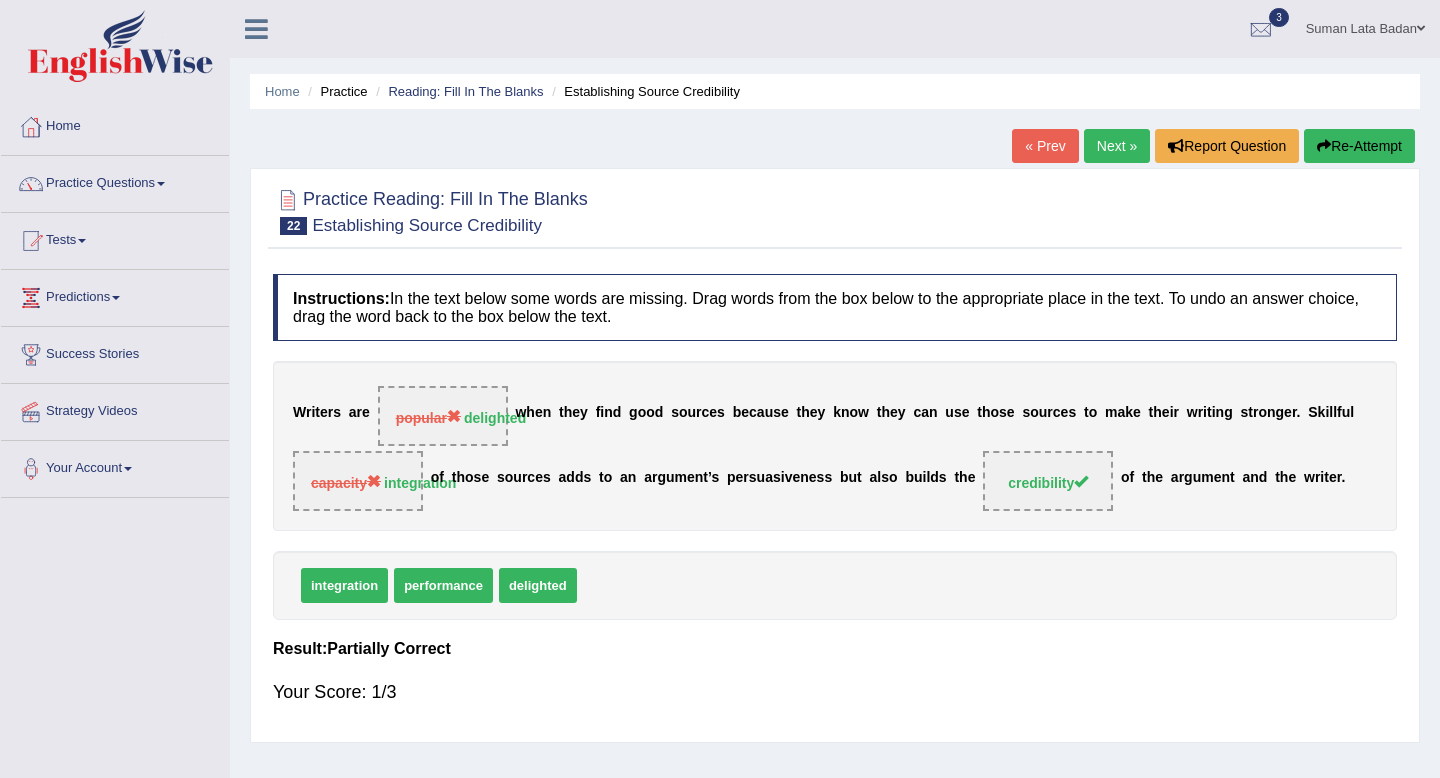 click on "Next »" at bounding box center [1117, 146] 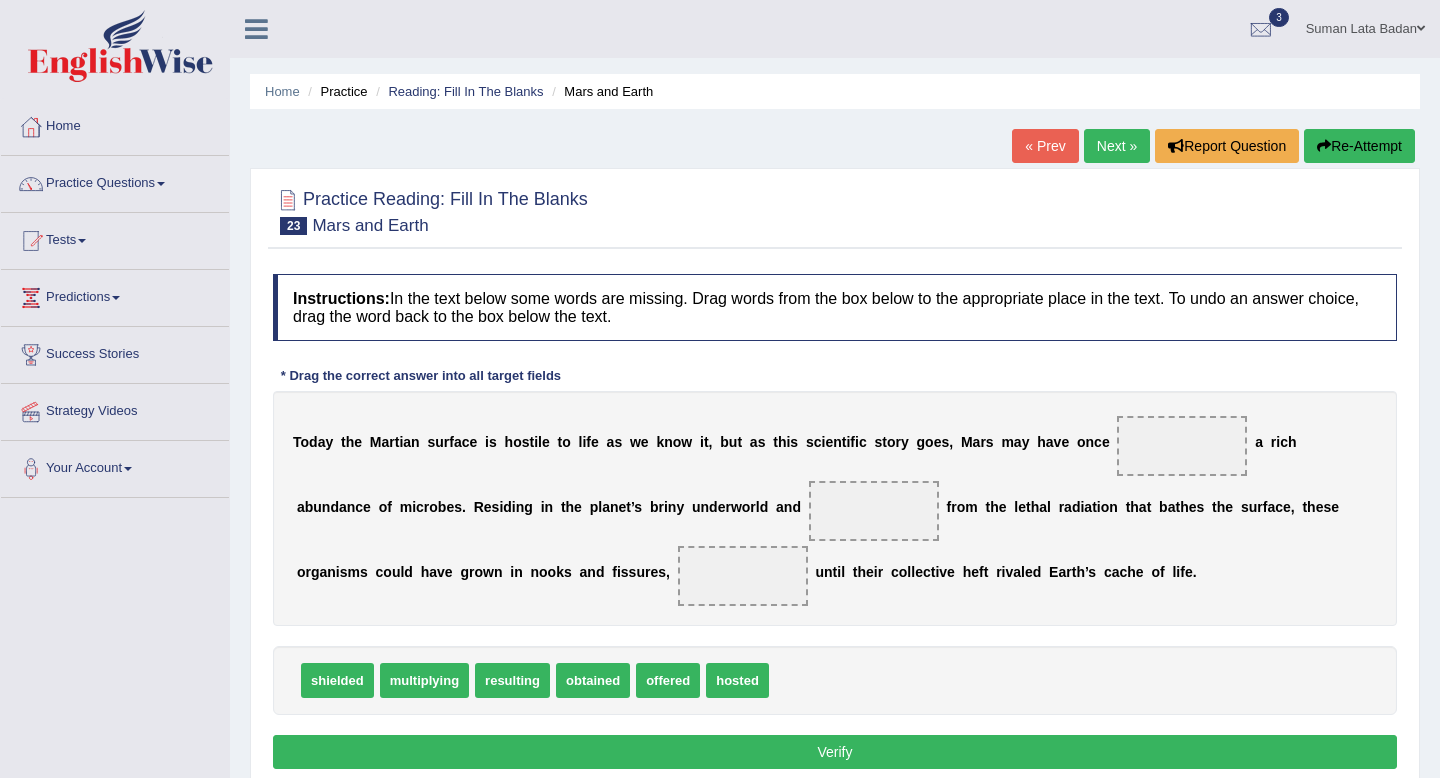 scroll, scrollTop: 0, scrollLeft: 0, axis: both 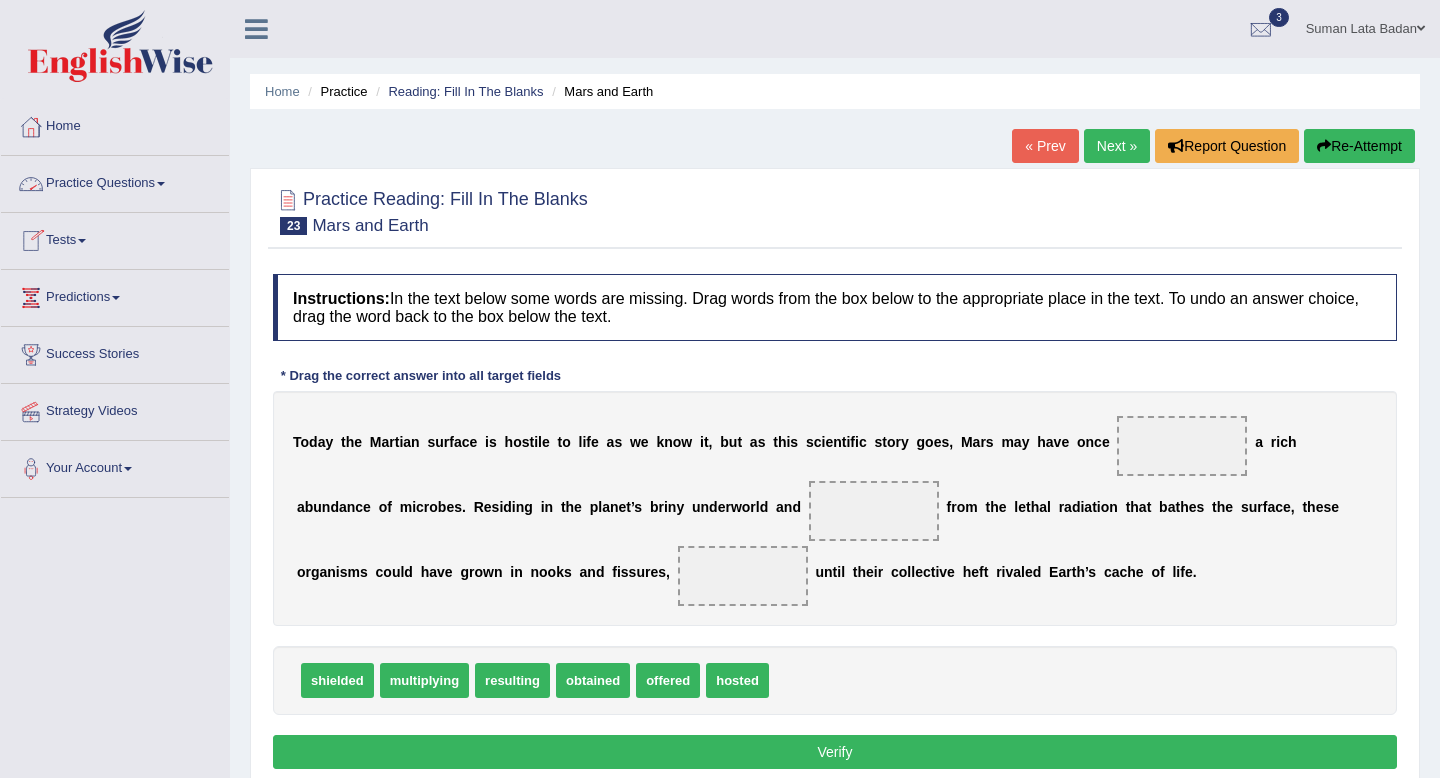 click on "Practice Questions" at bounding box center (115, 181) 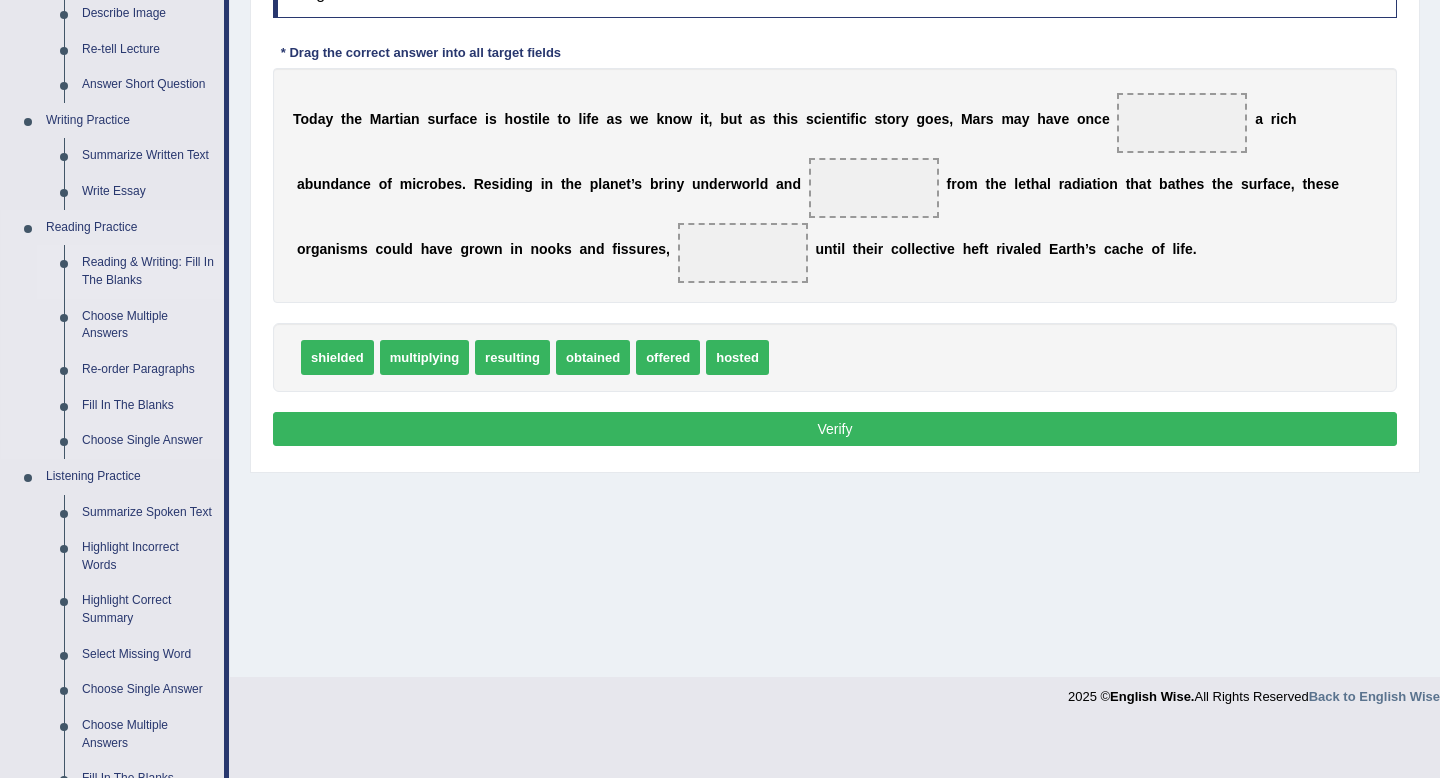 scroll, scrollTop: 322, scrollLeft: 0, axis: vertical 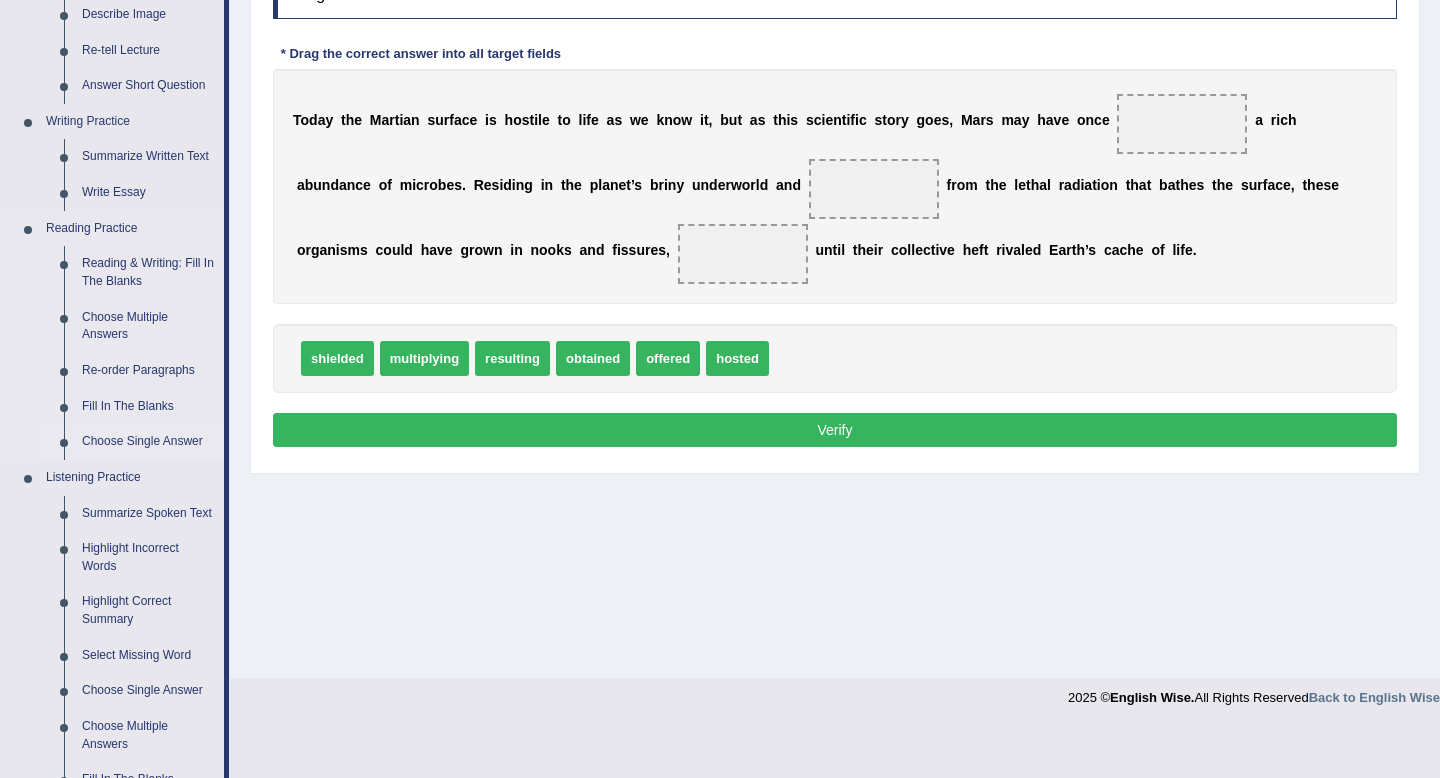click on "Choose Single Answer" at bounding box center [148, 442] 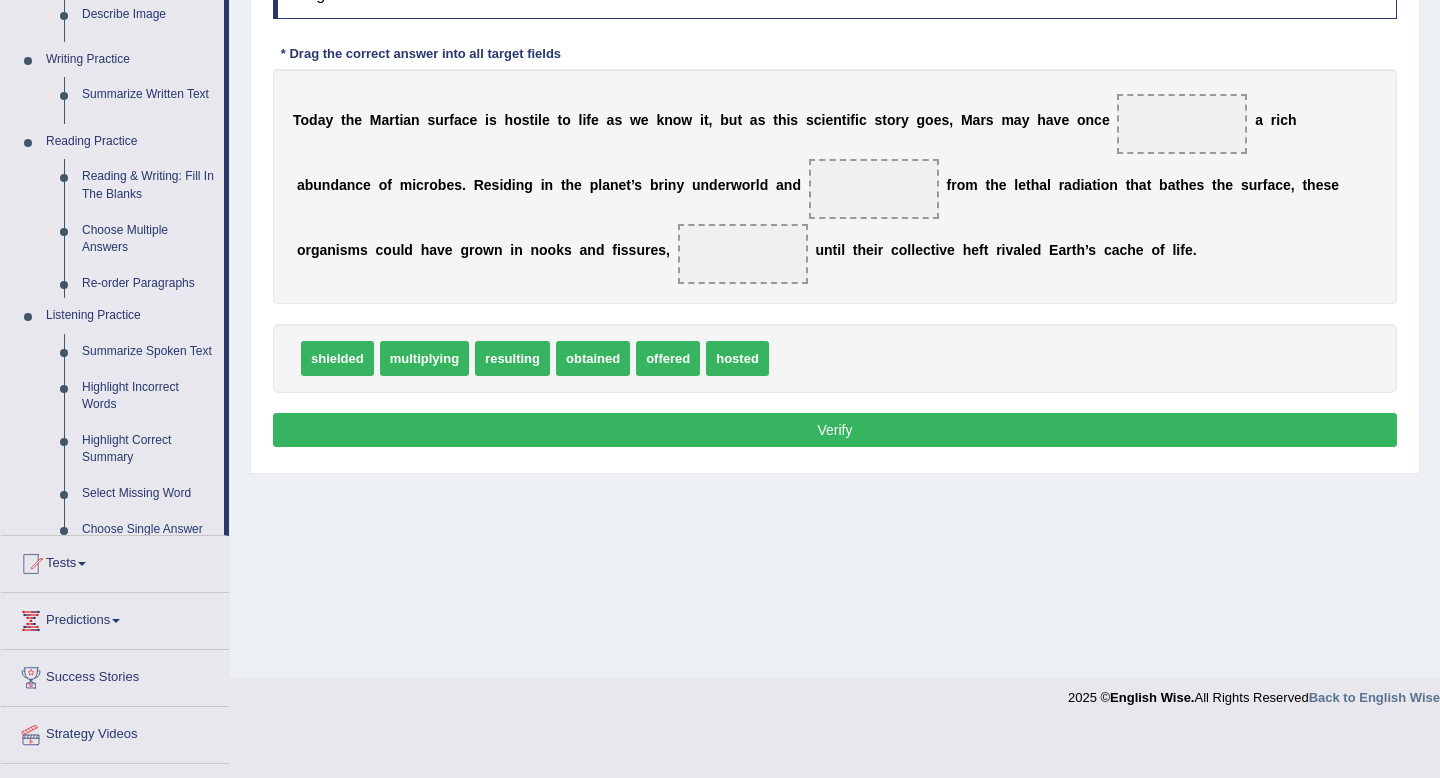 scroll, scrollTop: 272, scrollLeft: 0, axis: vertical 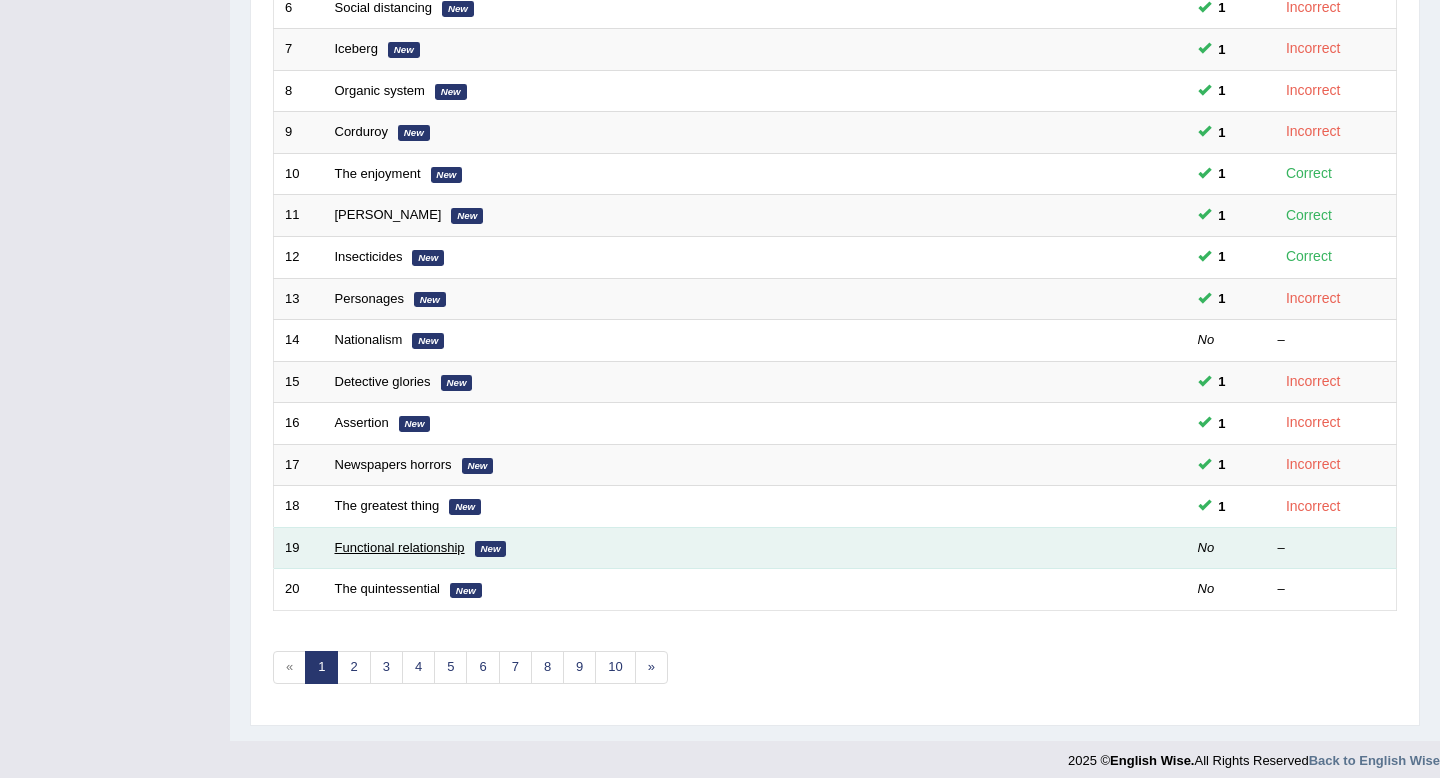 click on "Functional relationship" at bounding box center (400, 547) 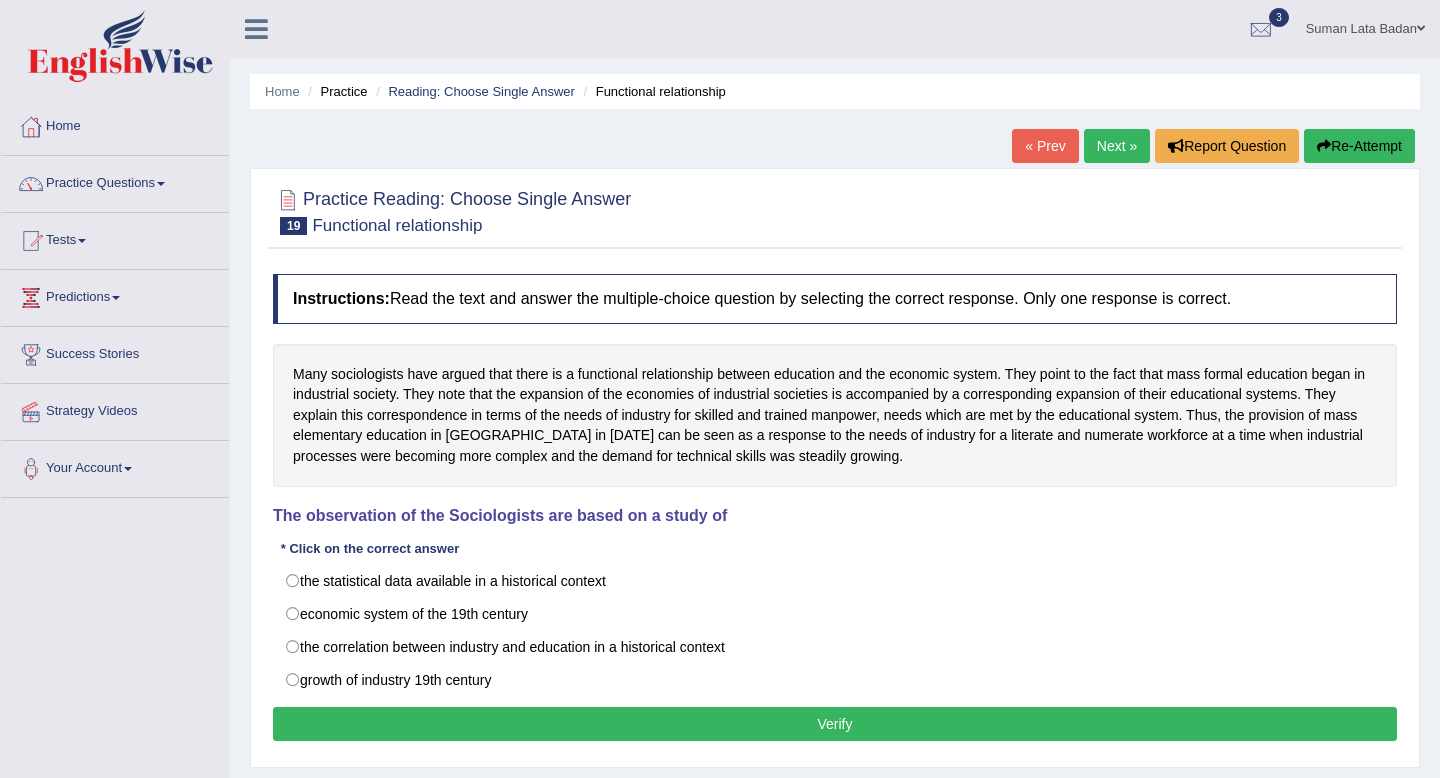 scroll, scrollTop: 0, scrollLeft: 0, axis: both 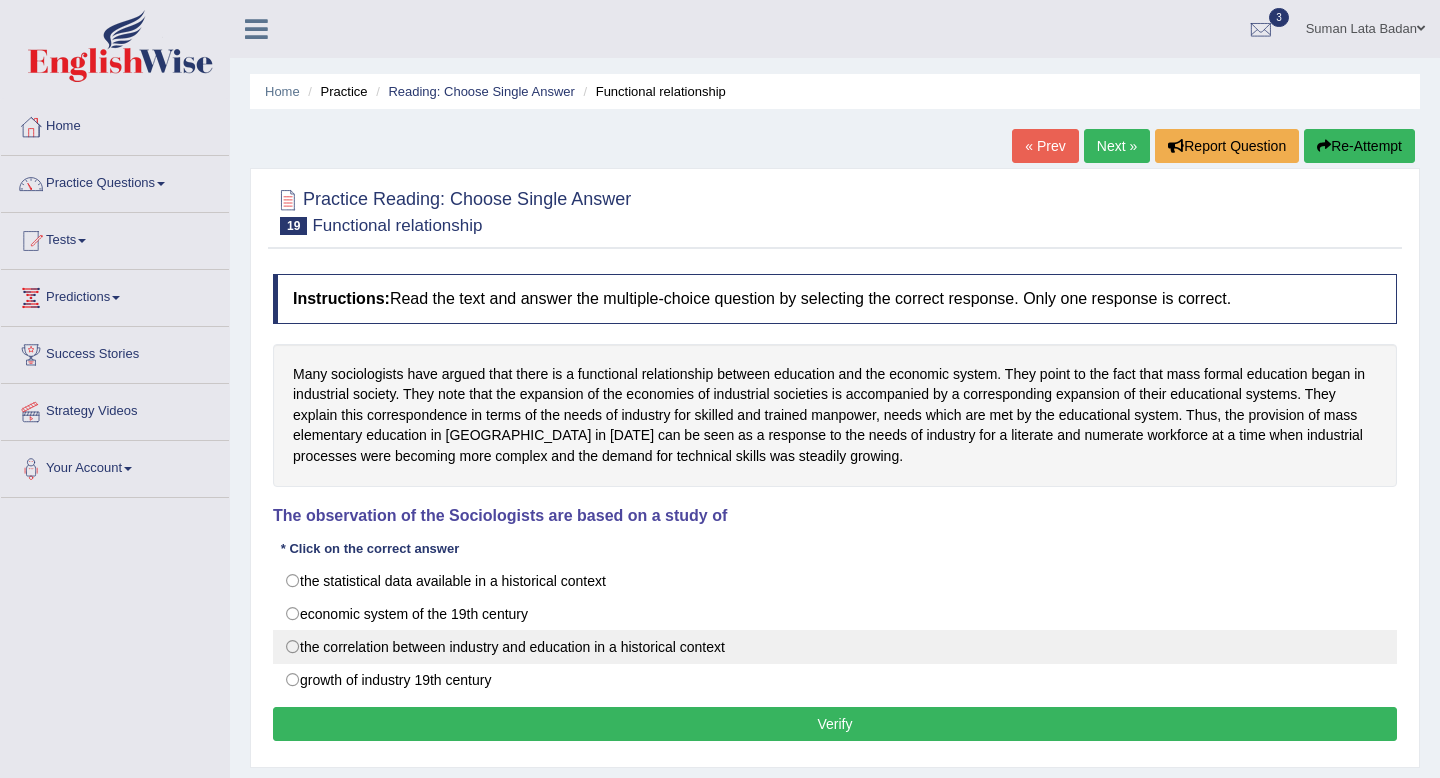 click on "the correlation between industry and education in a historical context" at bounding box center (835, 647) 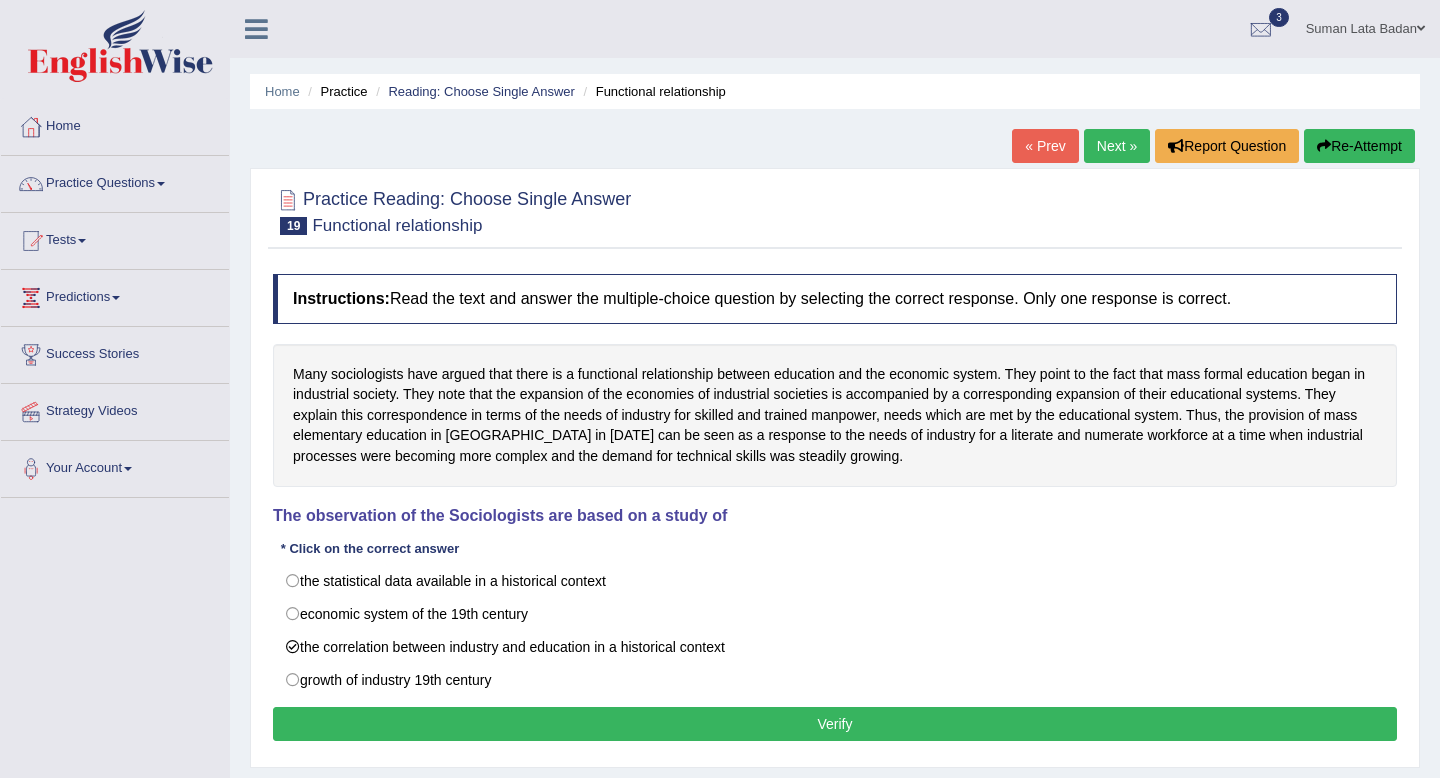 click on "Verify" at bounding box center (835, 724) 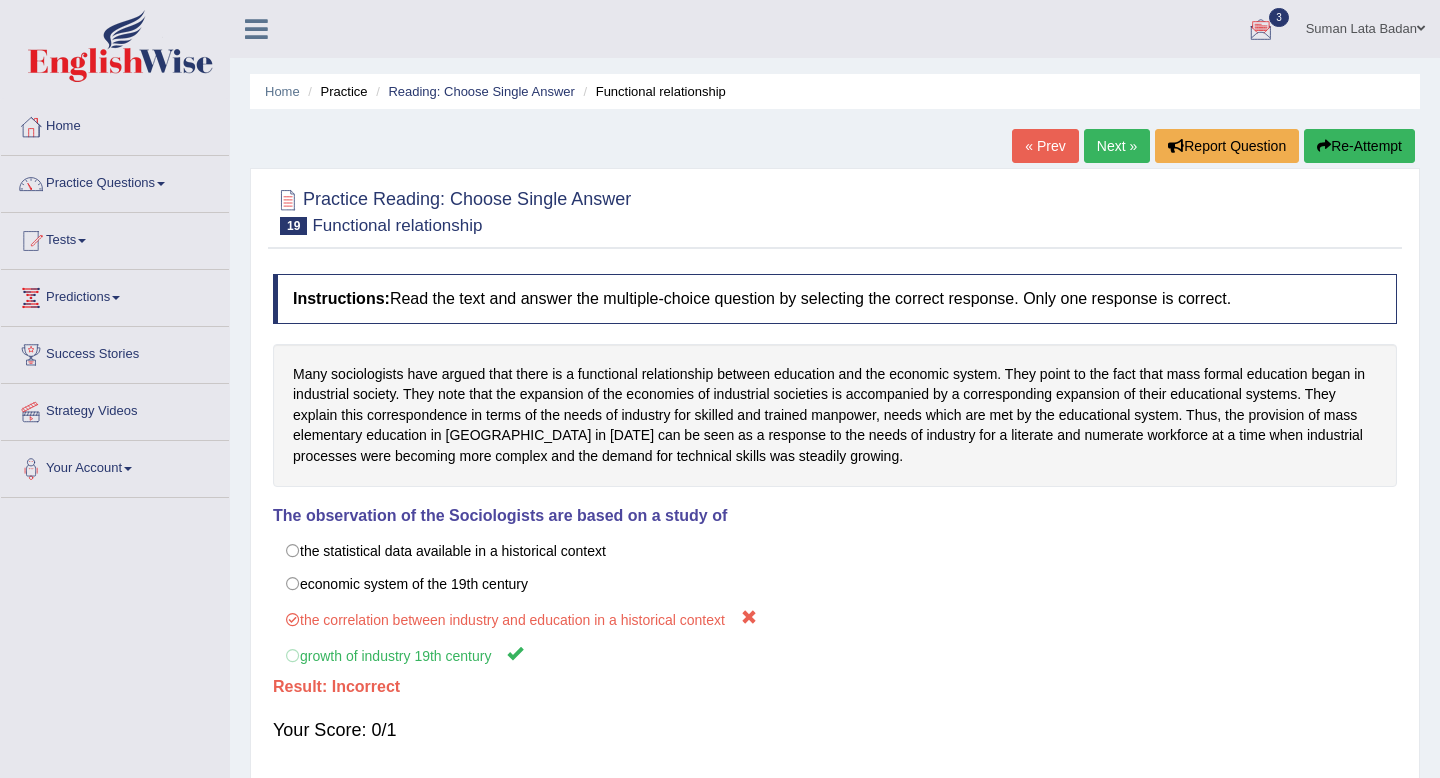click on "Next »" at bounding box center (1117, 146) 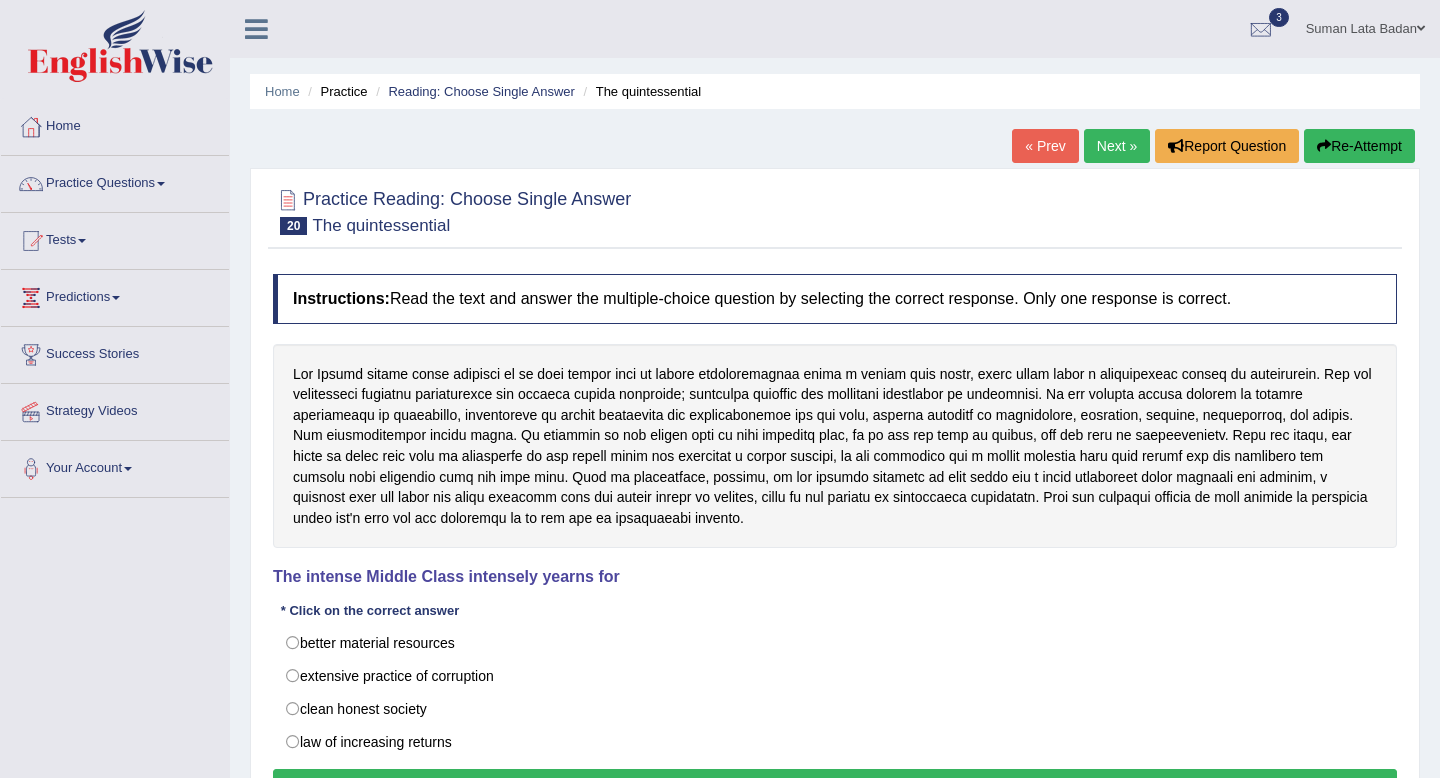 scroll, scrollTop: 0, scrollLeft: 0, axis: both 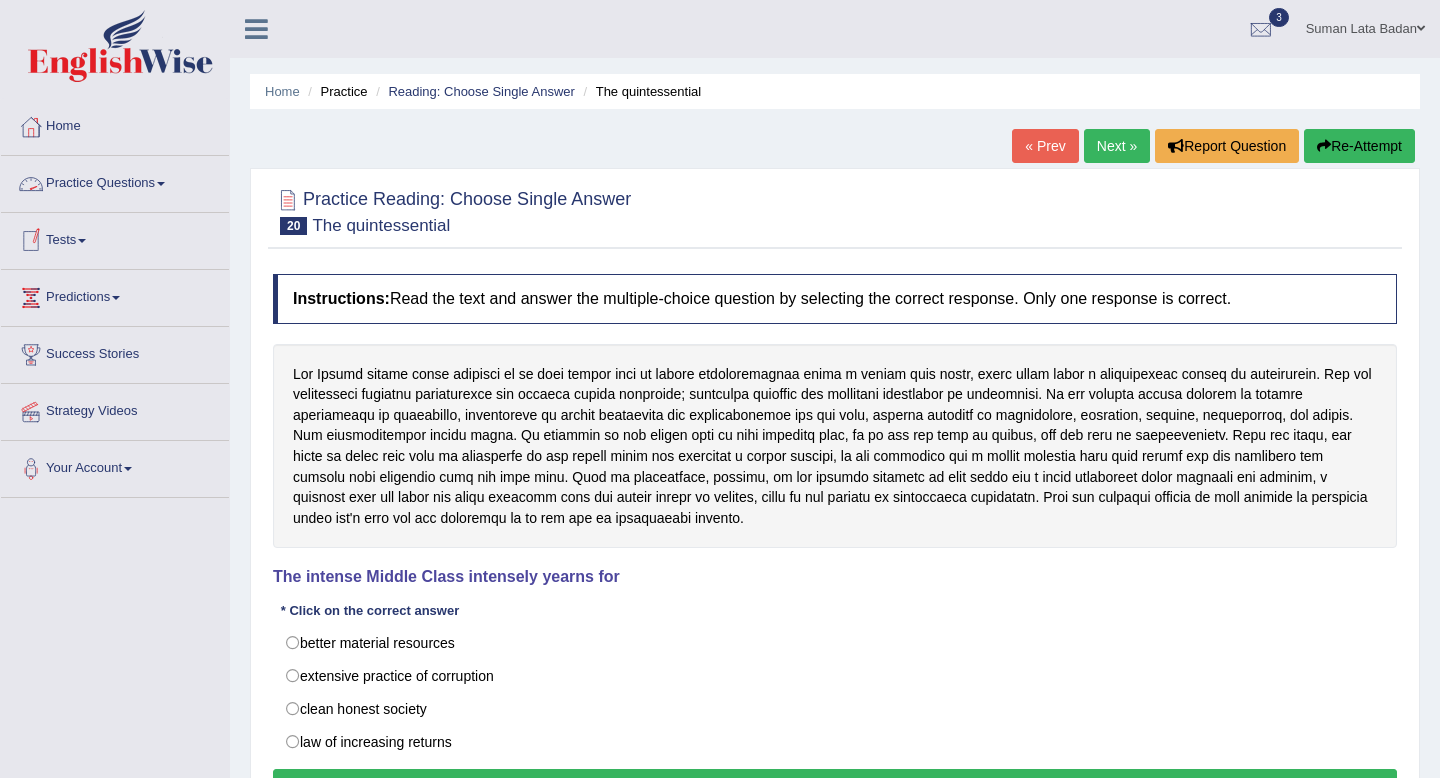 click on "Practice Questions" at bounding box center (115, 181) 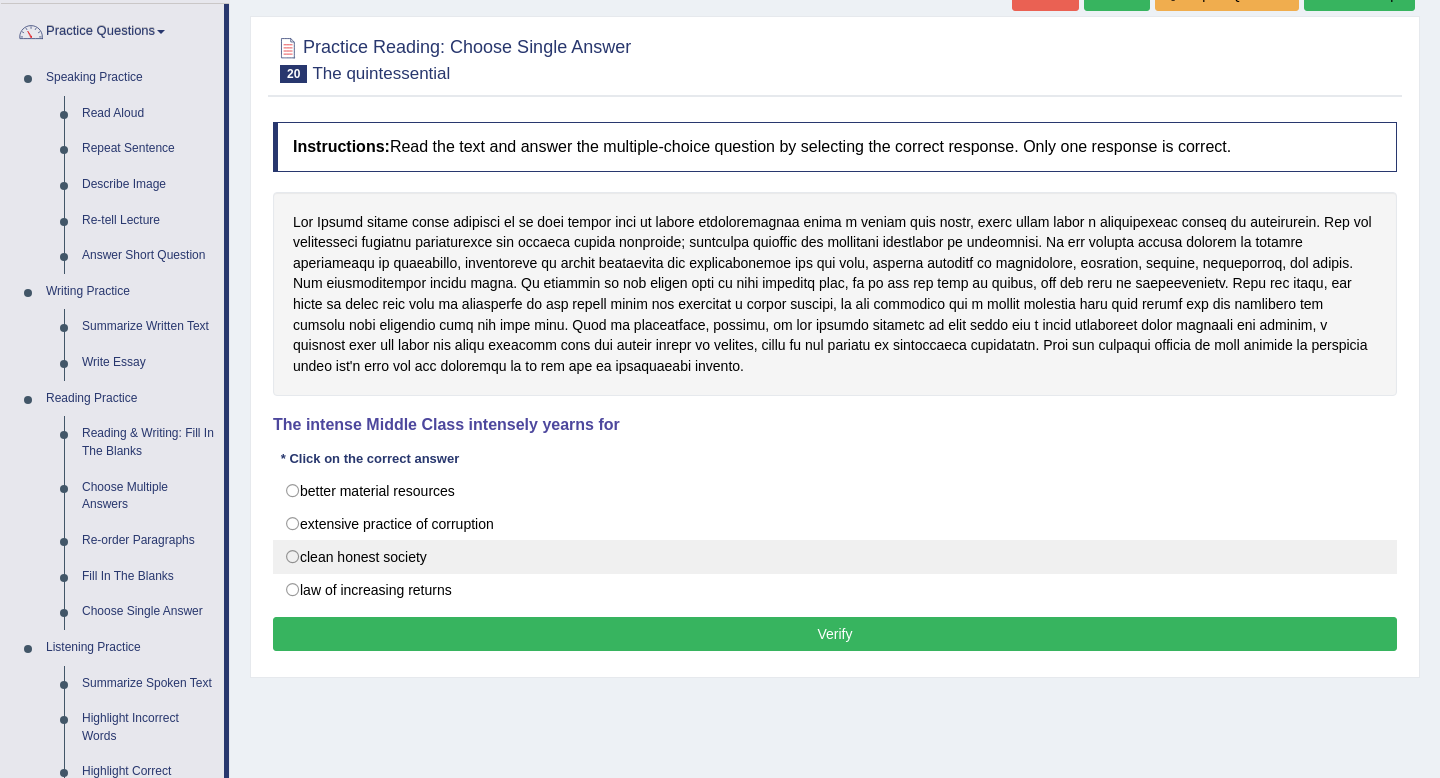 scroll, scrollTop: 140, scrollLeft: 0, axis: vertical 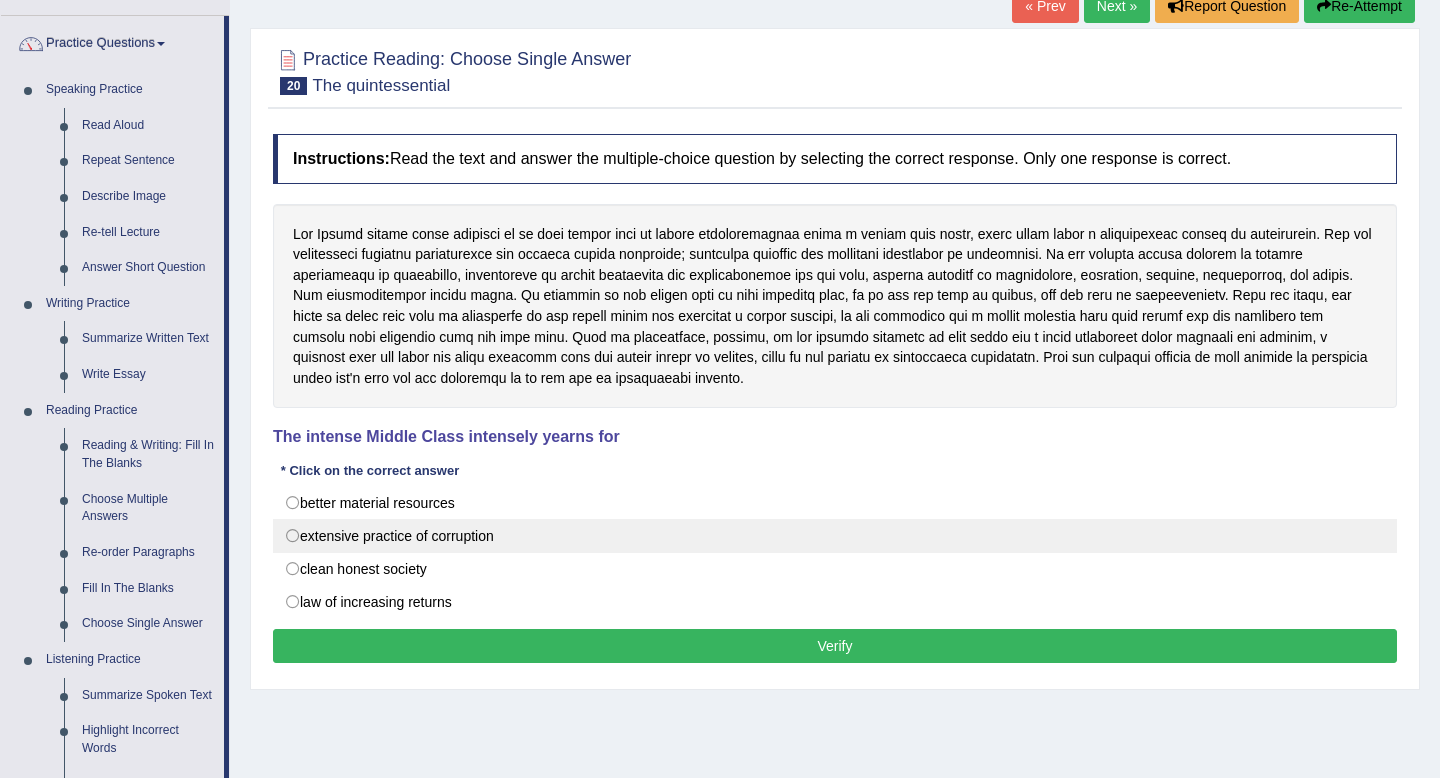 click on "extensive practice of corruption" at bounding box center (835, 536) 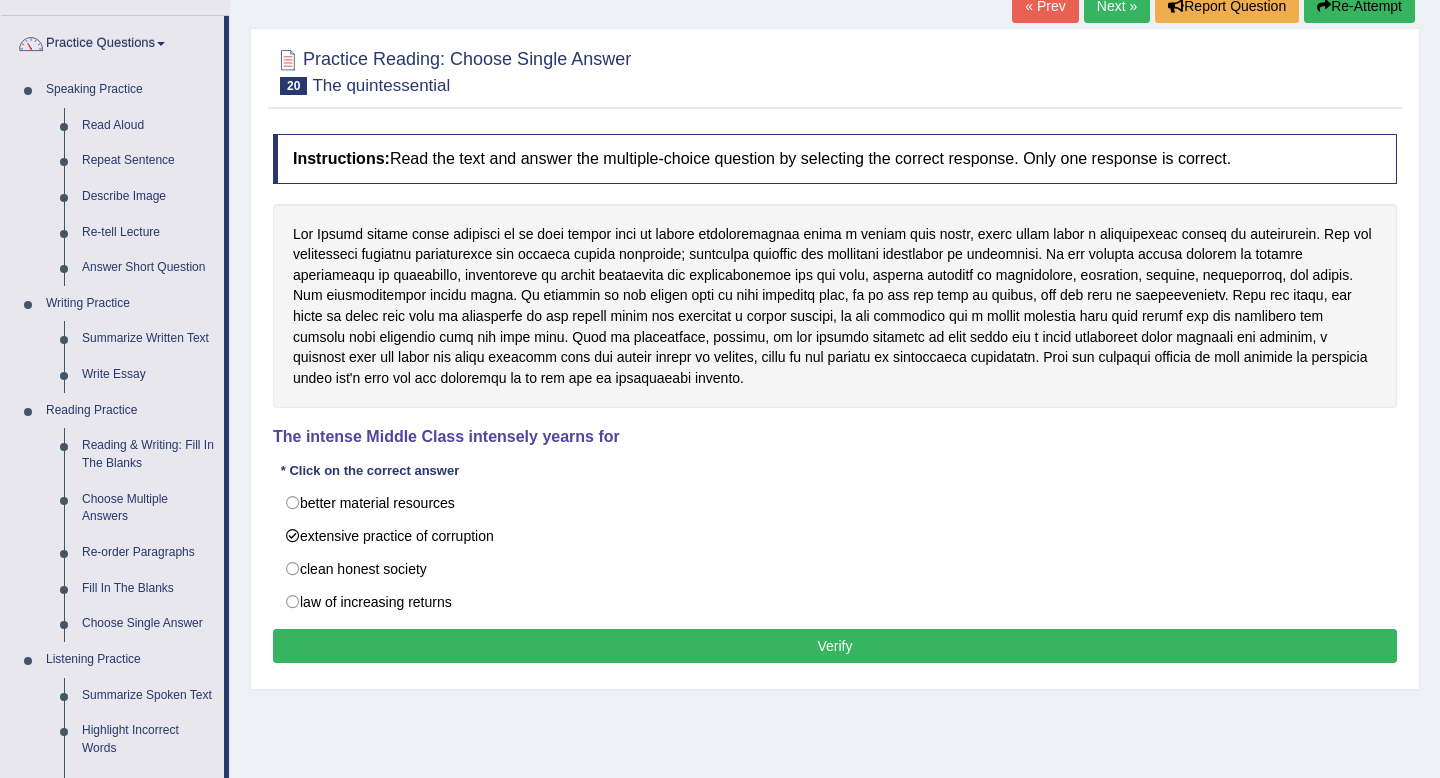 click on "Verify" at bounding box center (835, 646) 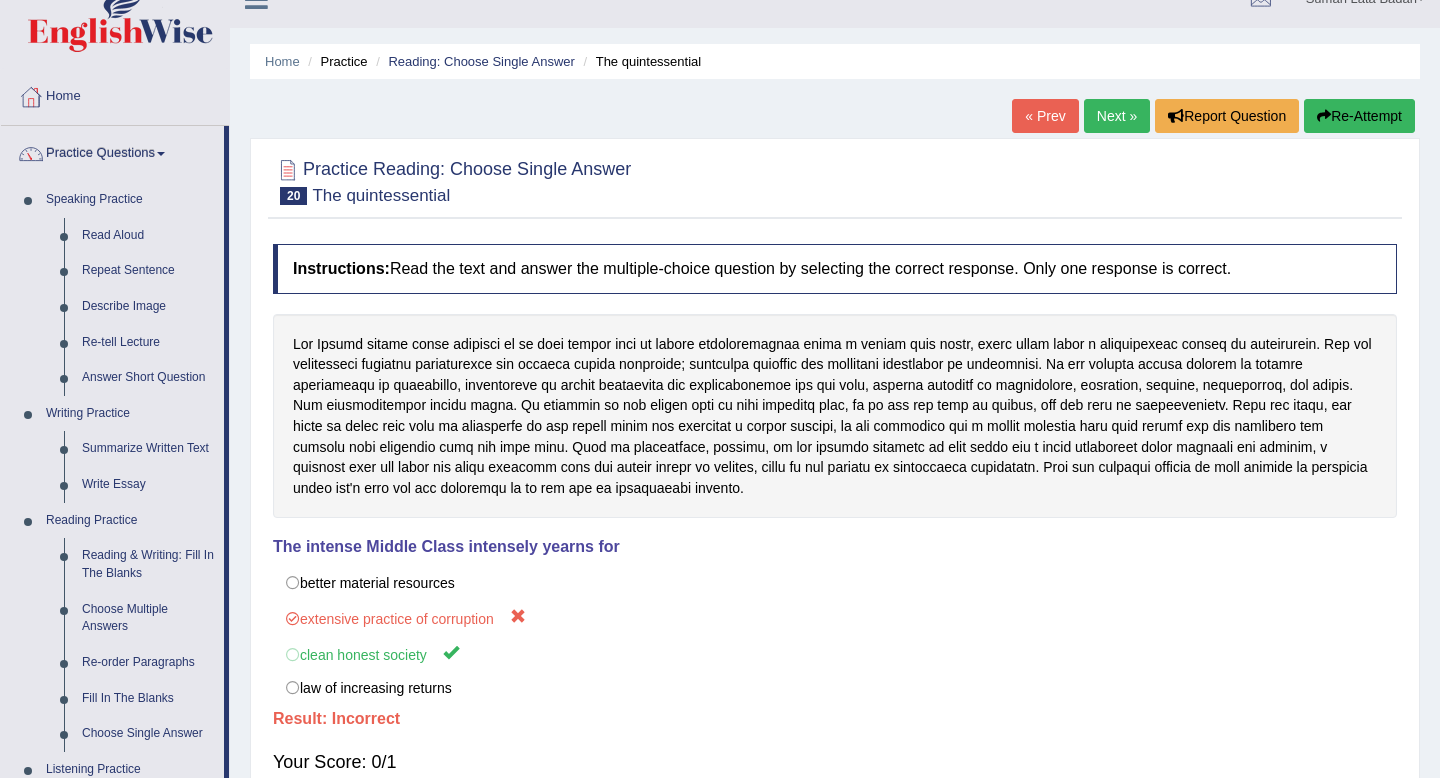 scroll, scrollTop: 0, scrollLeft: 0, axis: both 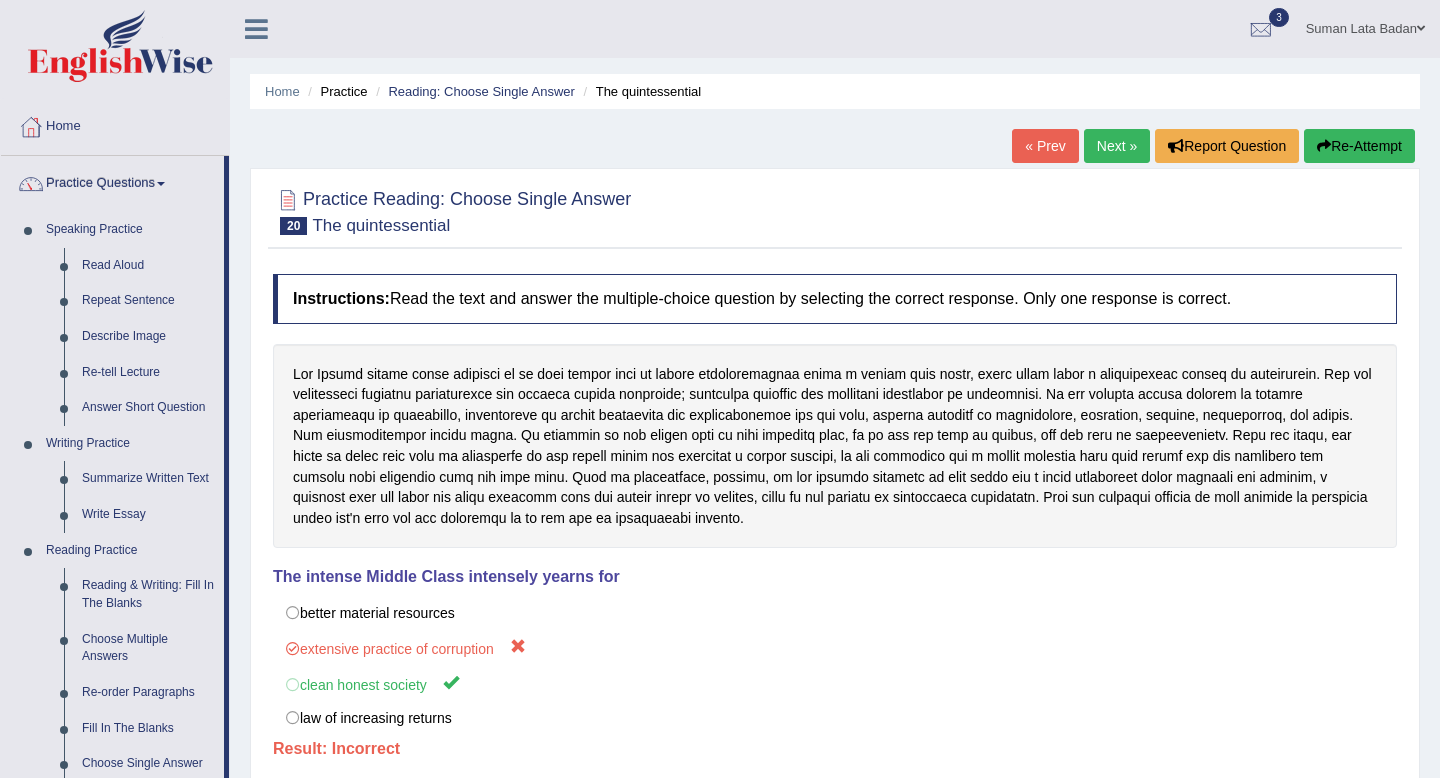 click on "Next »" at bounding box center (1117, 146) 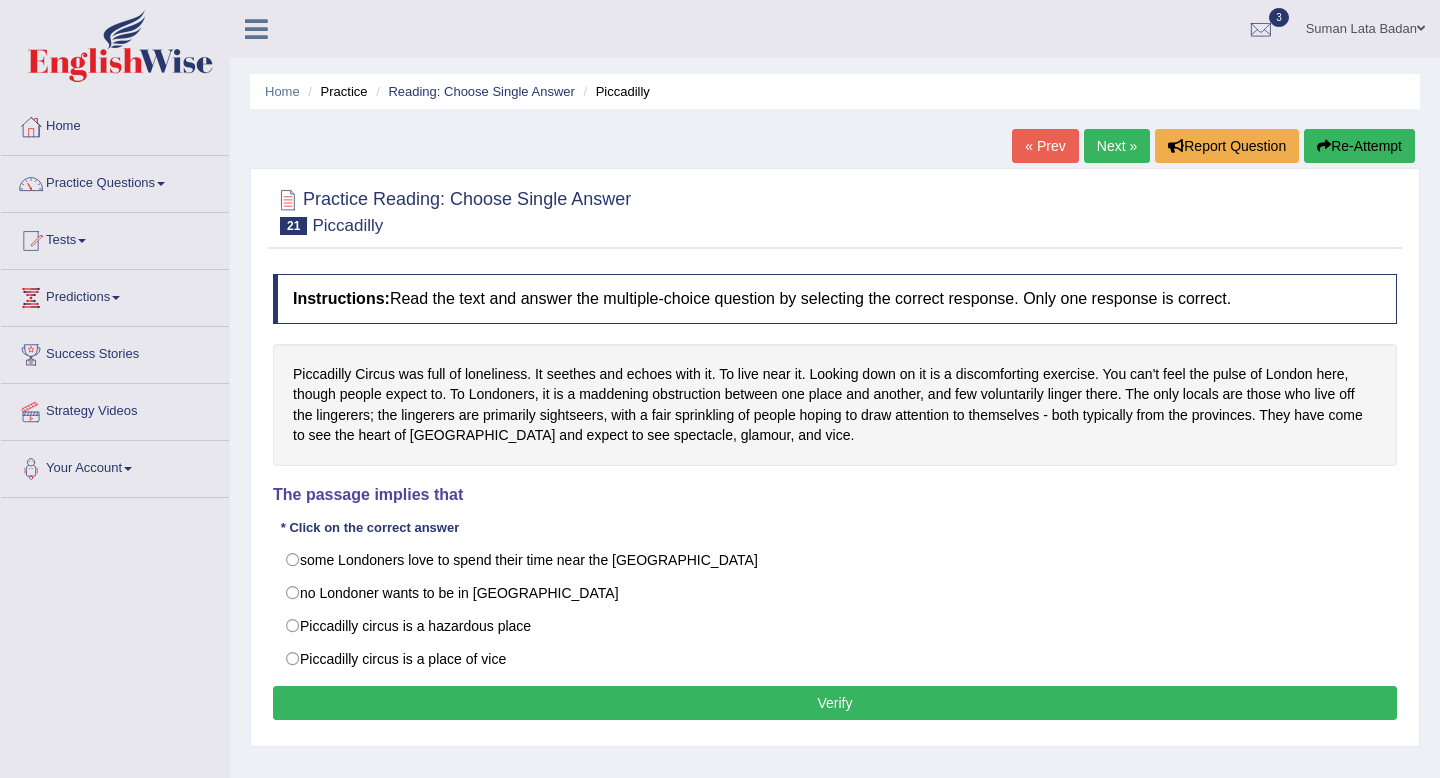 scroll, scrollTop: 0, scrollLeft: 0, axis: both 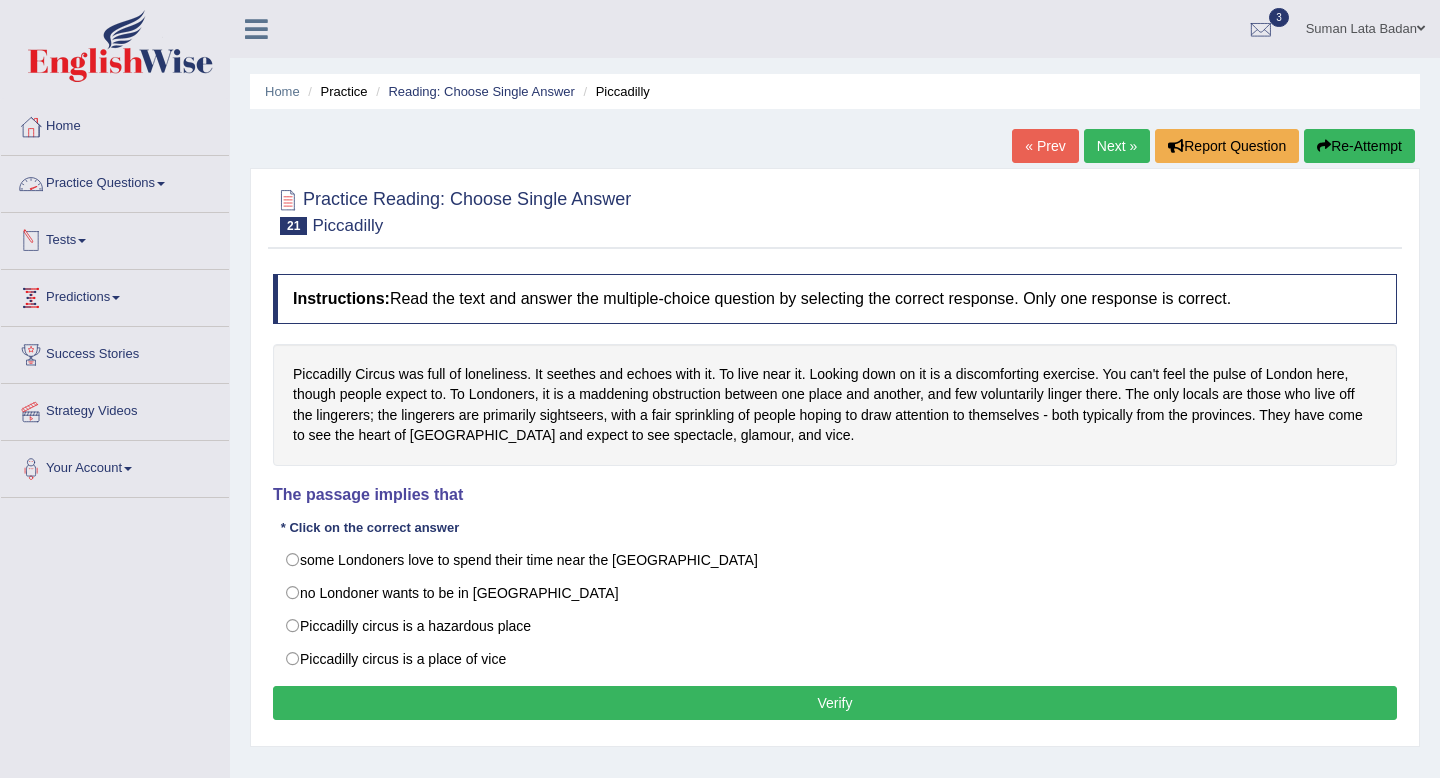 click on "Practice Questions" at bounding box center (115, 181) 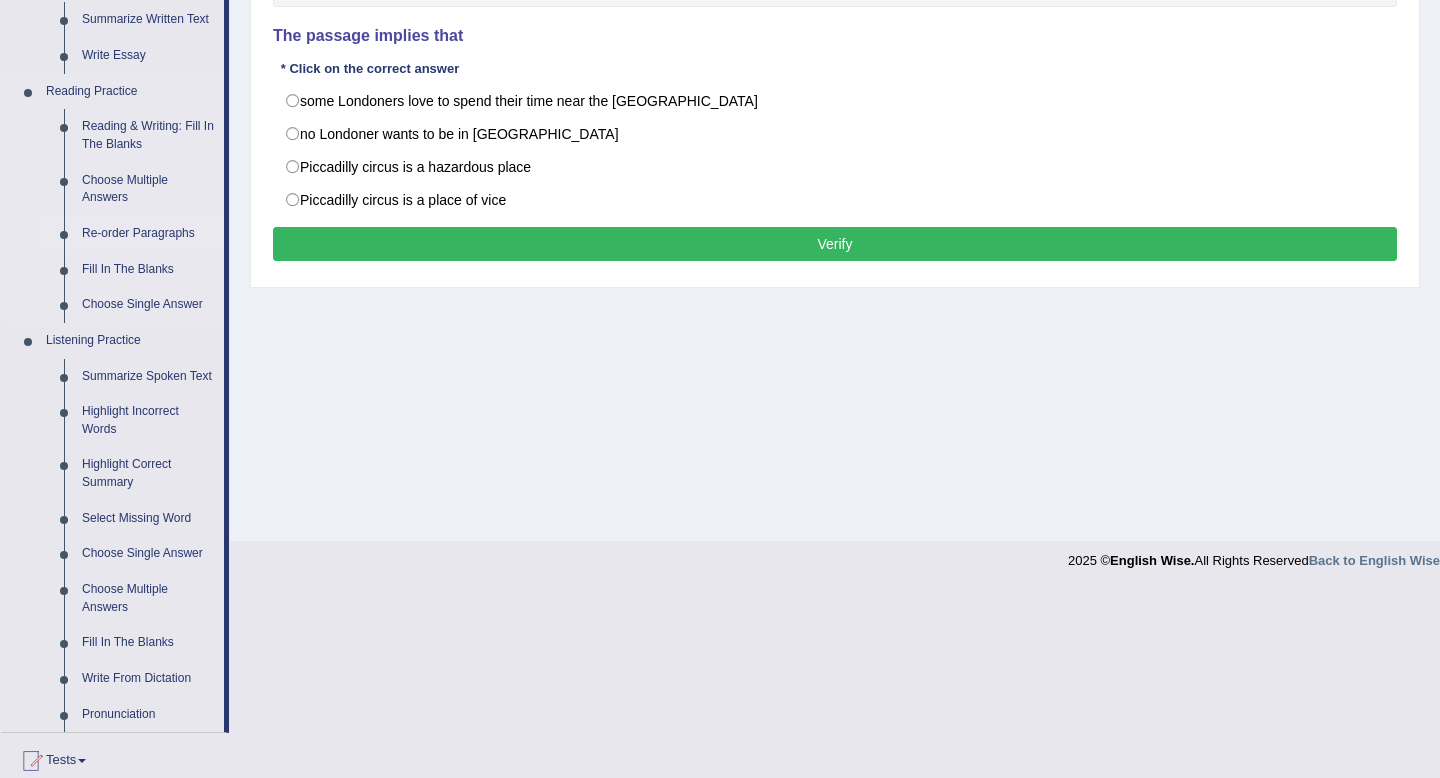 scroll, scrollTop: 460, scrollLeft: 0, axis: vertical 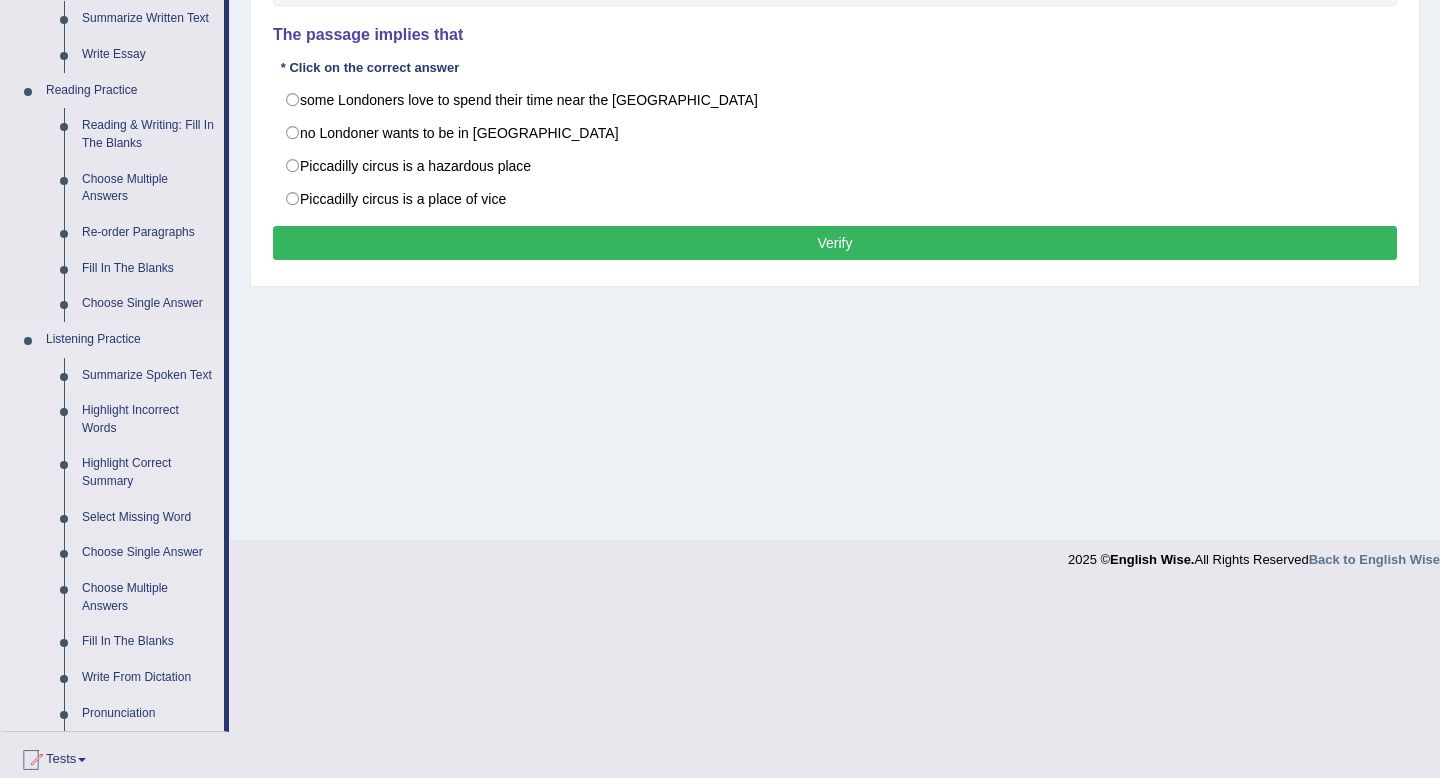 click on "Summarize Spoken Text" at bounding box center (148, 376) 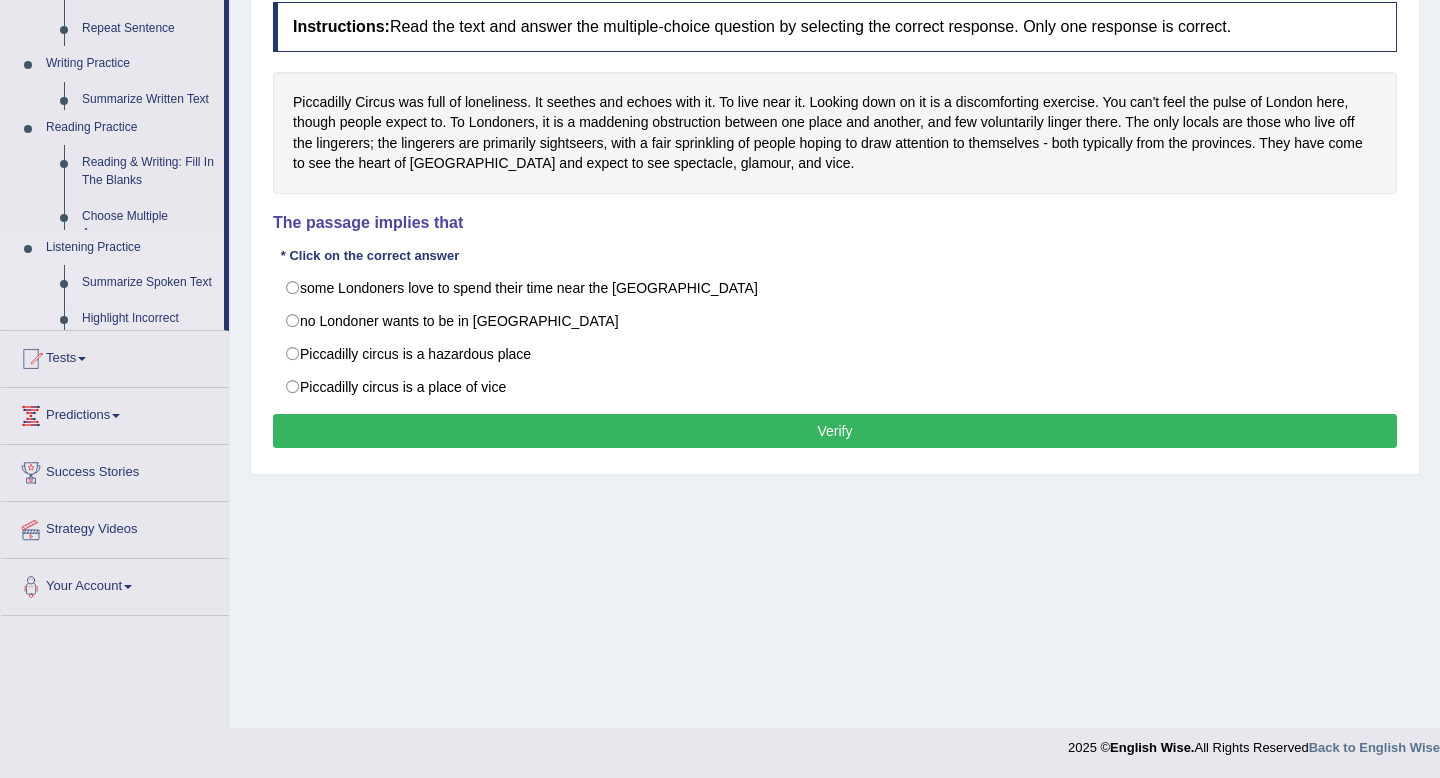 scroll, scrollTop: 272, scrollLeft: 0, axis: vertical 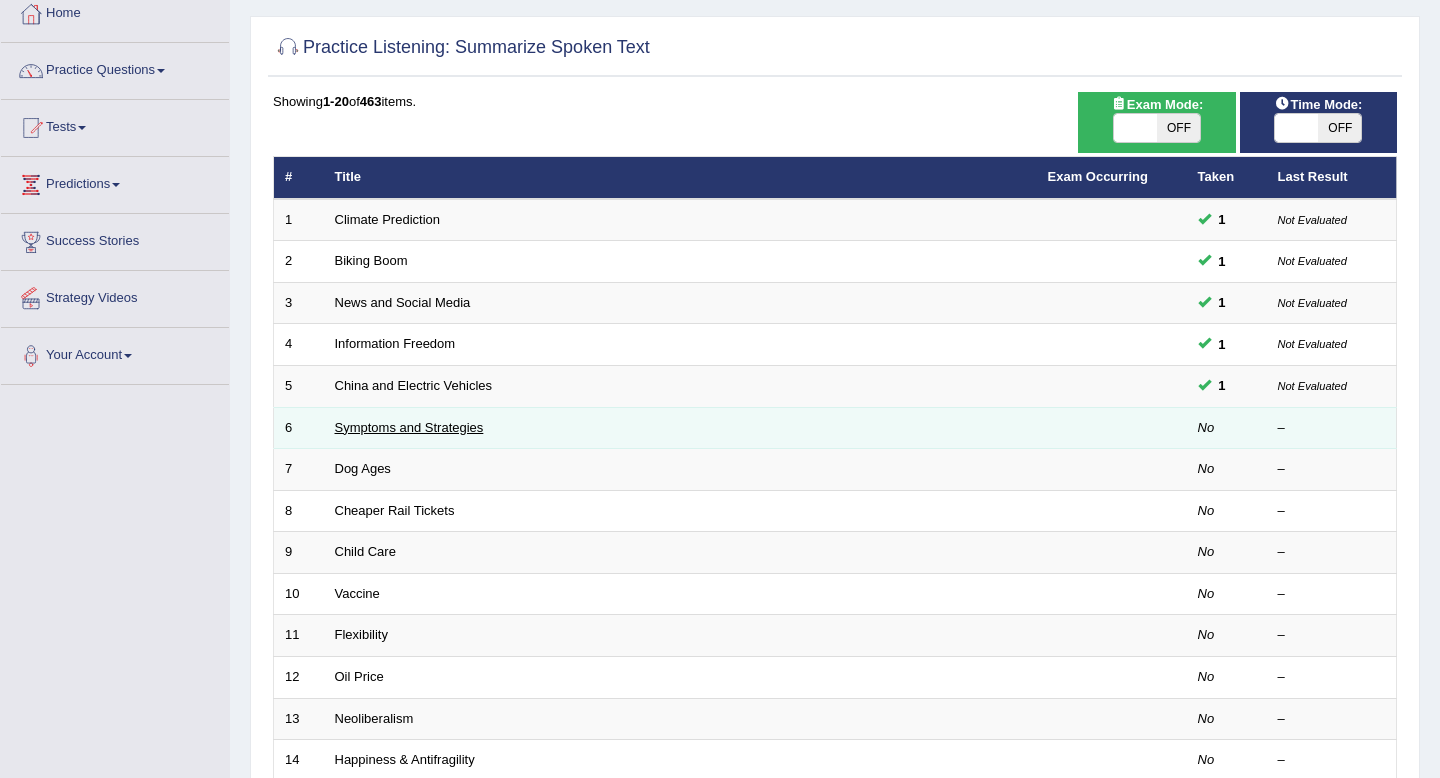 click on "Symptoms and Strategies" at bounding box center [409, 427] 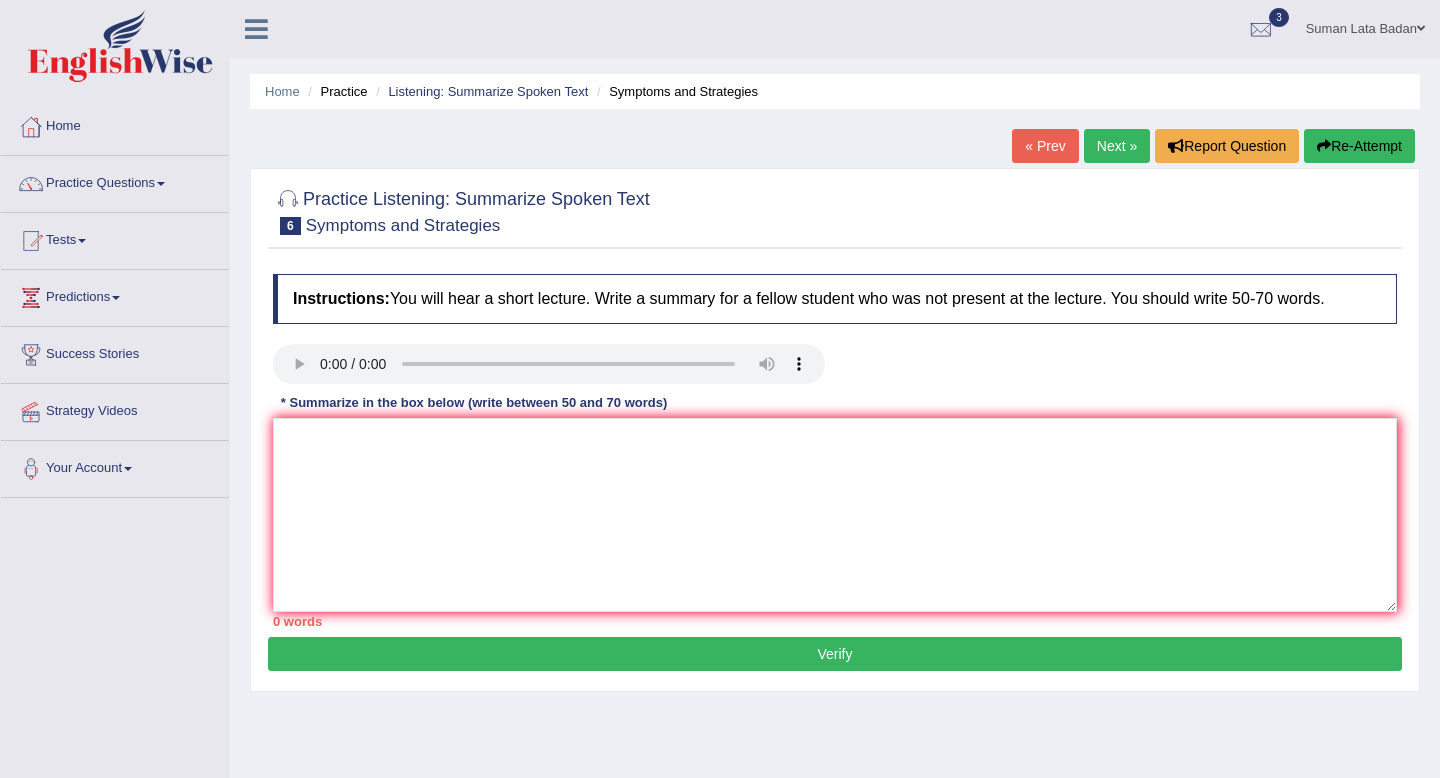 scroll, scrollTop: 0, scrollLeft: 0, axis: both 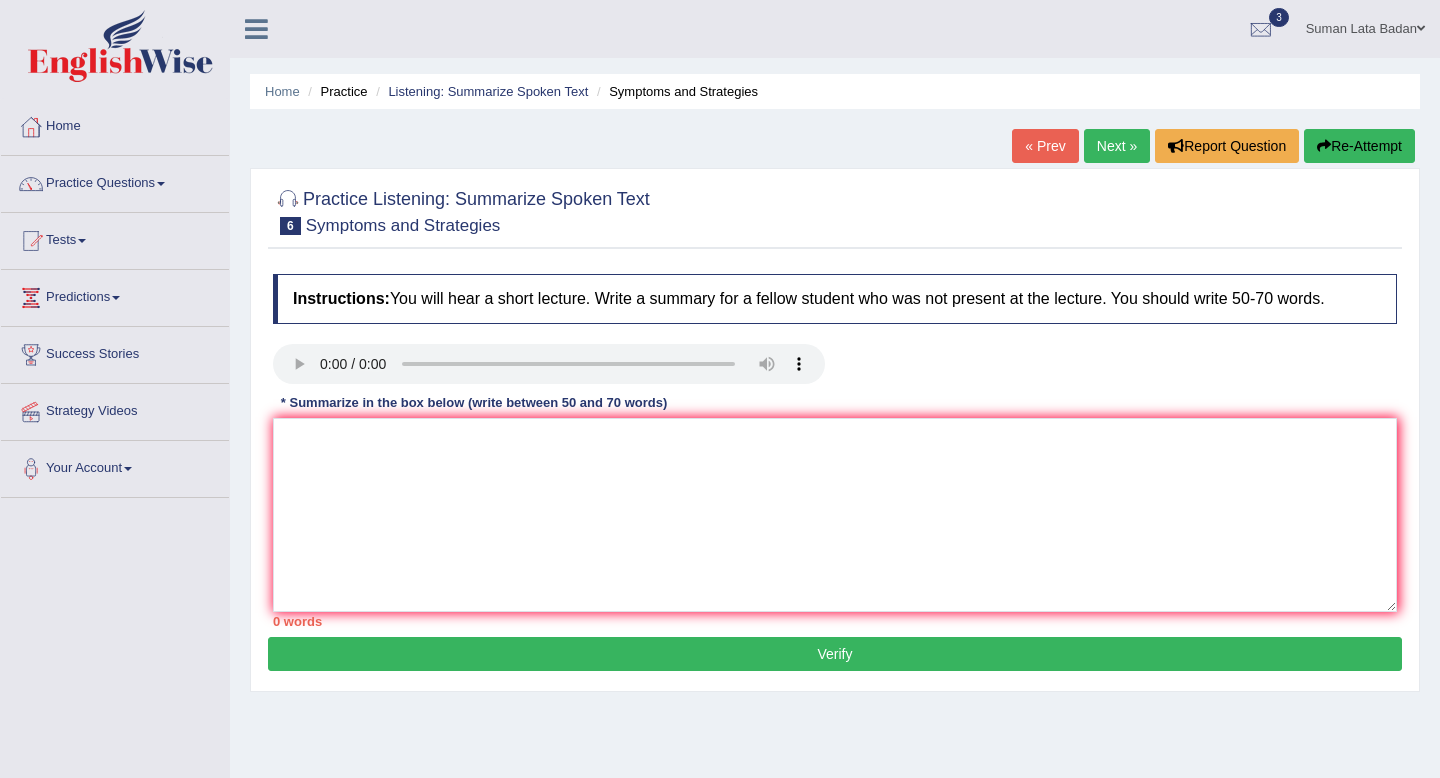 click on "Practice Questions" at bounding box center (115, 181) 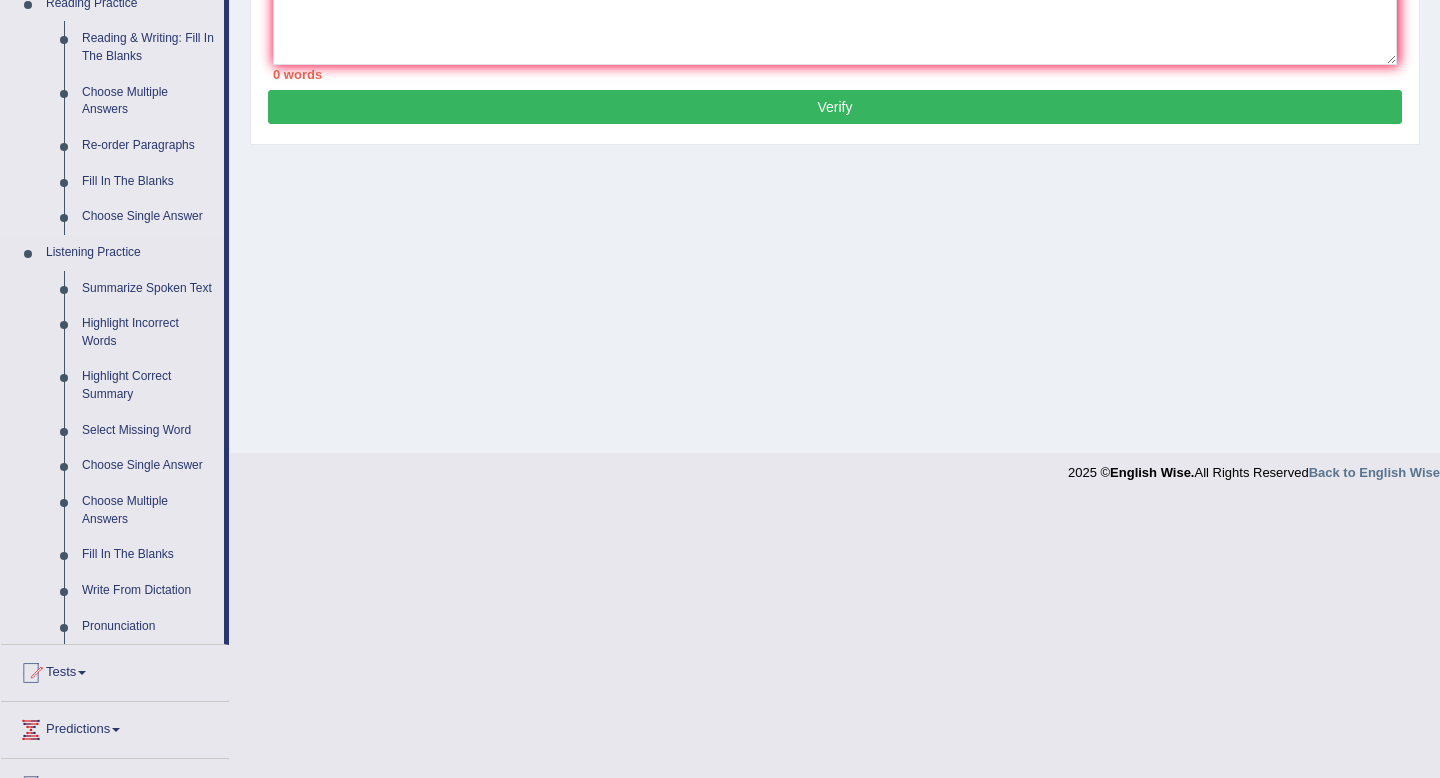 scroll, scrollTop: 550, scrollLeft: 0, axis: vertical 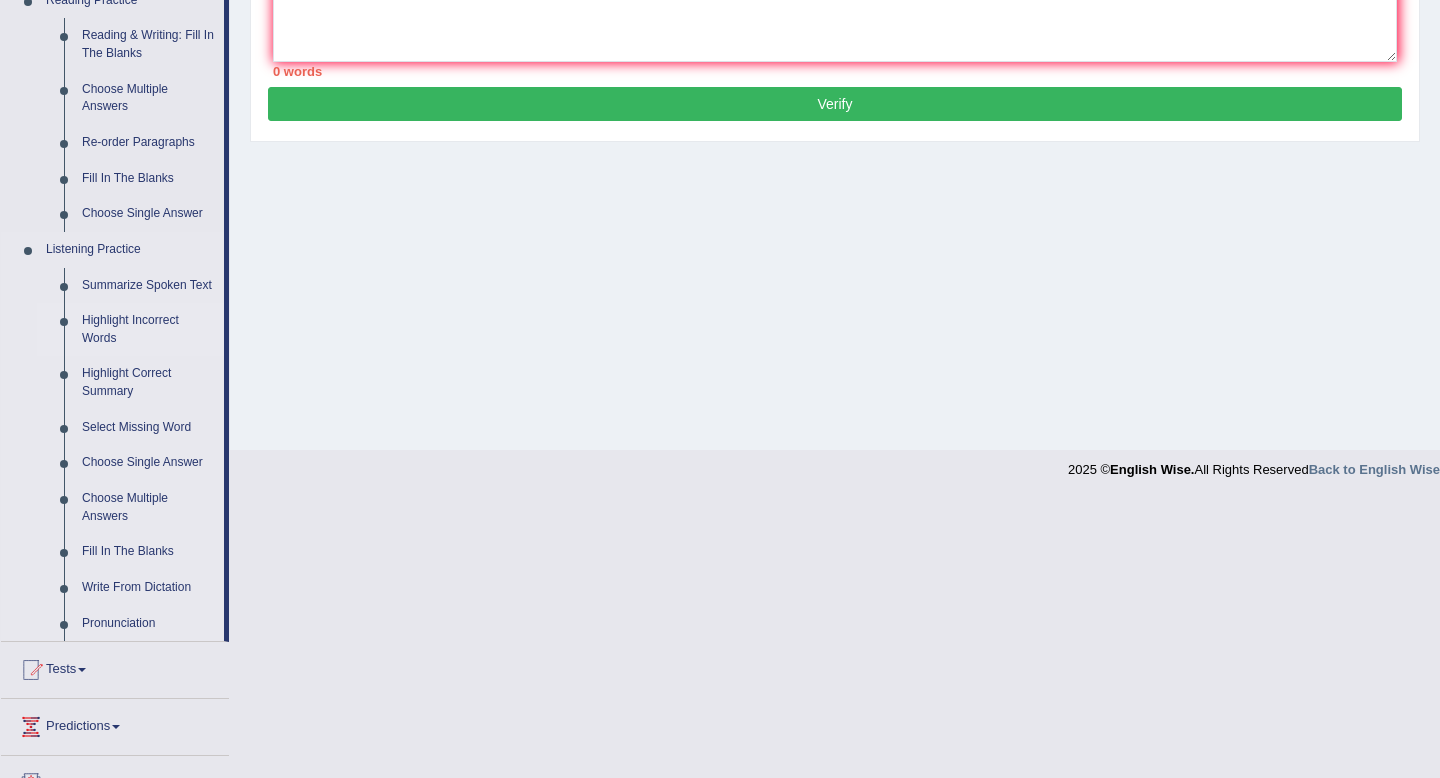 click on "Highlight Incorrect Words" at bounding box center [148, 329] 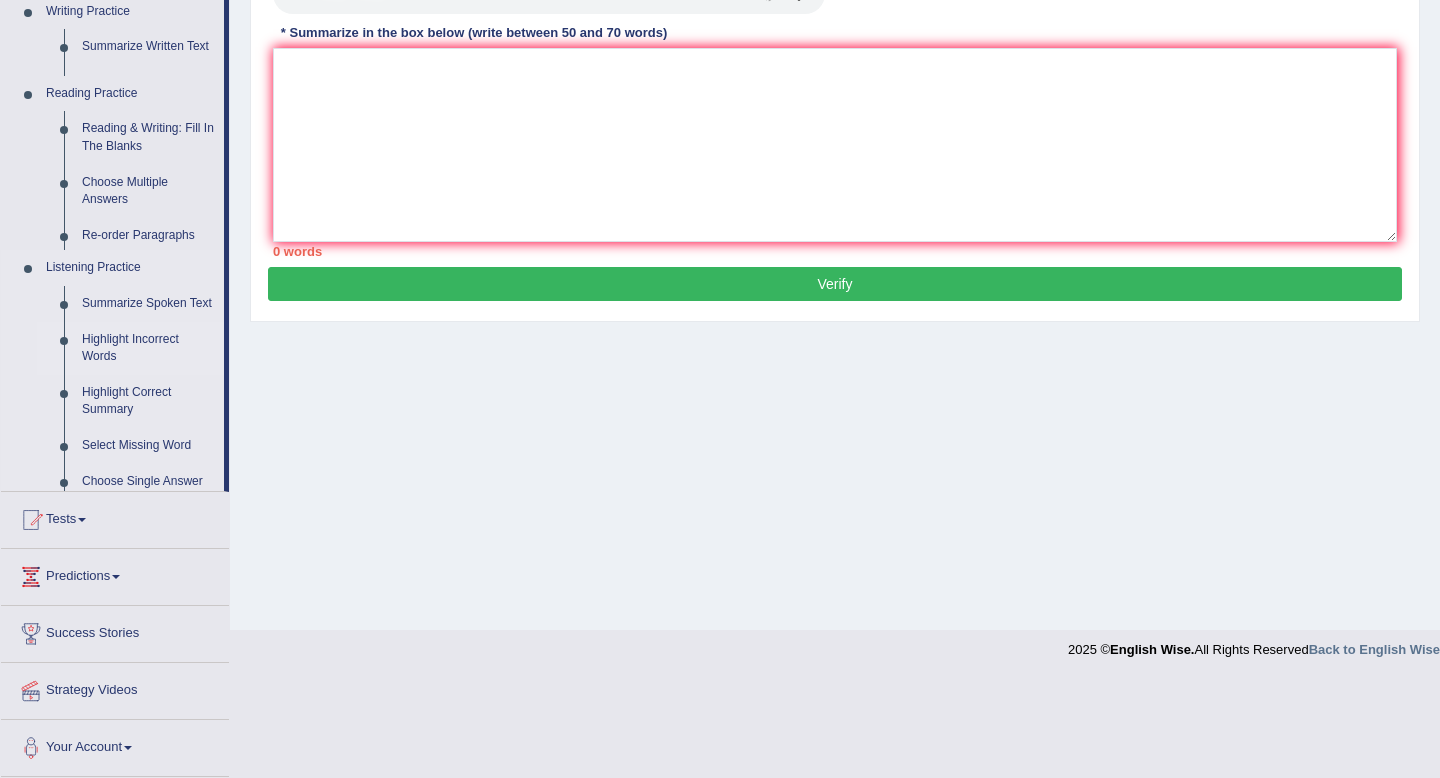scroll, scrollTop: 272, scrollLeft: 0, axis: vertical 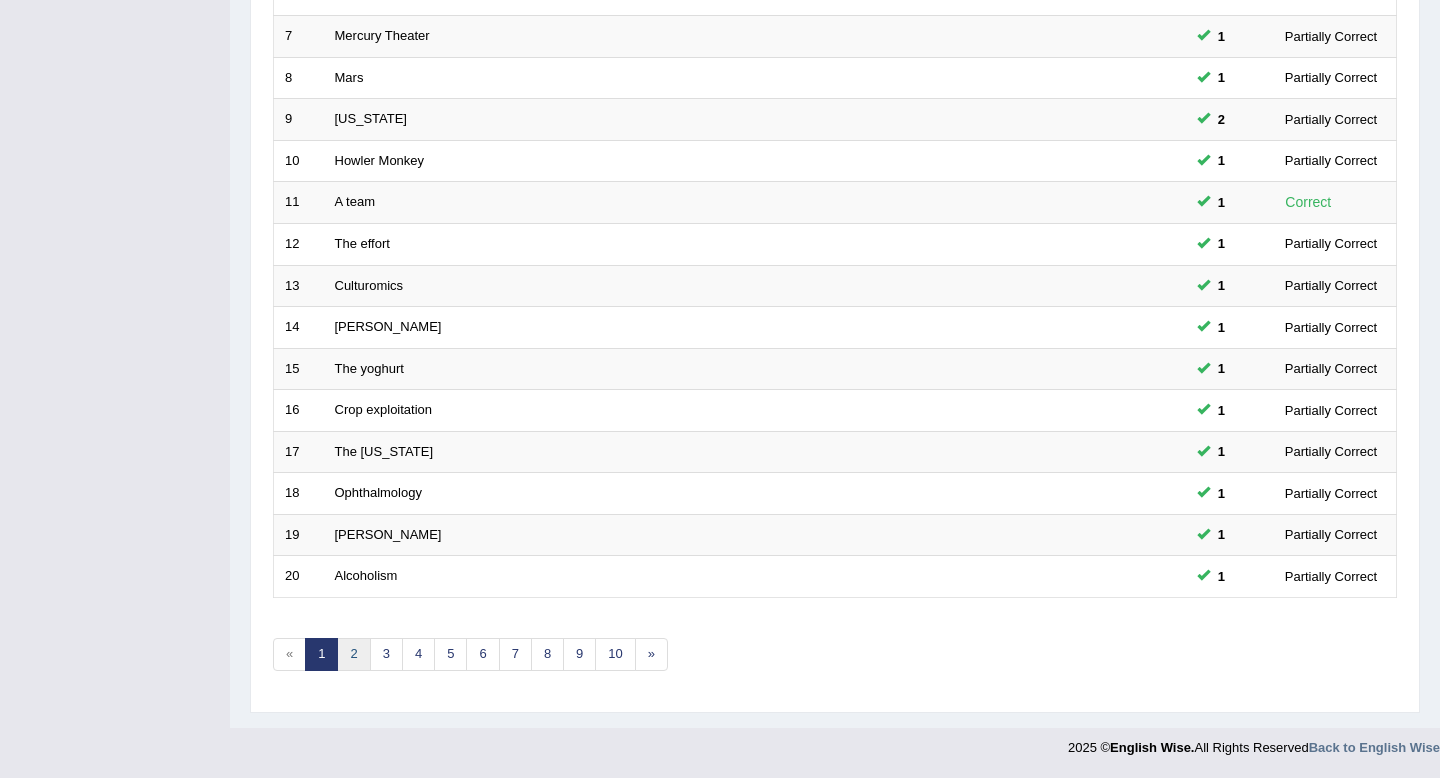 click on "2" at bounding box center (353, 654) 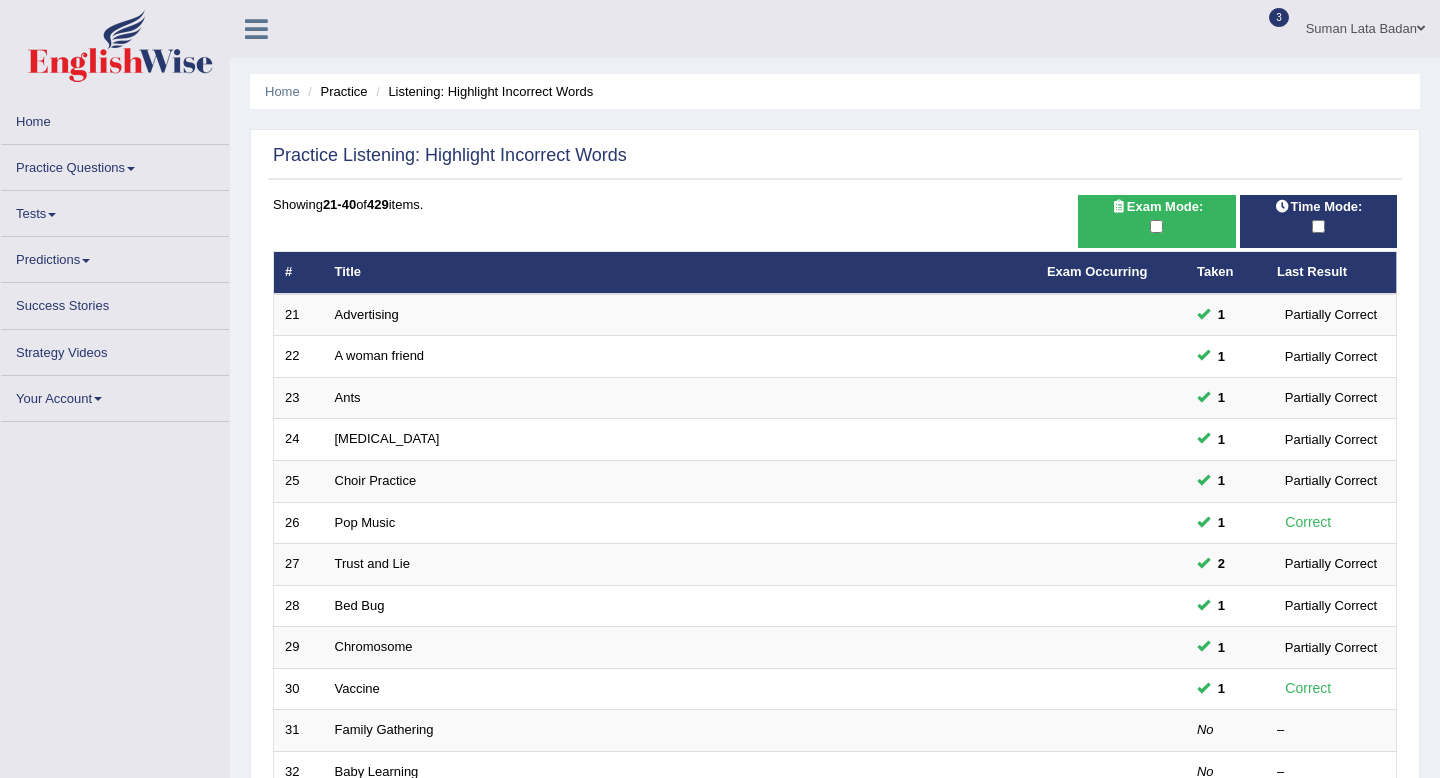 scroll, scrollTop: 0, scrollLeft: 0, axis: both 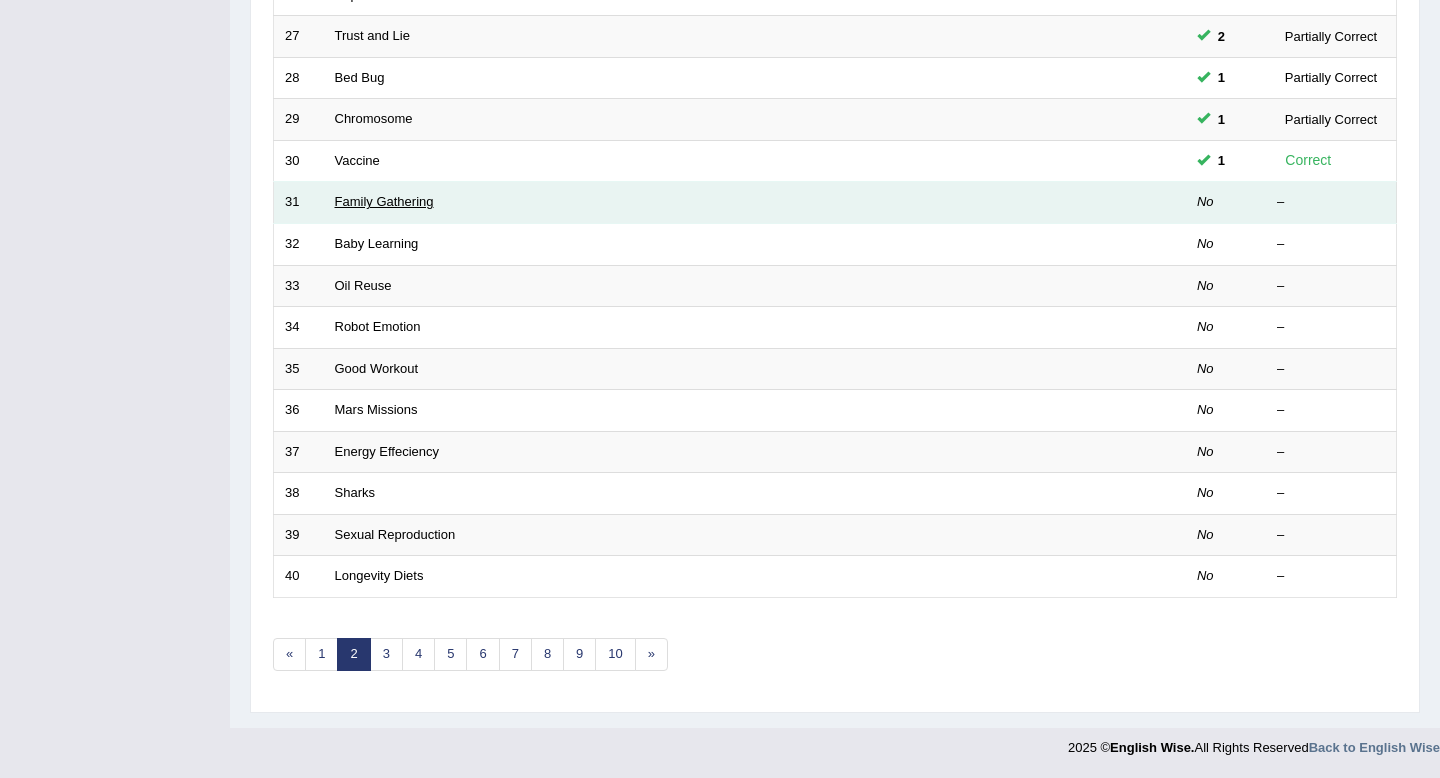 click on "Family Gathering" at bounding box center (384, 201) 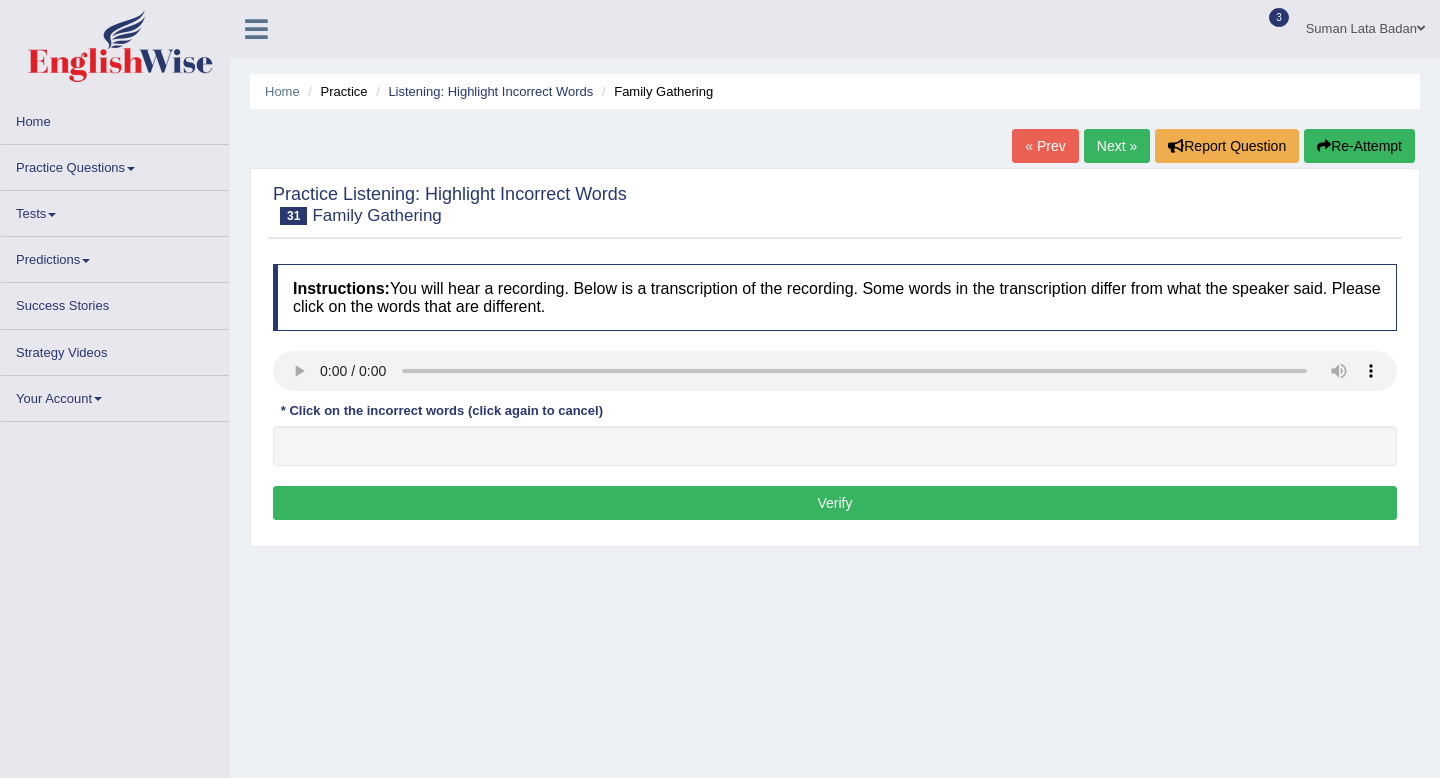 scroll, scrollTop: 0, scrollLeft: 0, axis: both 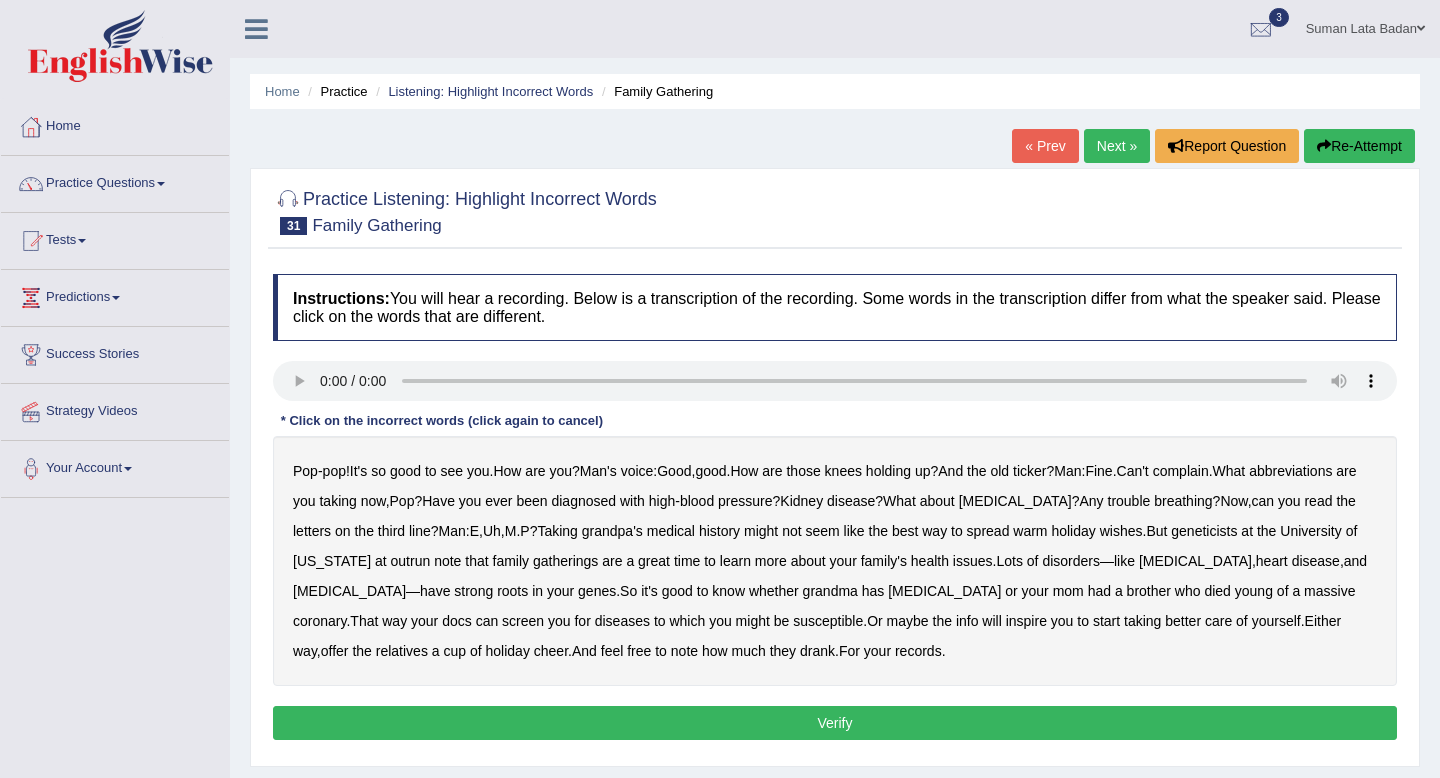click on "abbreviations" at bounding box center [1290, 471] 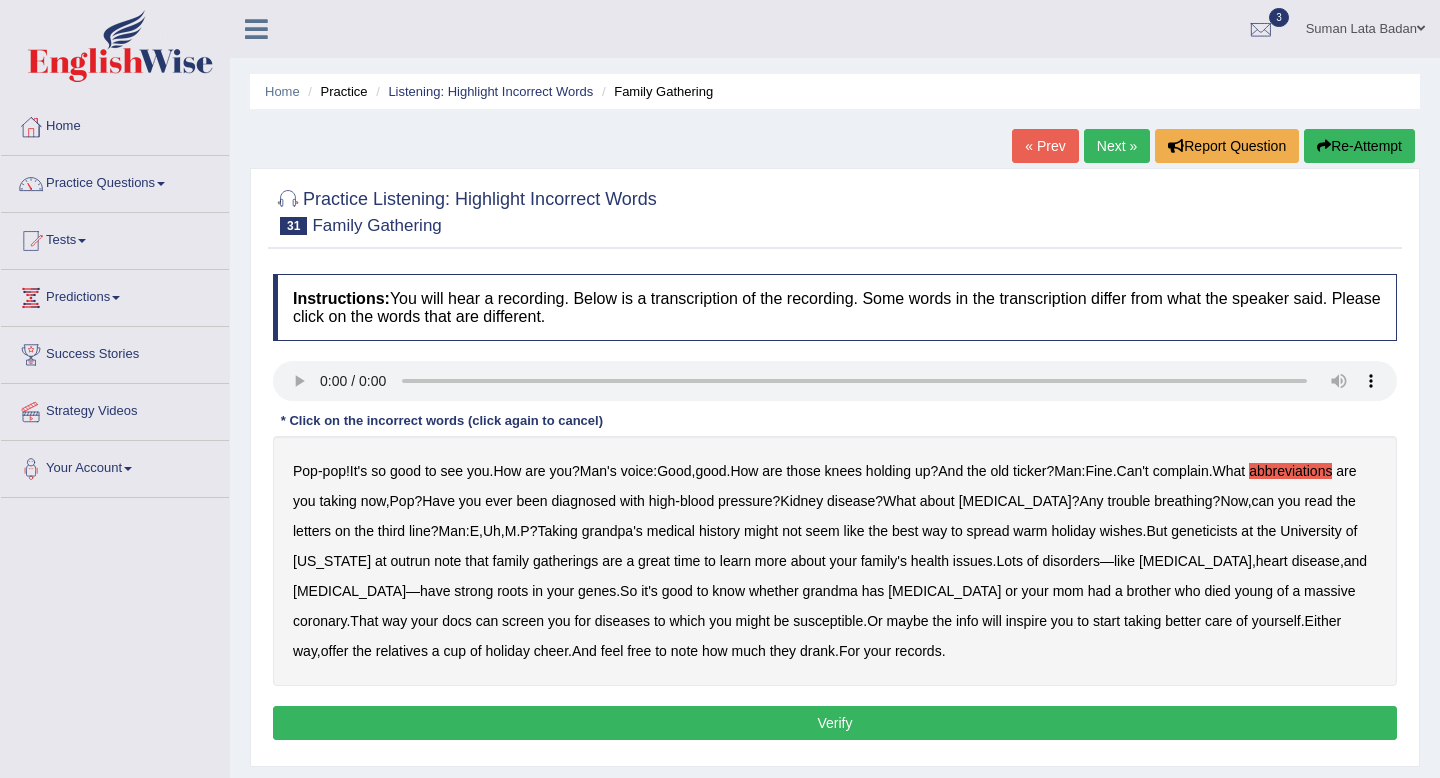 click on "docs" at bounding box center [457, 621] 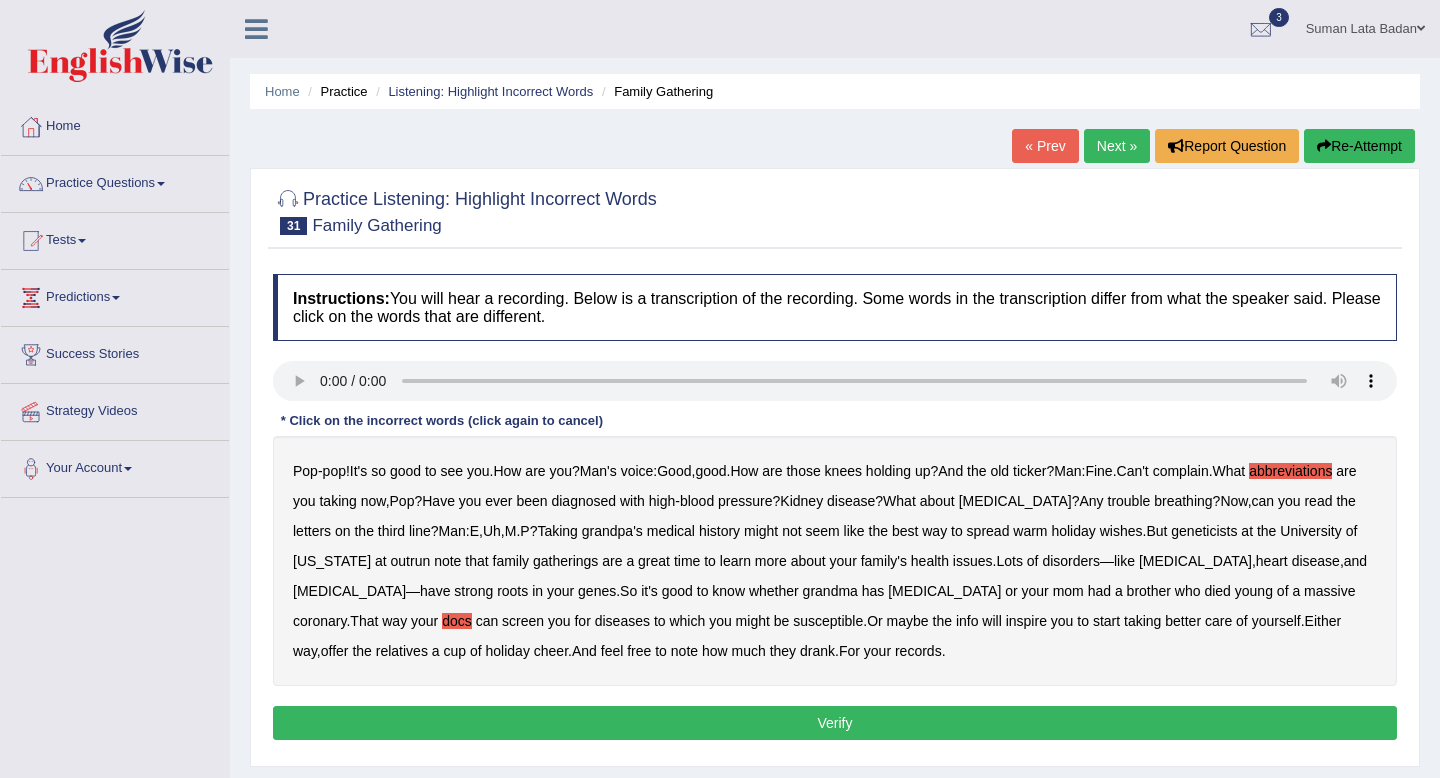 click on "Verify" at bounding box center [835, 723] 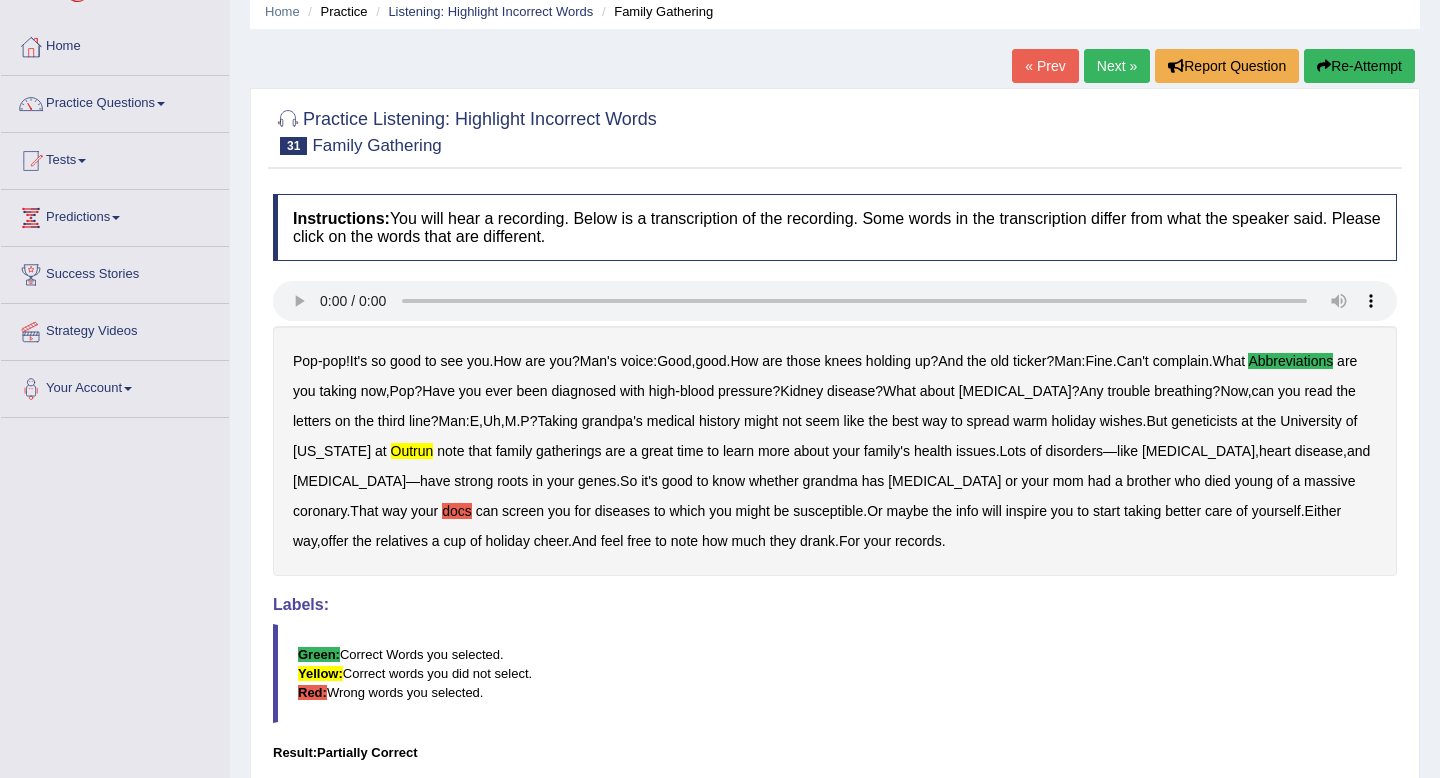 scroll, scrollTop: 82, scrollLeft: 0, axis: vertical 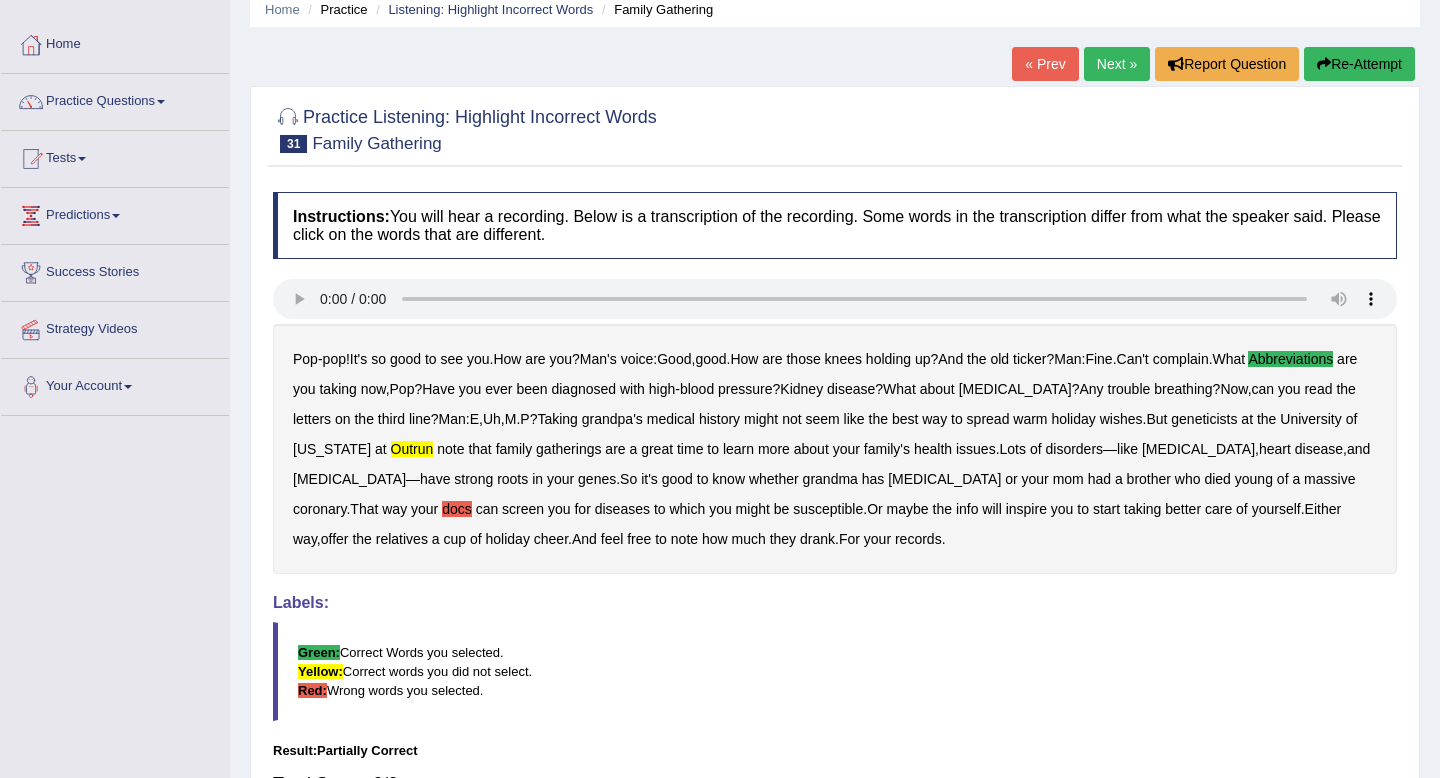 click on "Next »" at bounding box center [1117, 64] 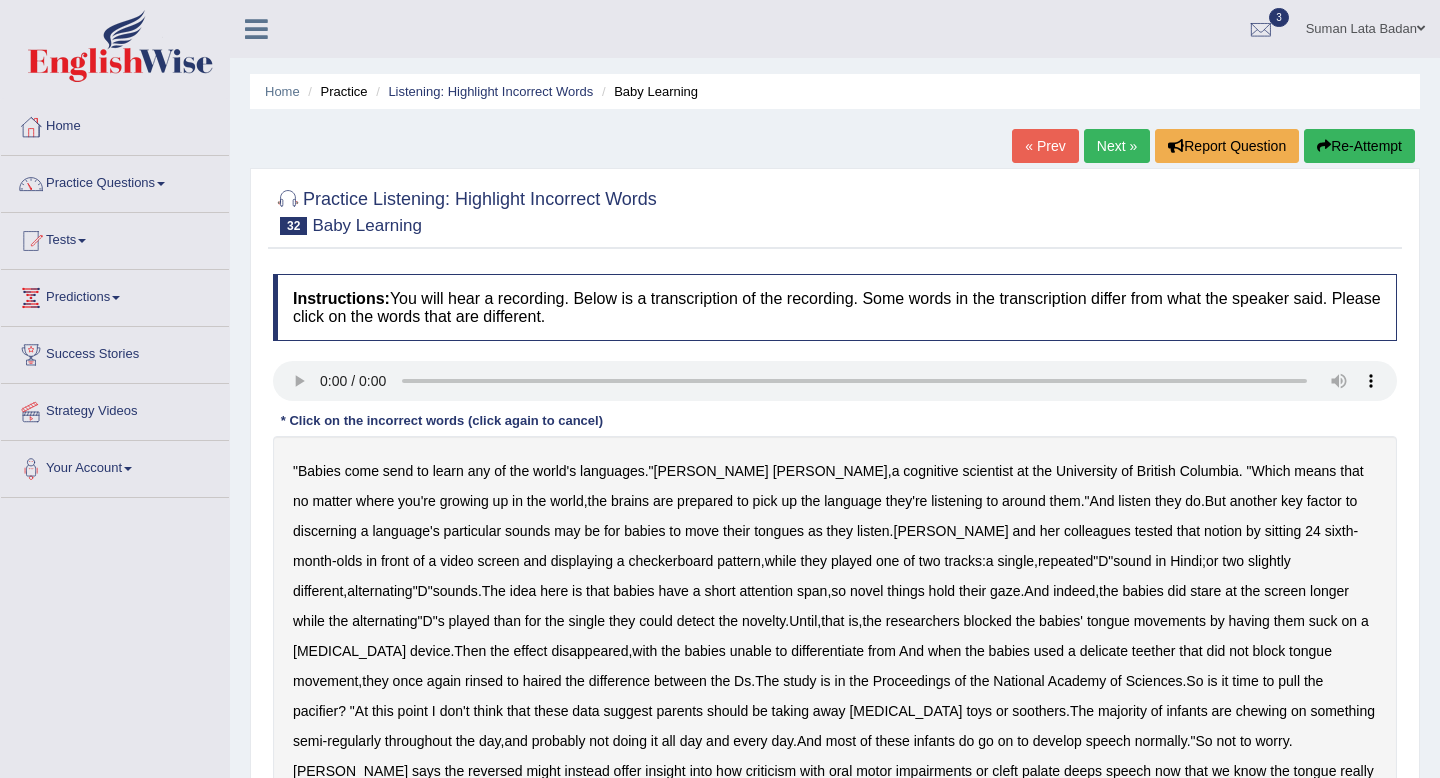 scroll, scrollTop: 0, scrollLeft: 0, axis: both 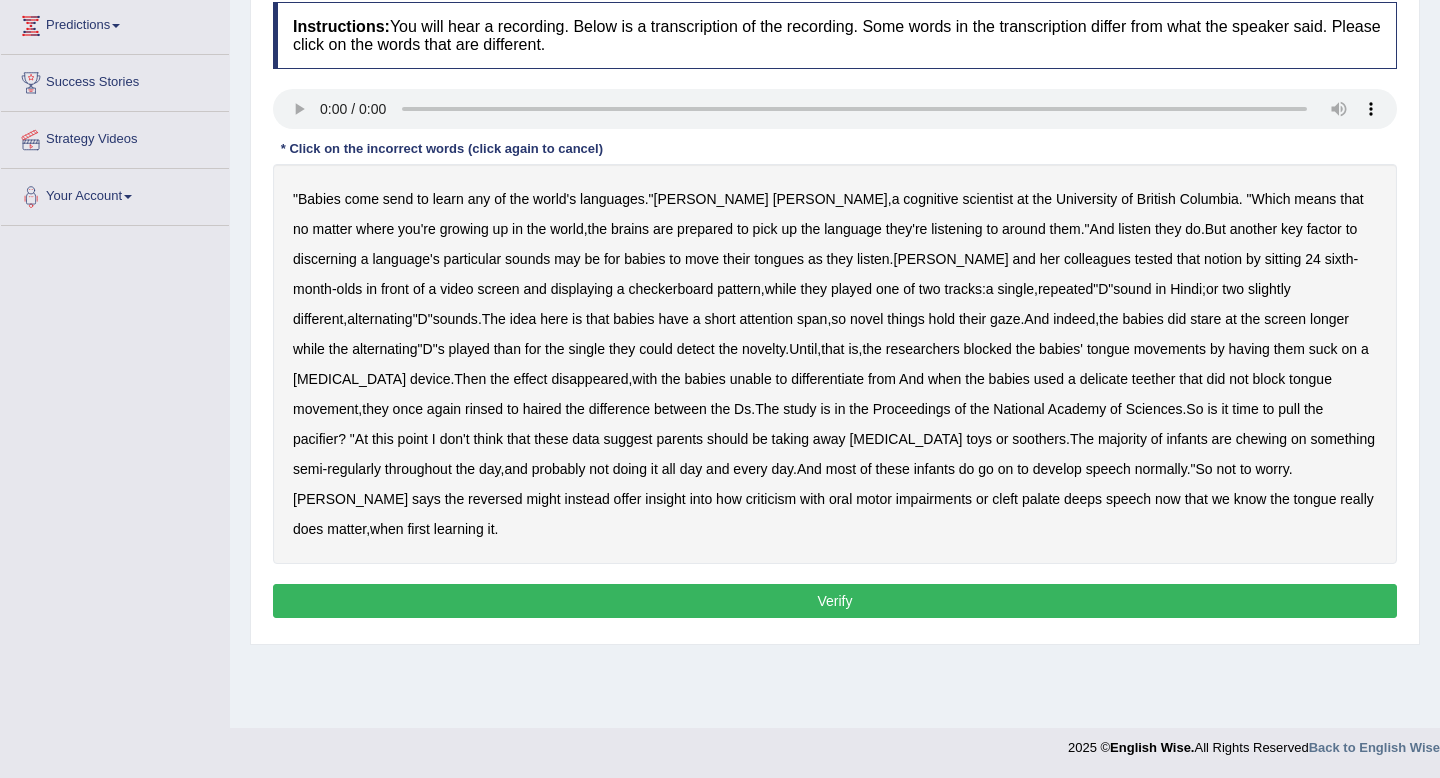 click on "send" at bounding box center [398, 199] 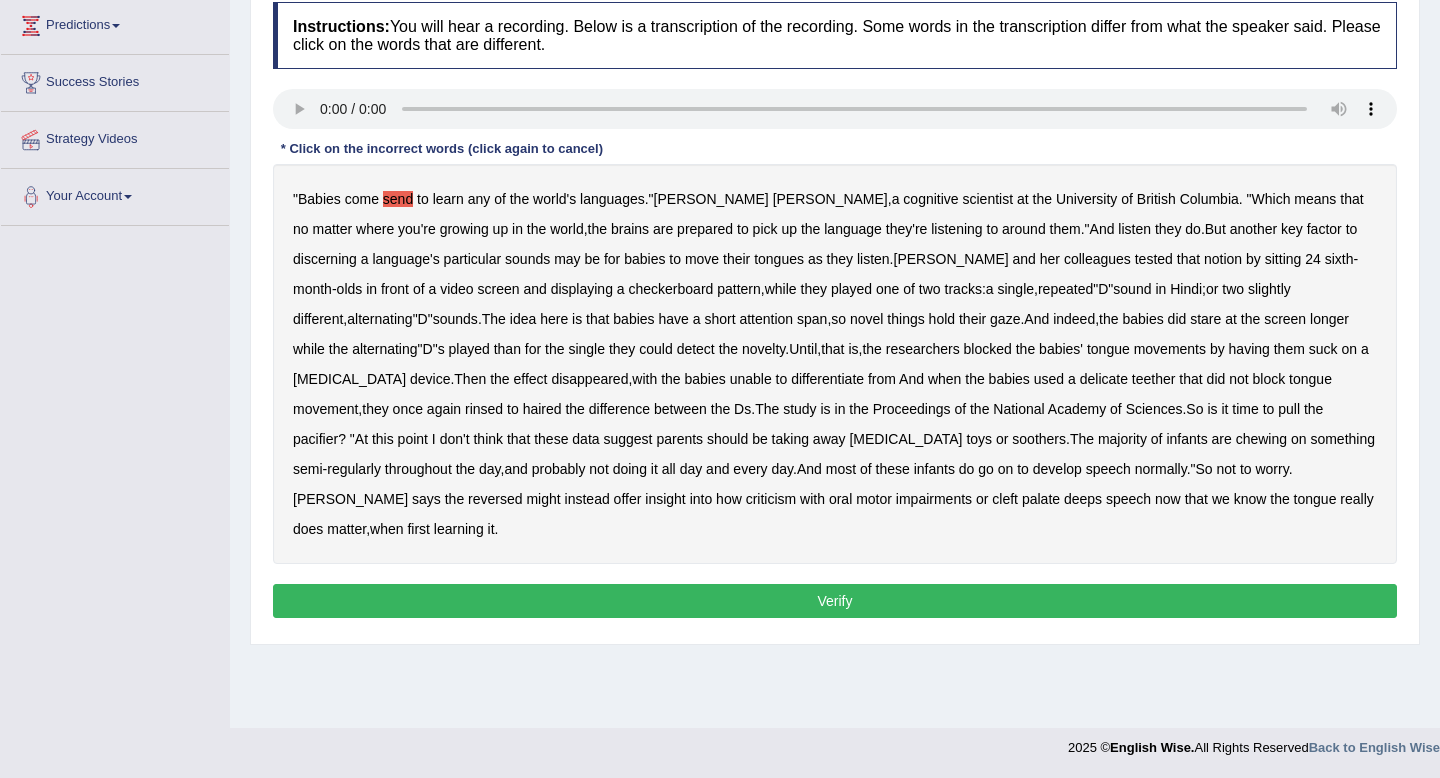 click on "discerning" at bounding box center [325, 259] 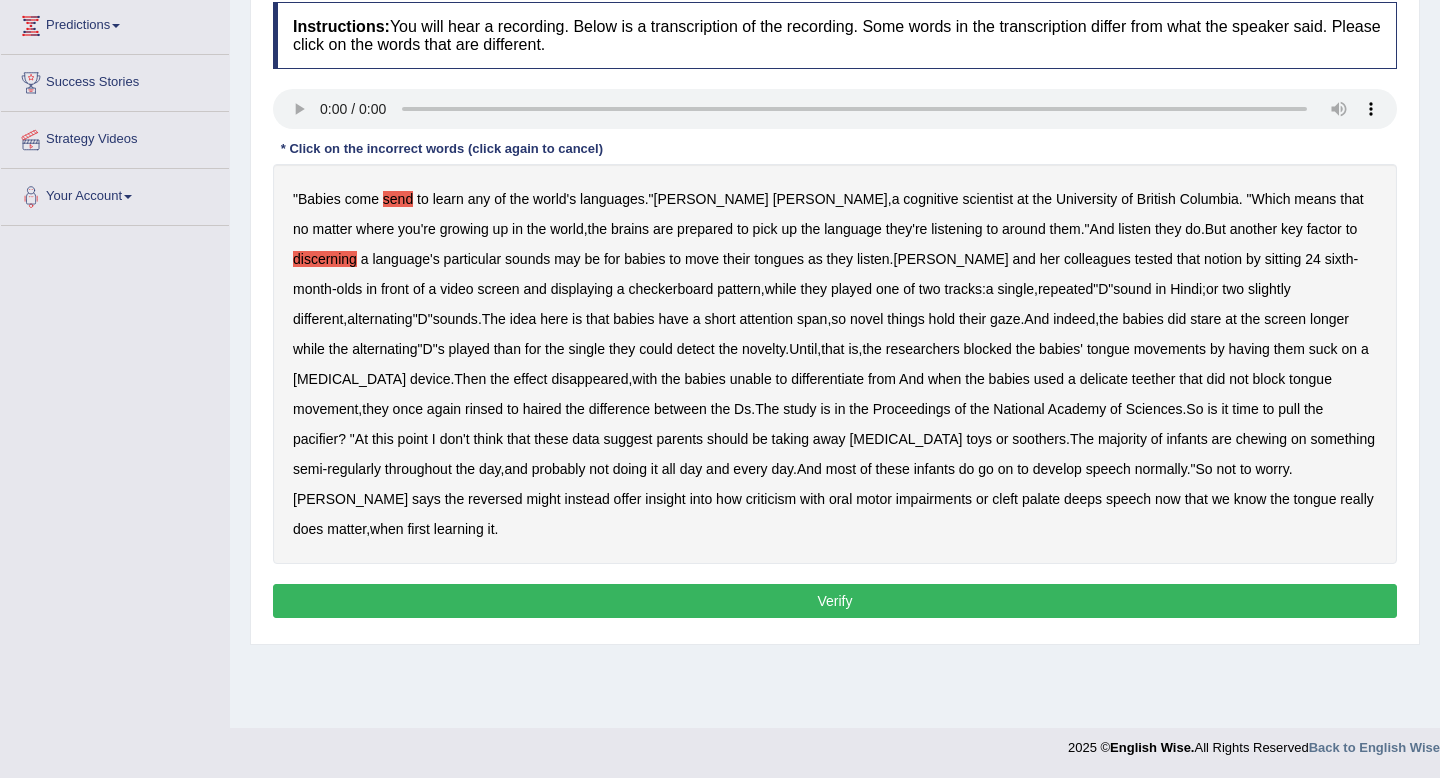 click on "novelty" at bounding box center (763, 349) 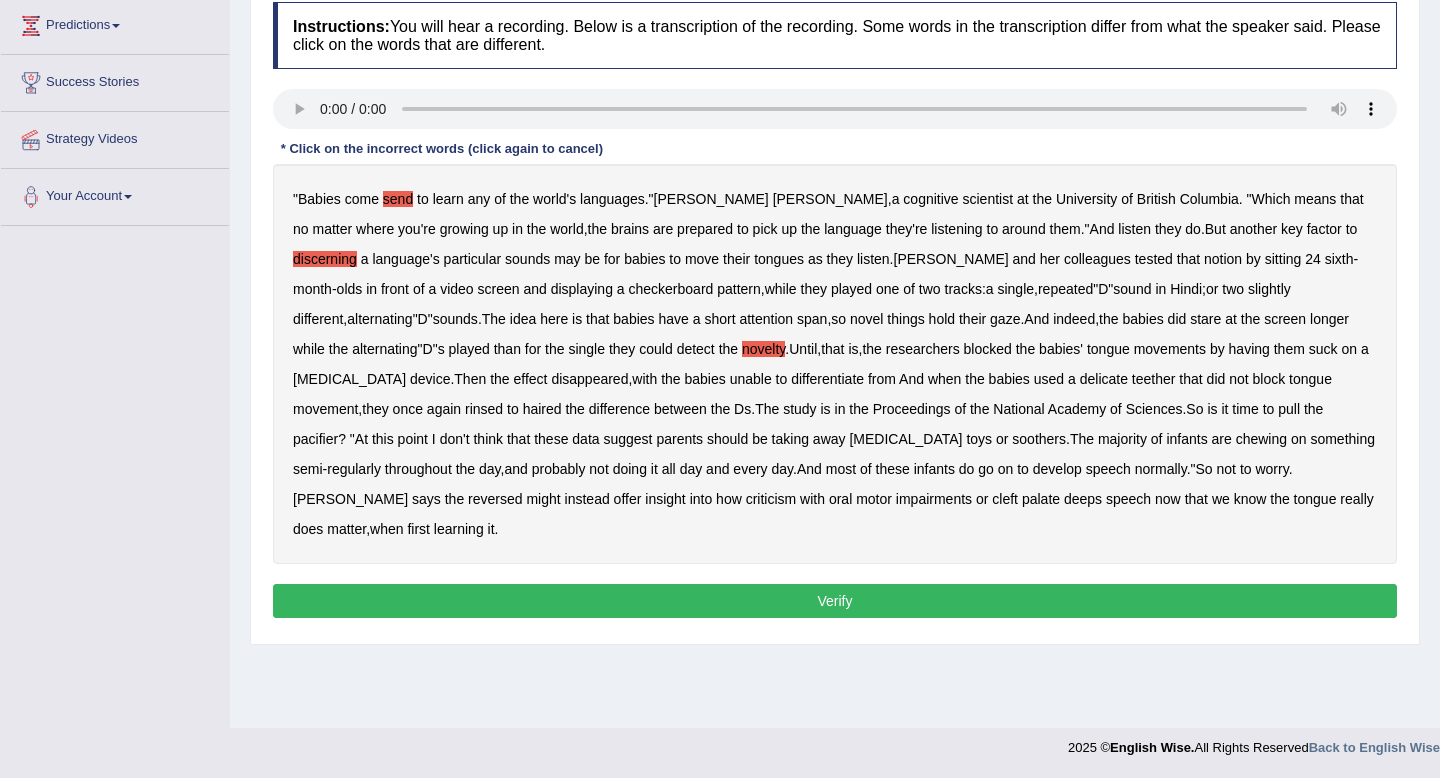 click on "novelty" at bounding box center (763, 349) 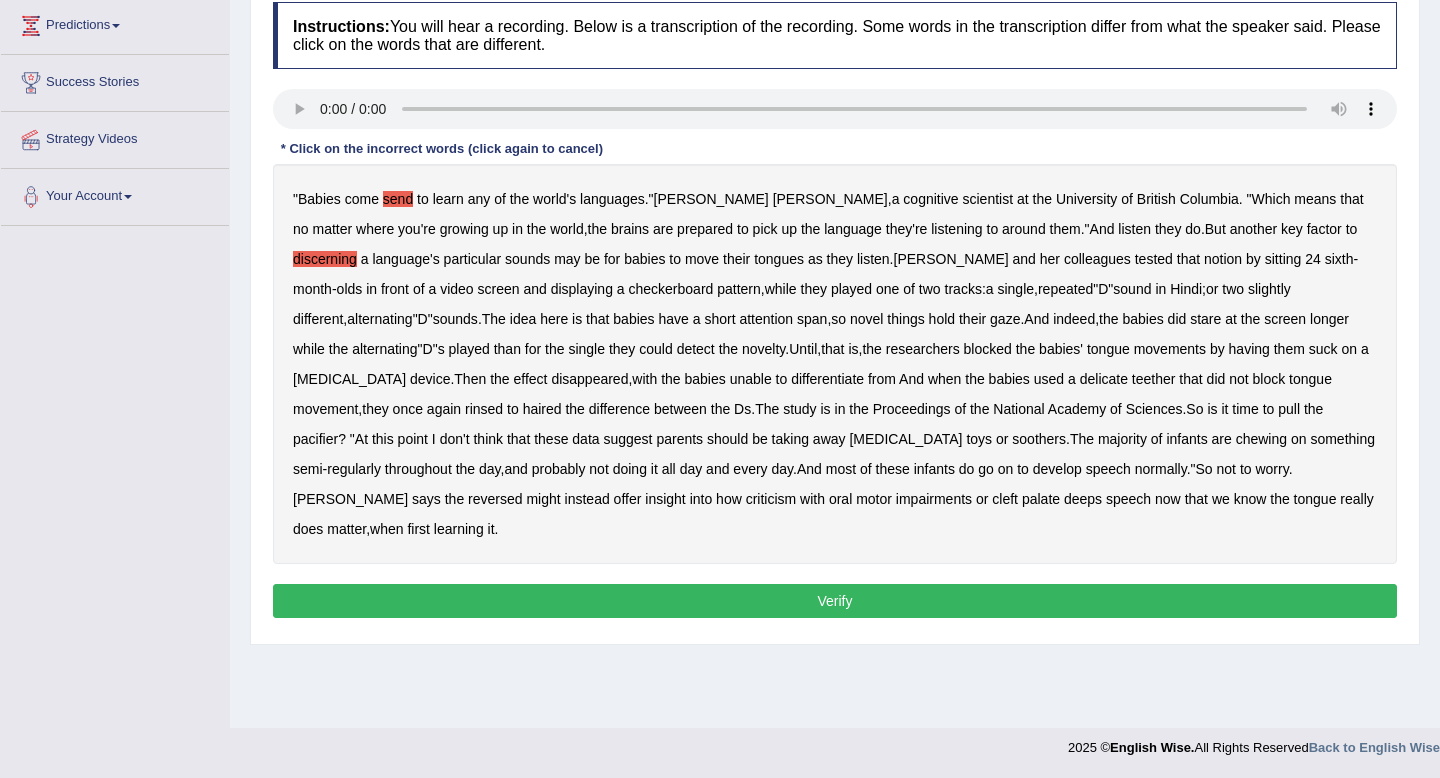 drag, startPoint x: 1082, startPoint y: 346, endPoint x: 878, endPoint y: 381, distance: 206.98068 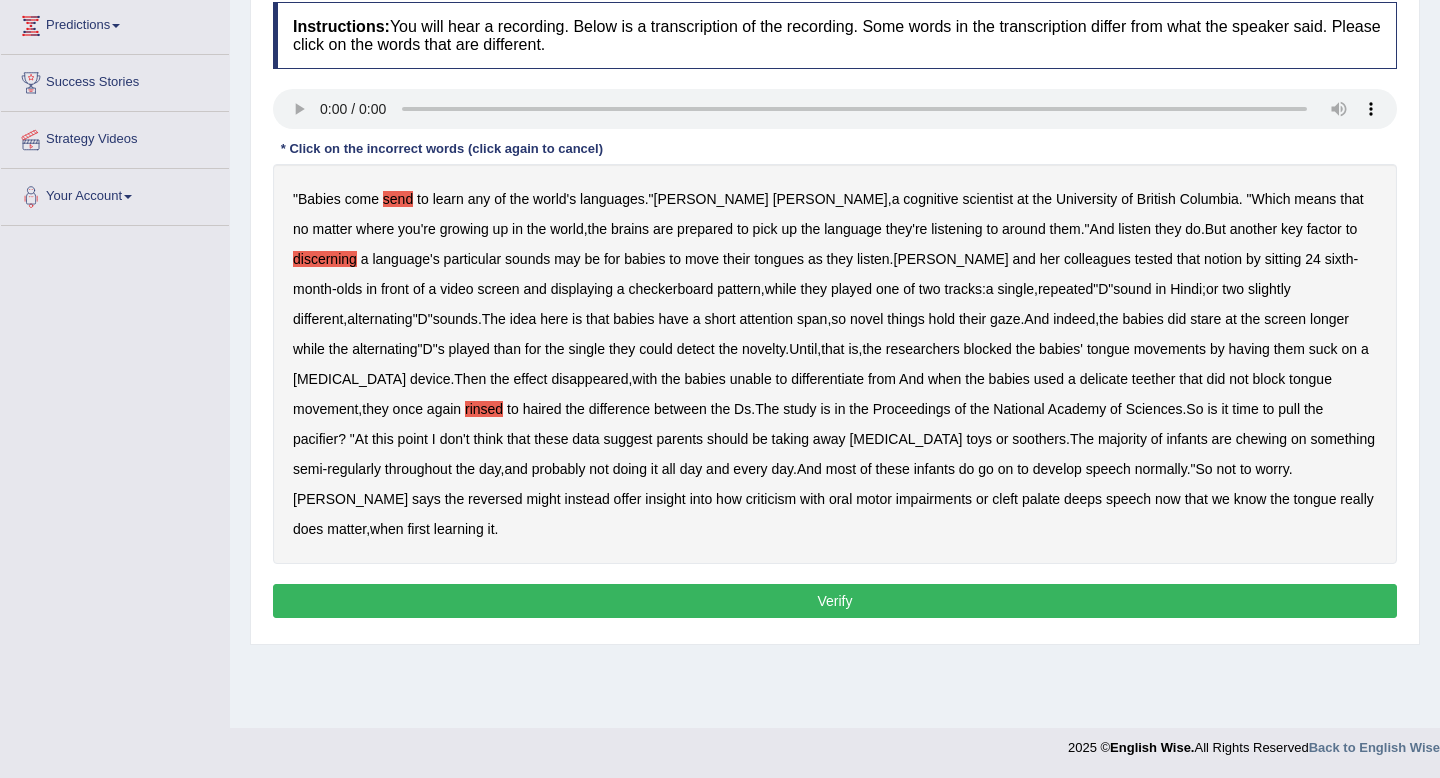click on "reversed" at bounding box center [495, 499] 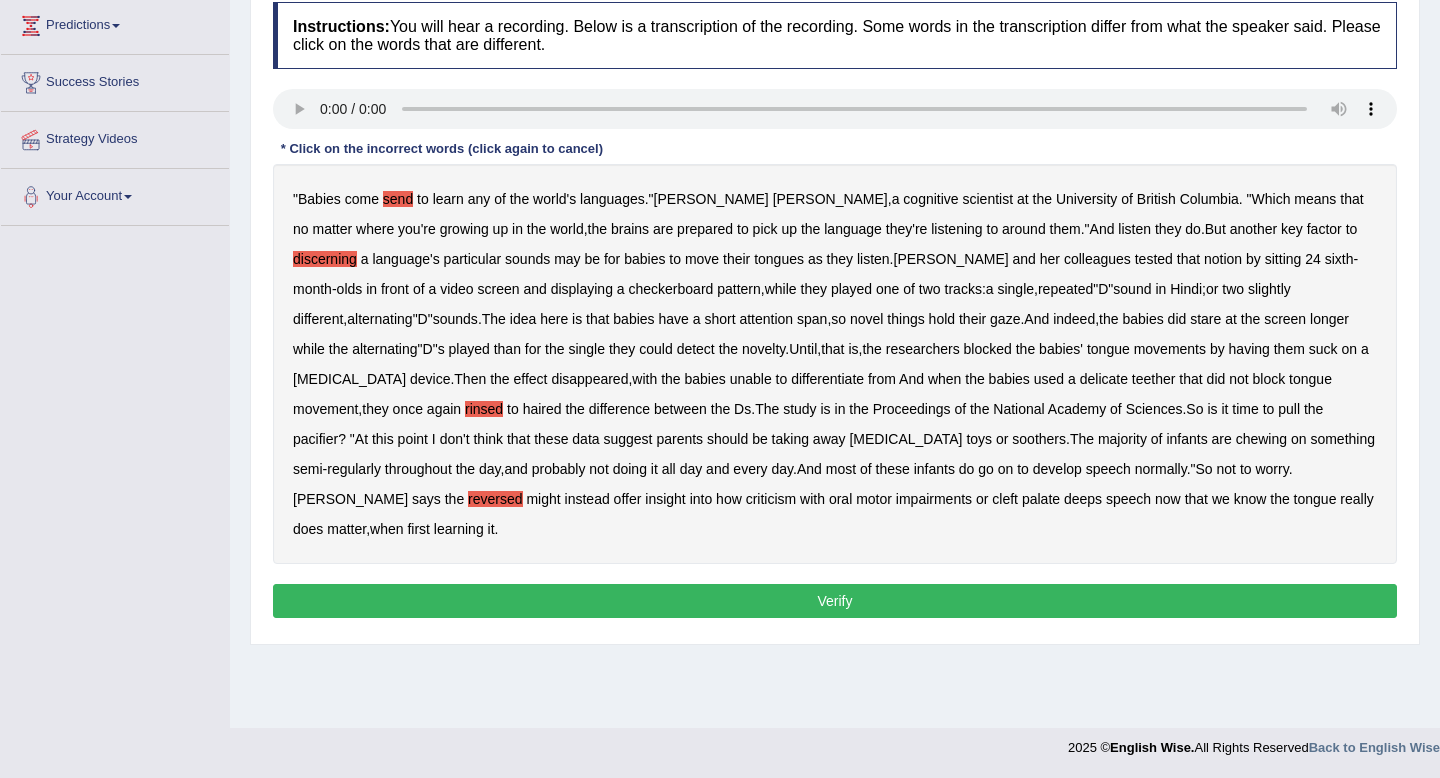 click on "Verify" at bounding box center [835, 601] 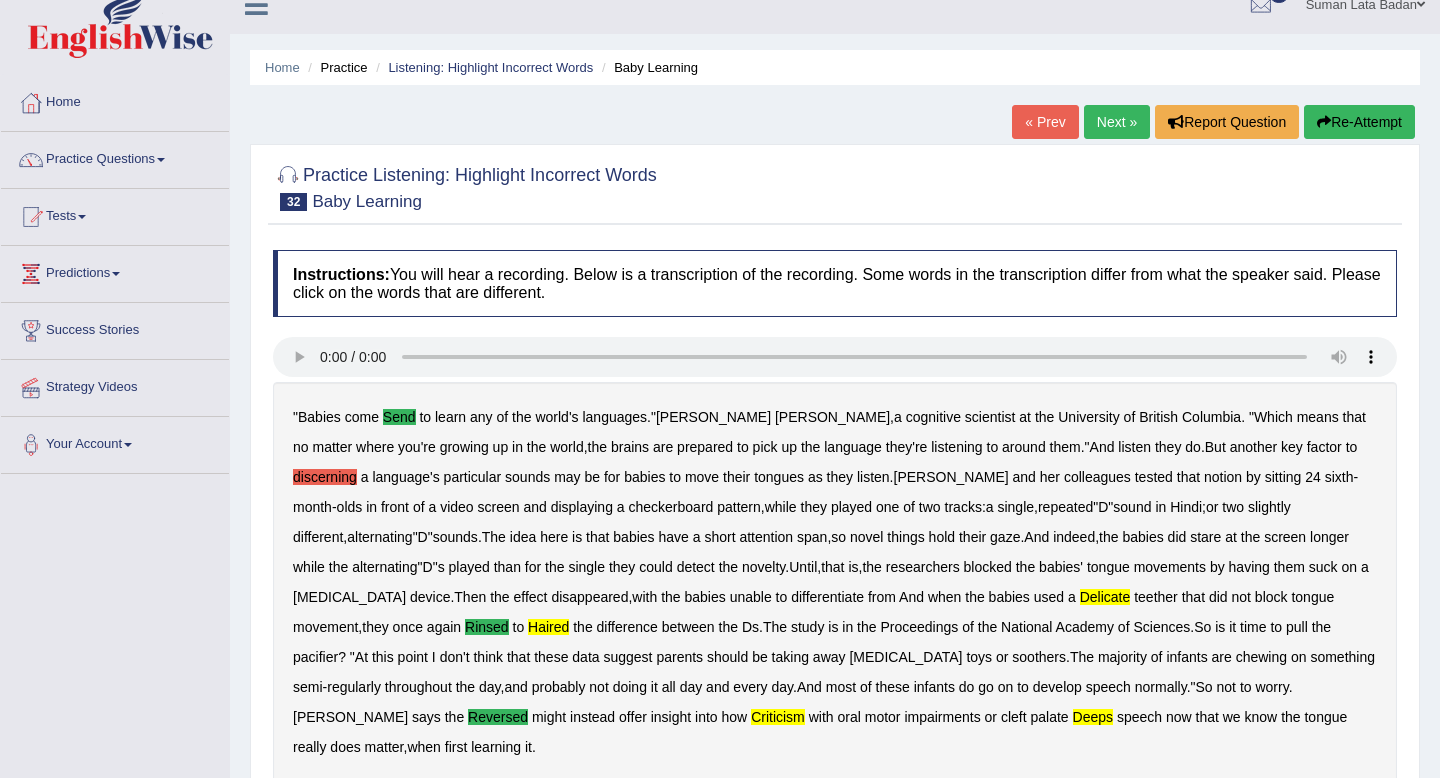 scroll, scrollTop: 0, scrollLeft: 0, axis: both 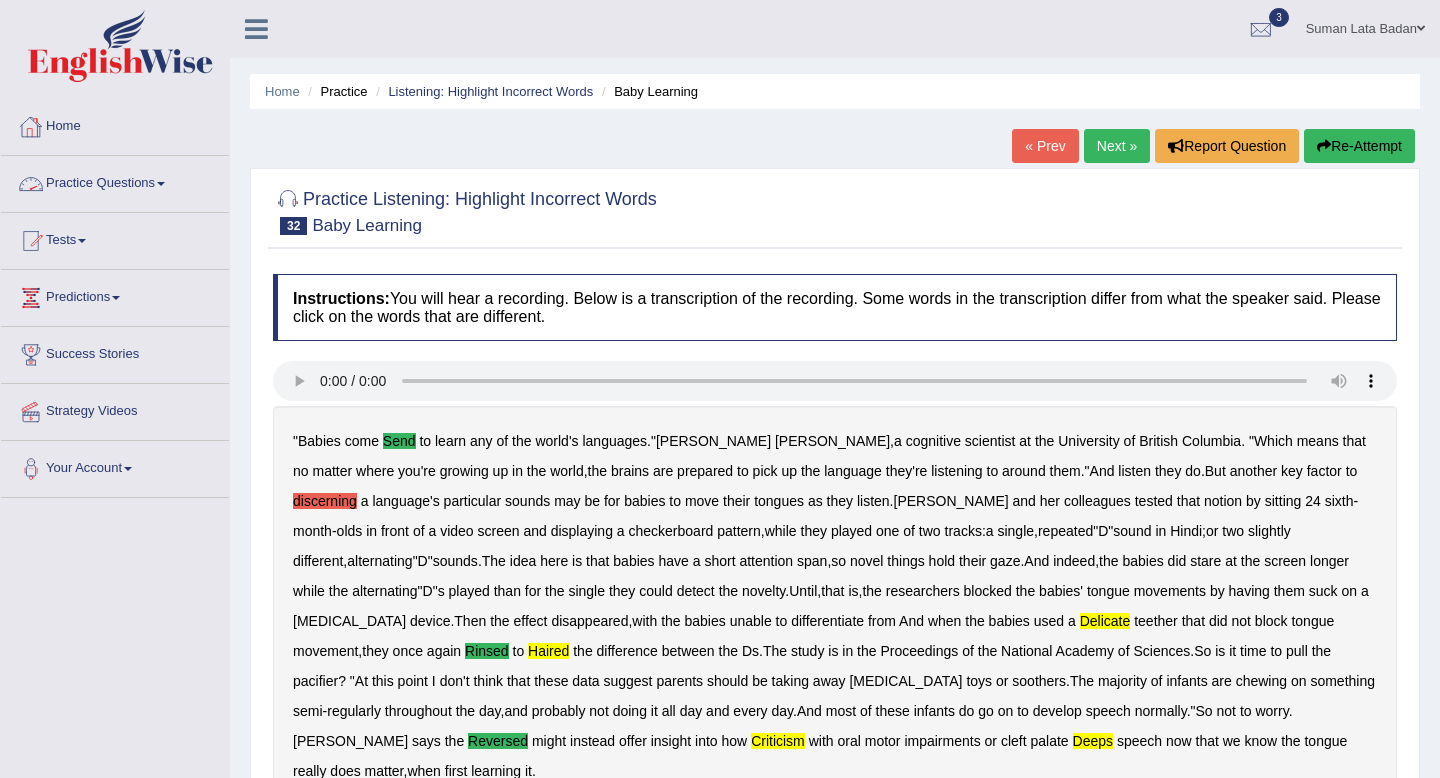 click on "Practice Questions" at bounding box center (115, 181) 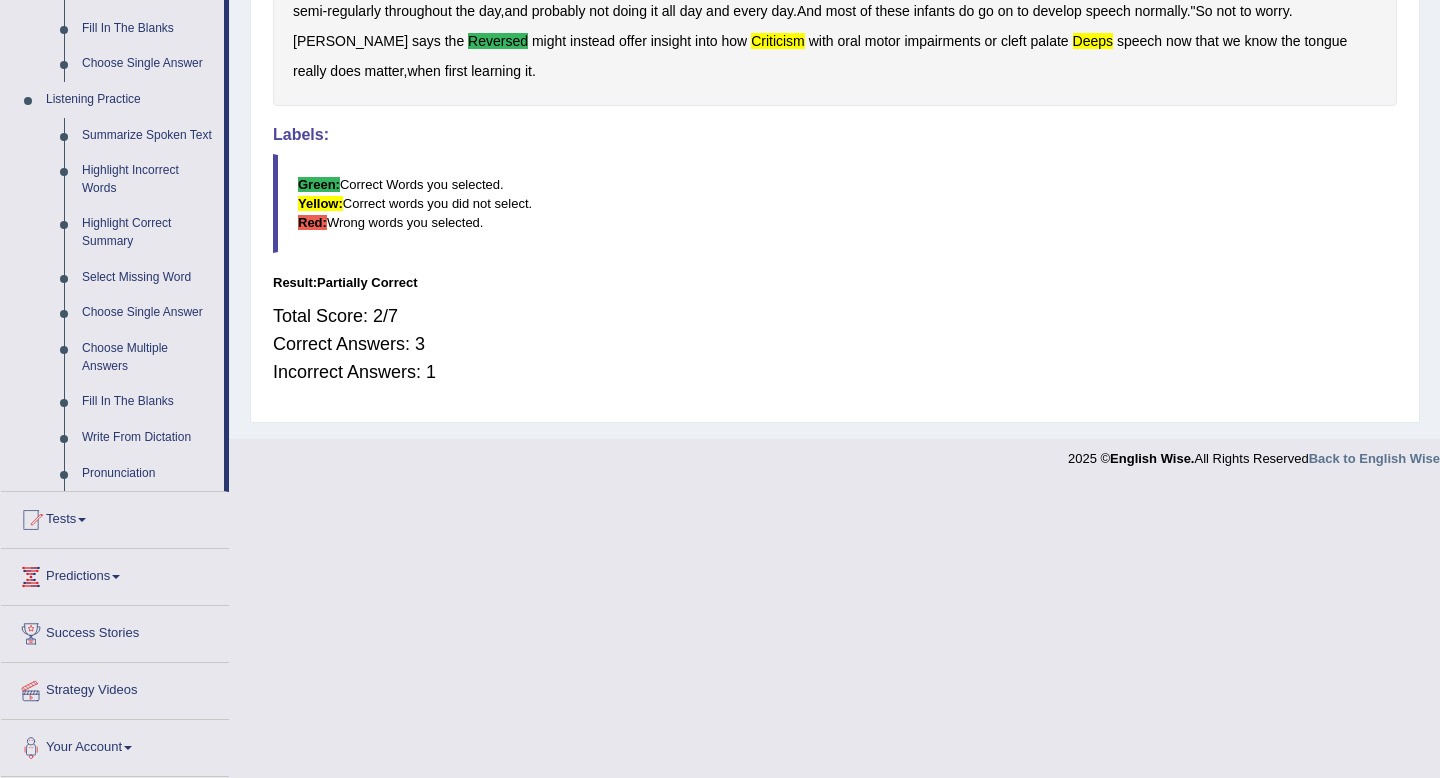 scroll, scrollTop: 715, scrollLeft: 0, axis: vertical 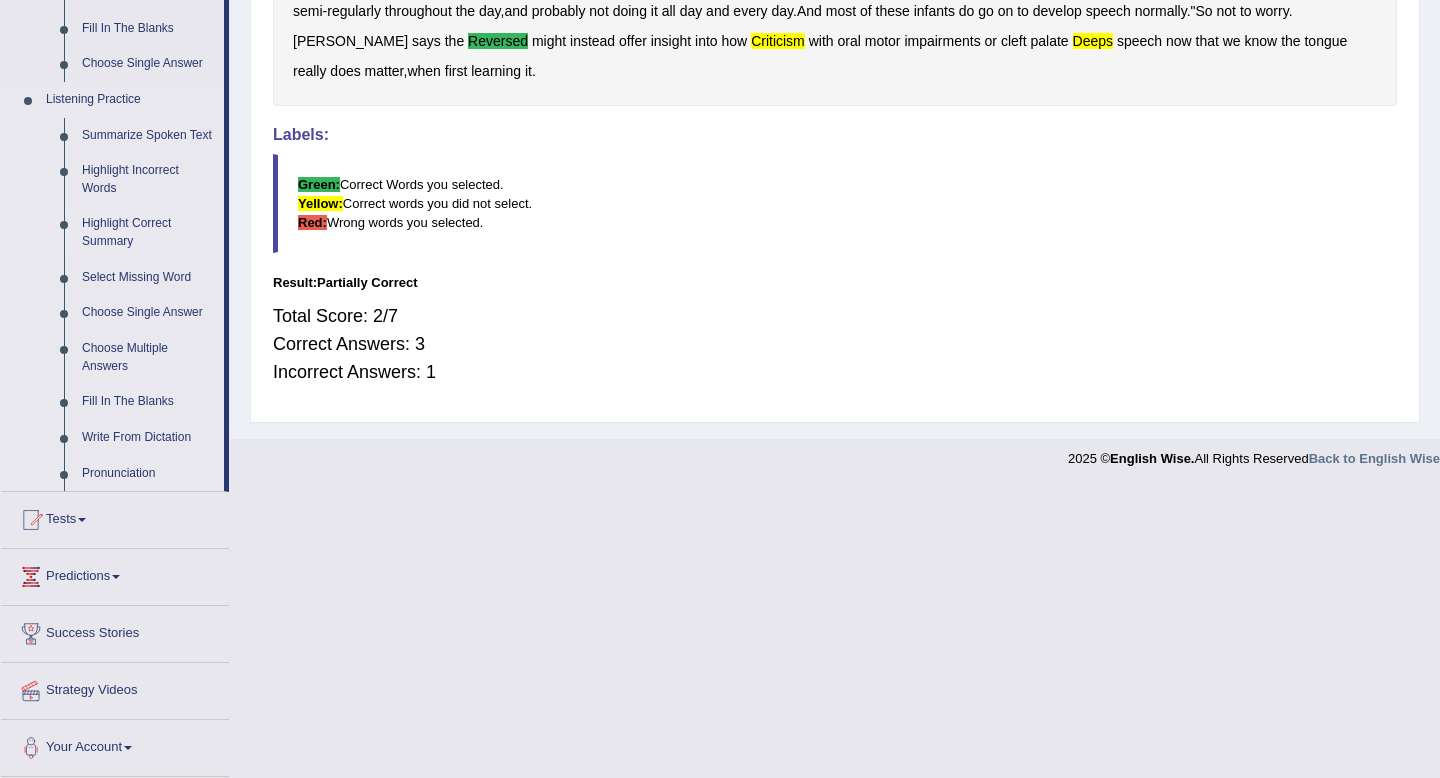 click on "Highlight Correct Summary" at bounding box center [148, 232] 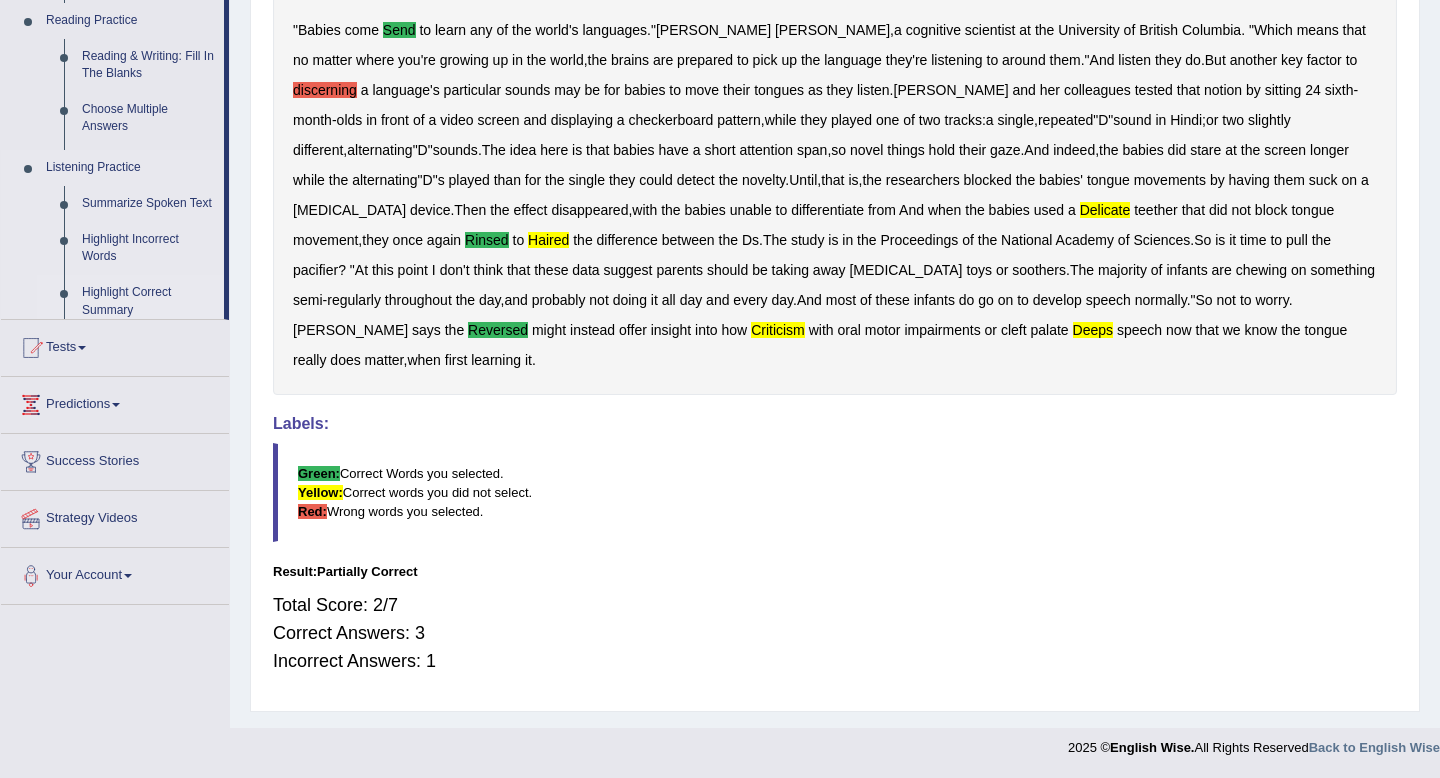 scroll, scrollTop: 381, scrollLeft: 0, axis: vertical 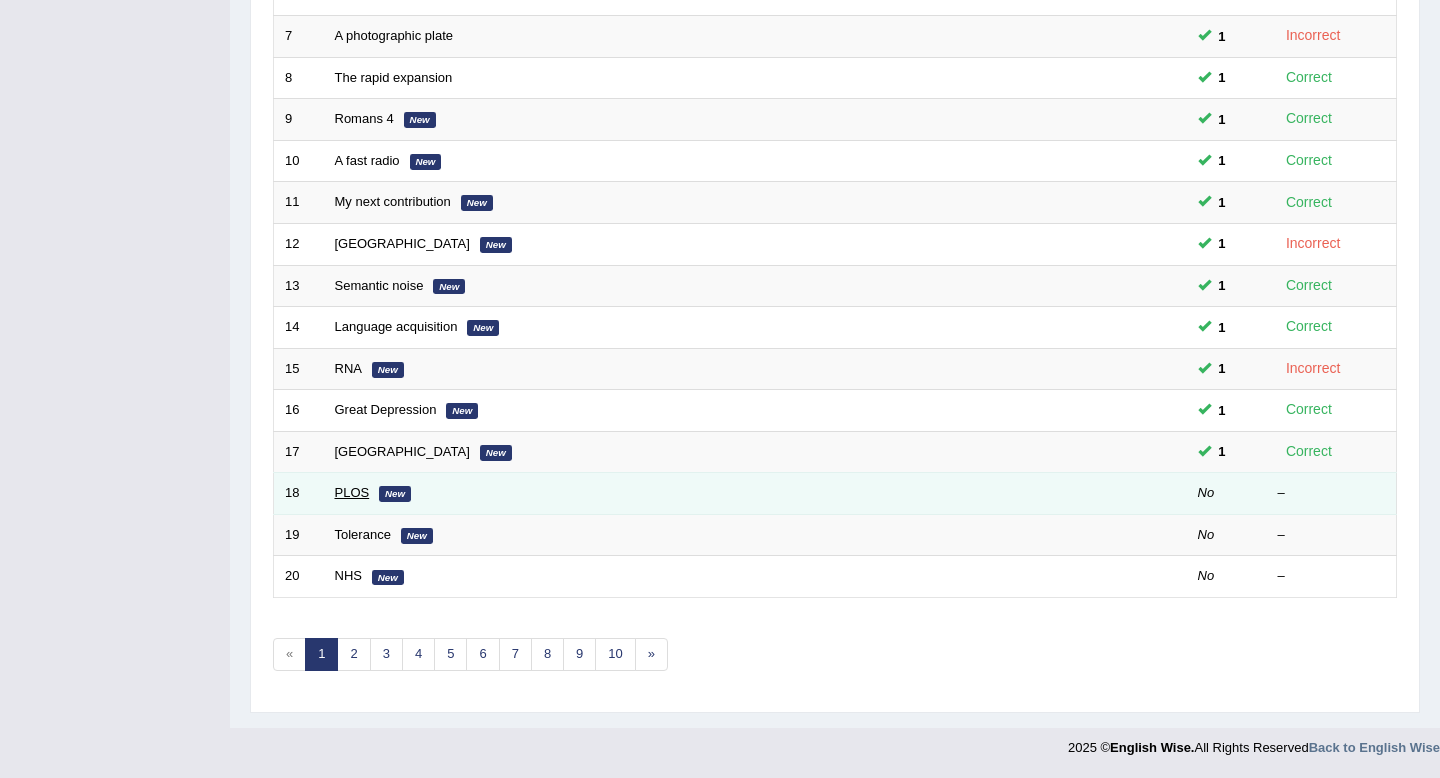 click on "PLOS" at bounding box center (352, 492) 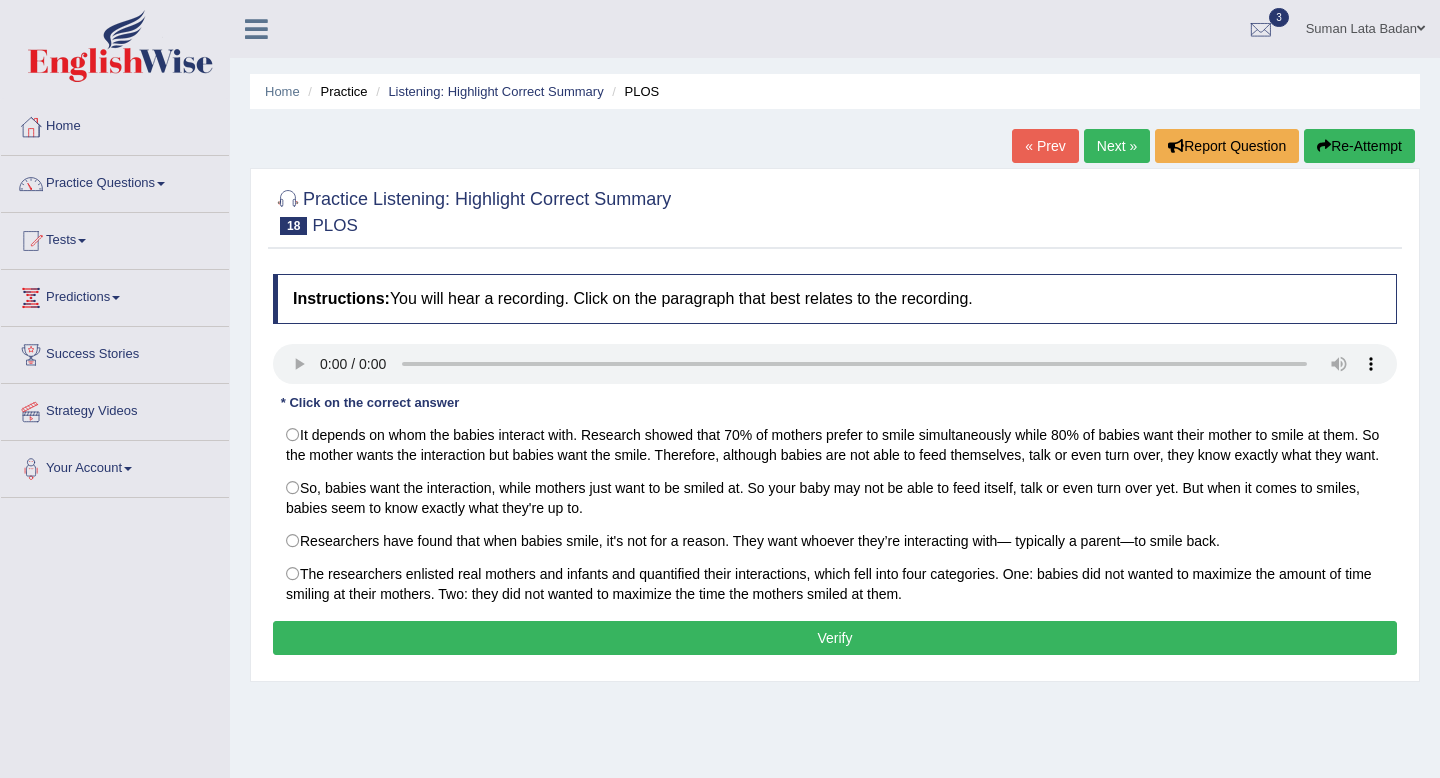 scroll, scrollTop: 0, scrollLeft: 0, axis: both 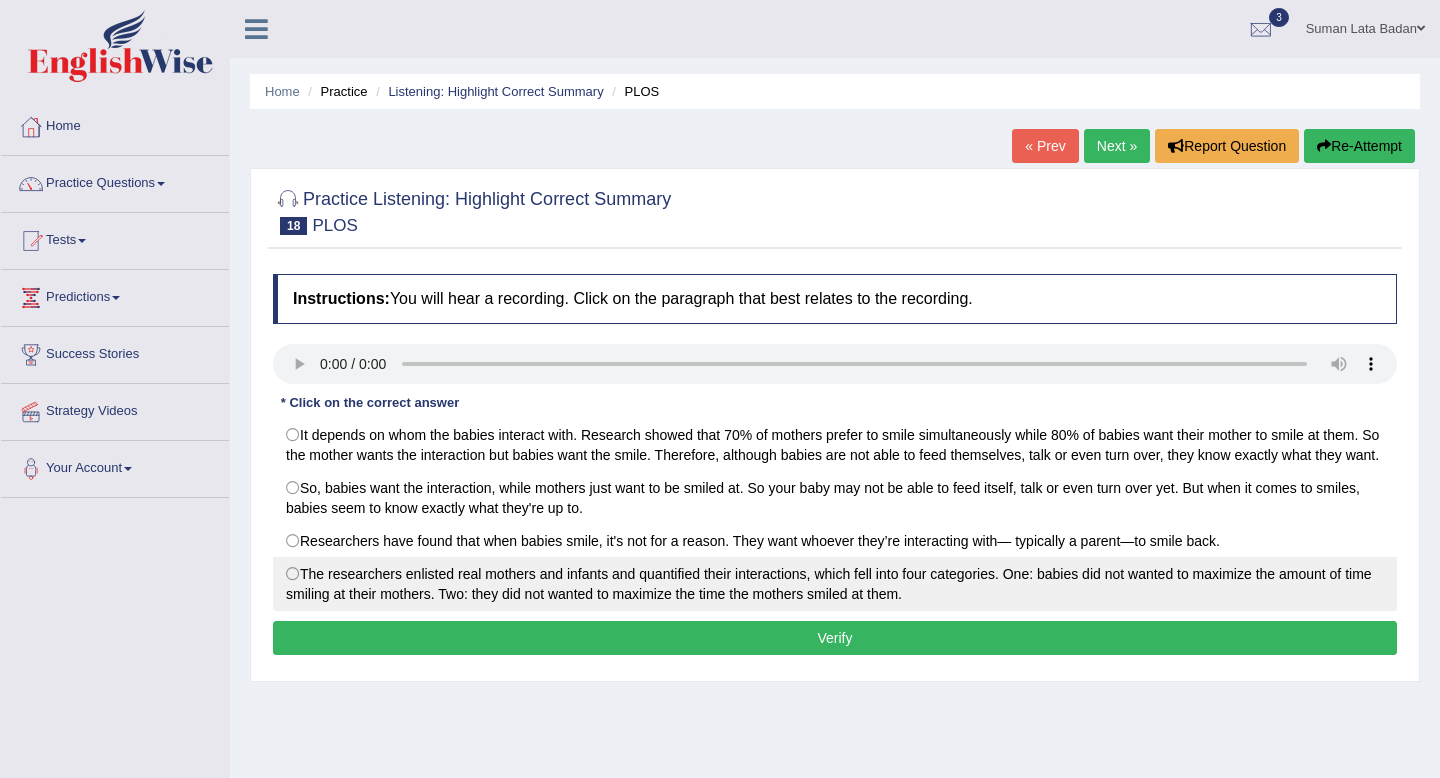 click on "The researchers enlisted real mothers and infants and quantified their interactions, which fell into four categories. One: babies did not wanted to maximize the amount of time smiling at their mothers. Two: they did not wanted to maximize the time the mothers smiled at them." at bounding box center (835, 584) 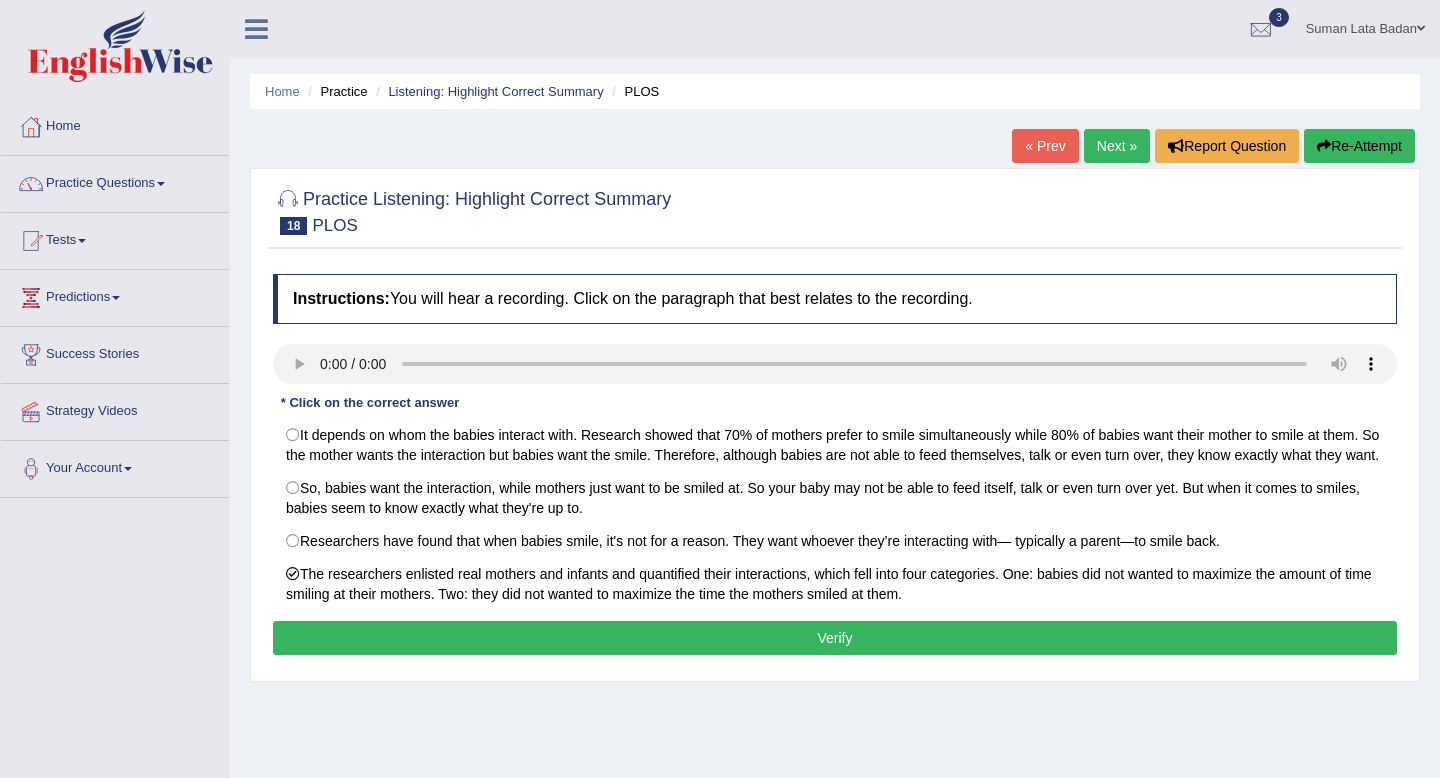 click on "Verify" at bounding box center (835, 638) 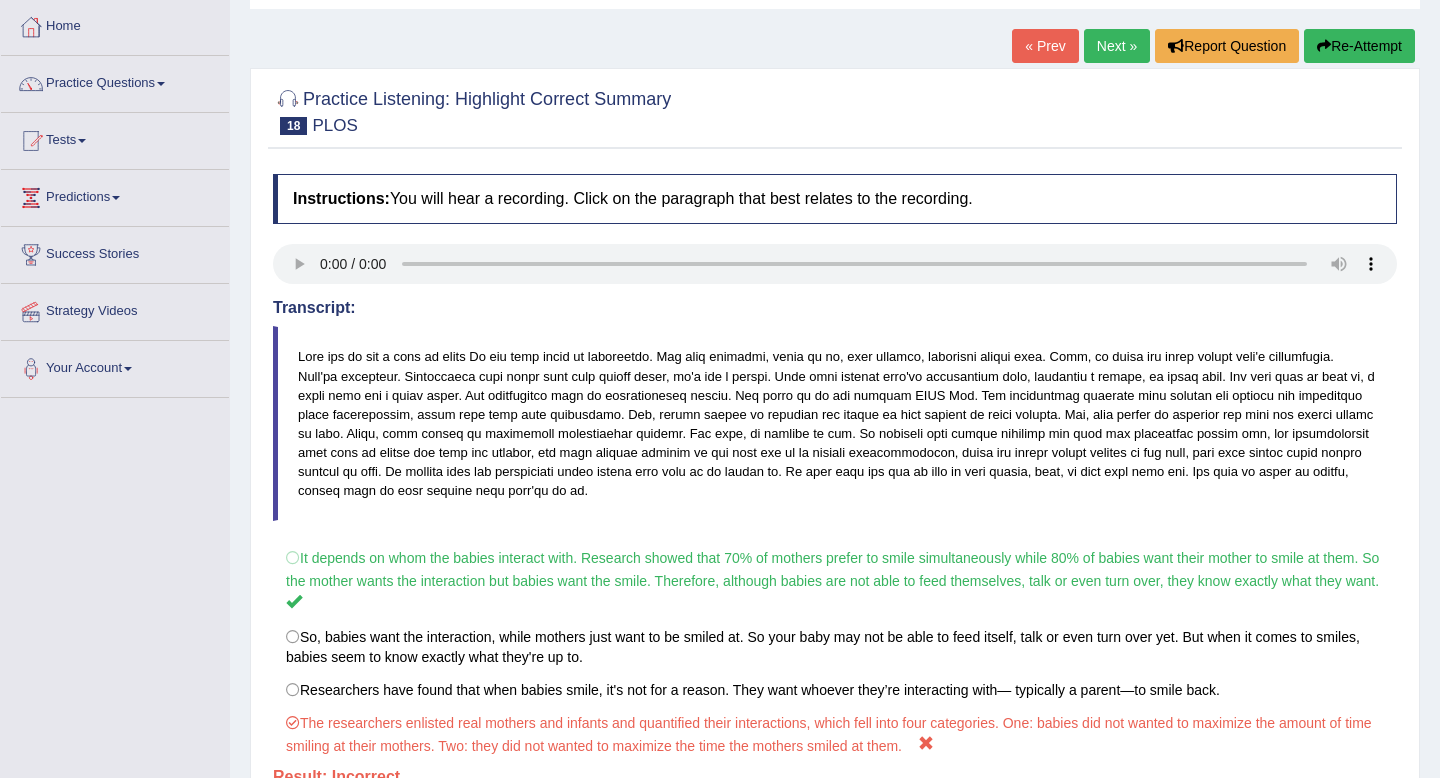 scroll, scrollTop: 88, scrollLeft: 0, axis: vertical 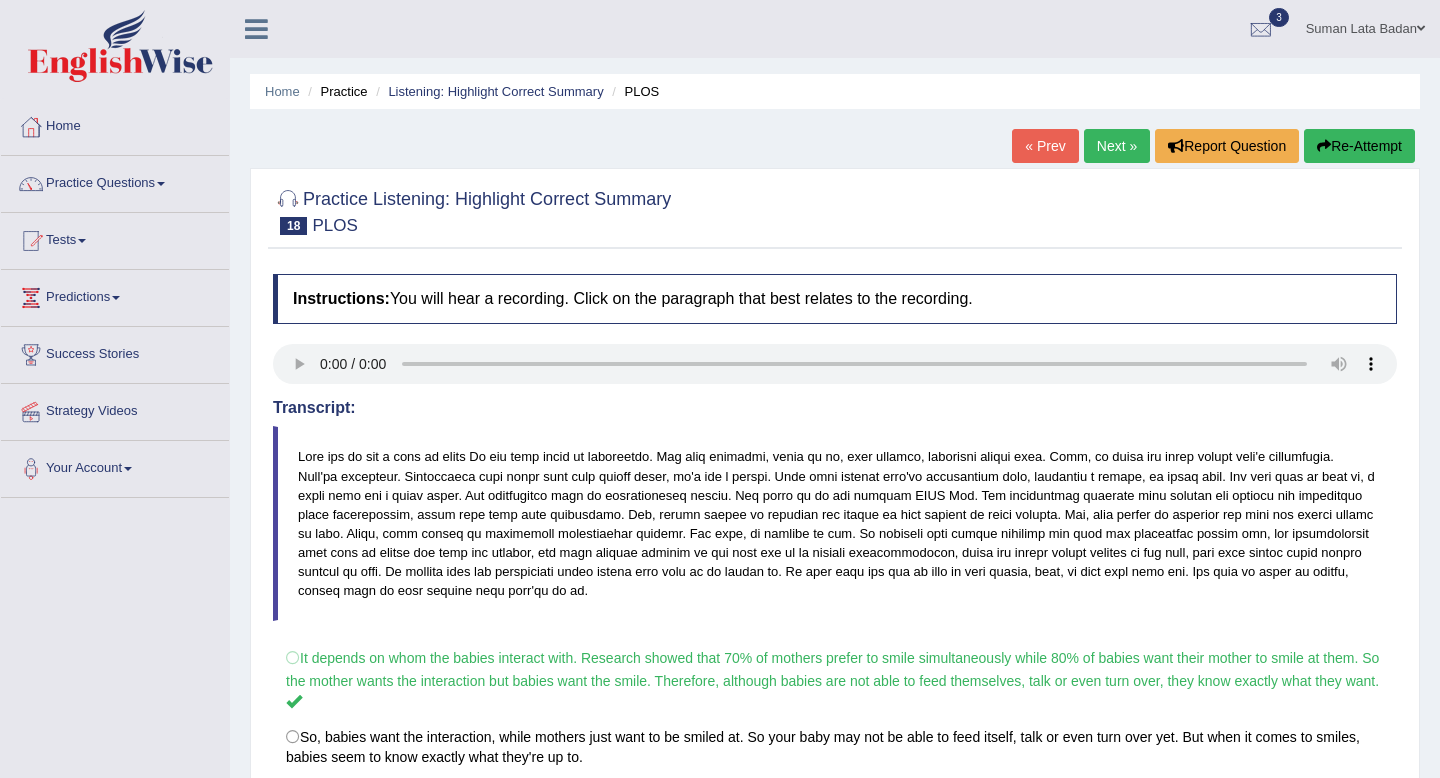 click on "Next »" at bounding box center [1117, 146] 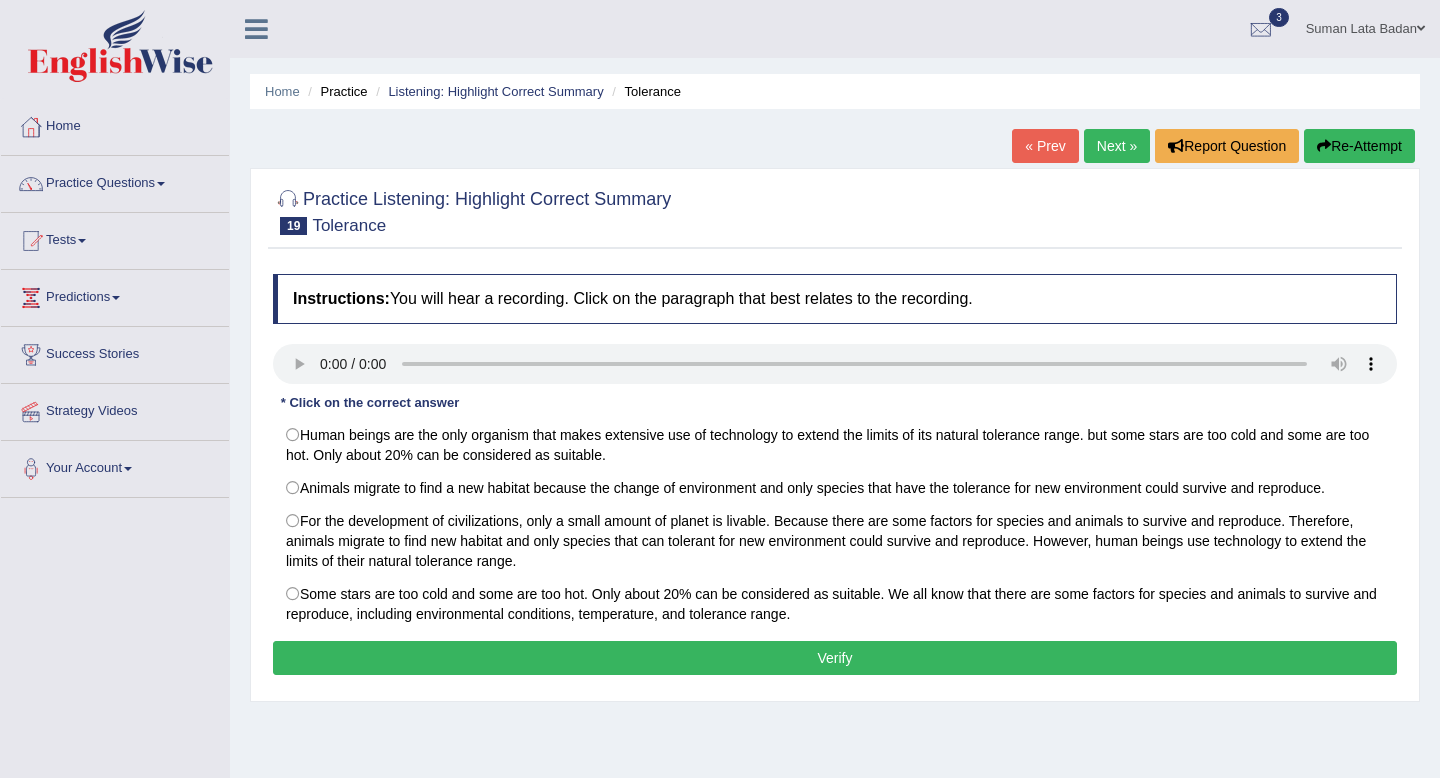 scroll, scrollTop: 0, scrollLeft: 0, axis: both 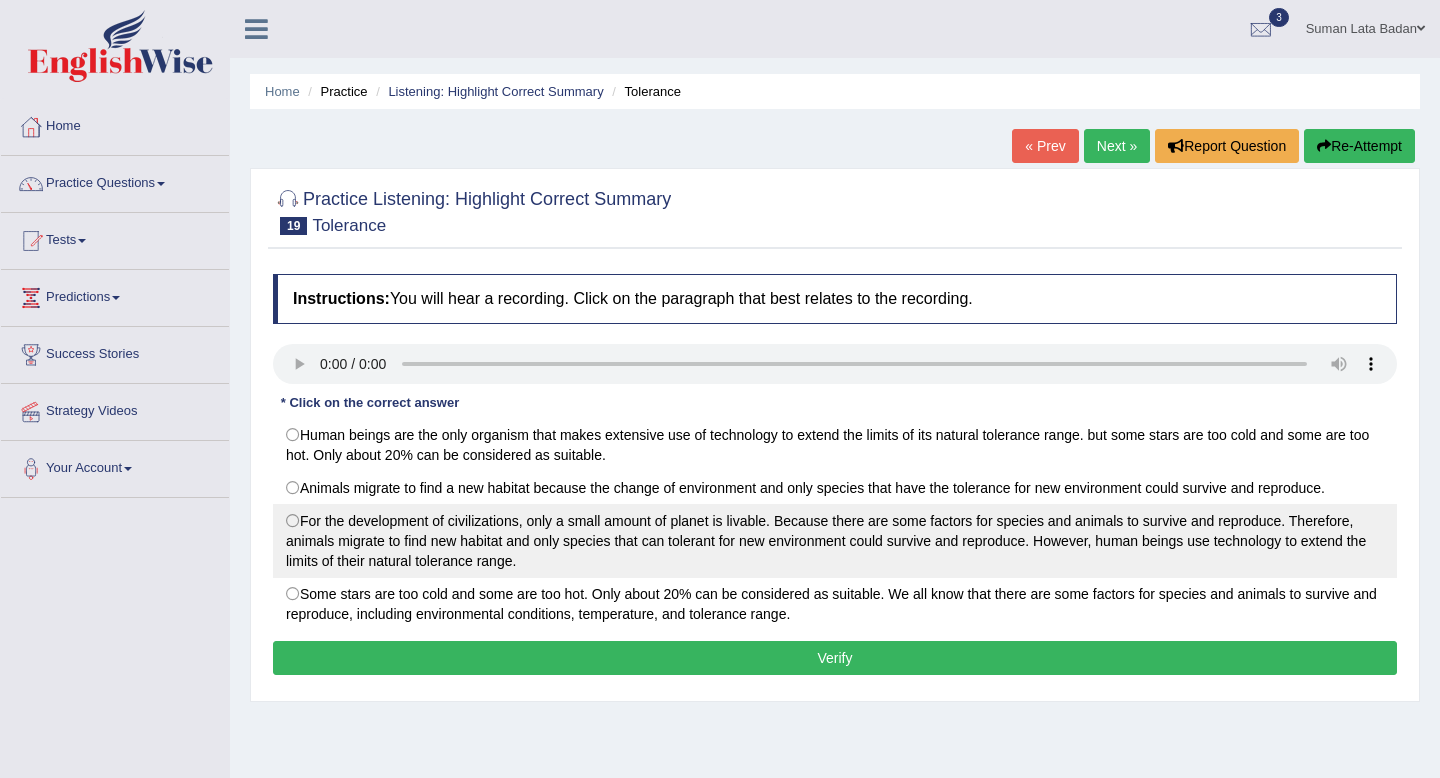 click on "For the development of civilizations, only a small amount of planet is livable. Because there are some factors for species and animals to survive and reproduce. Therefore, animals migrate to find new habitat and only species that can tolerant for new environment could survive and reproduce. However, human beings use technology to extend the limits of their natural tolerance range." at bounding box center [835, 541] 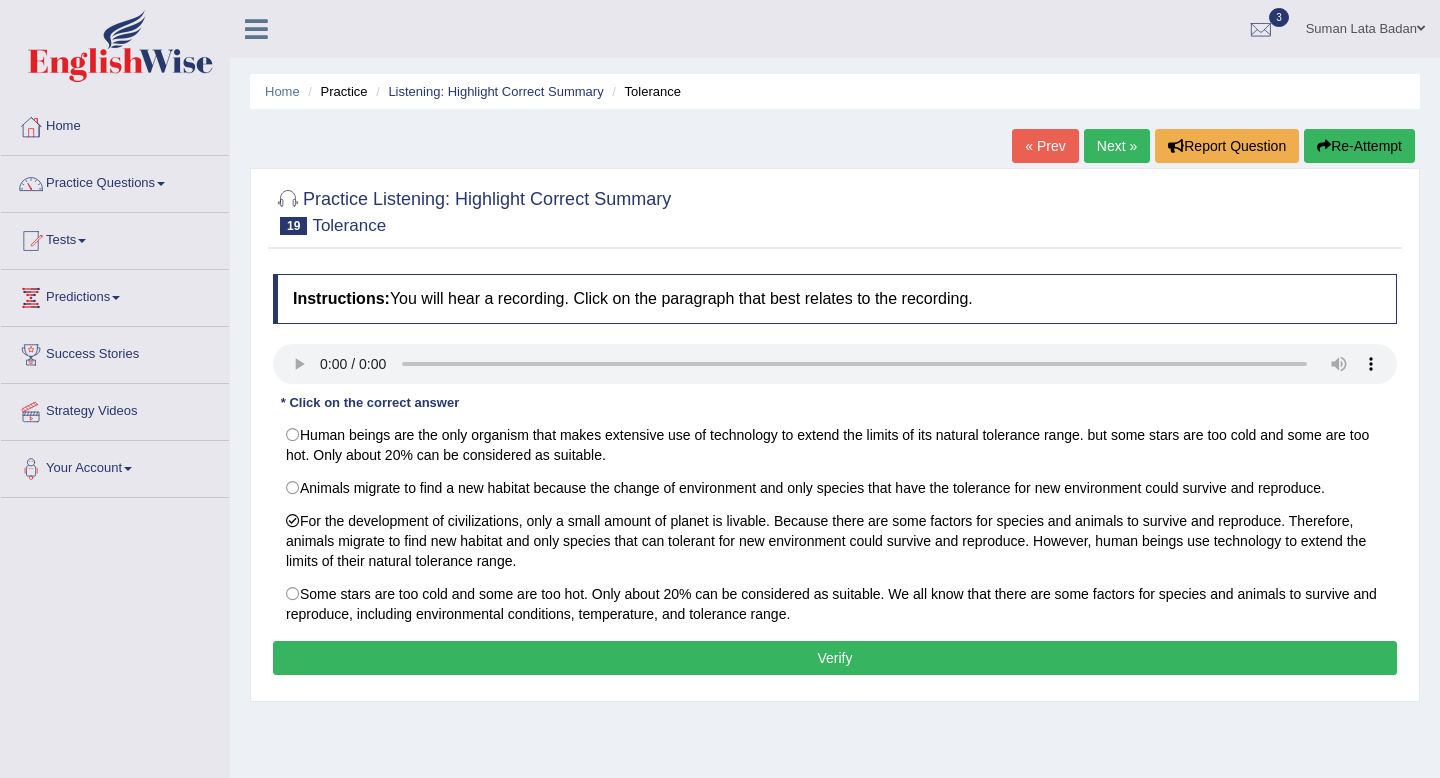 click on "Verify" at bounding box center (835, 658) 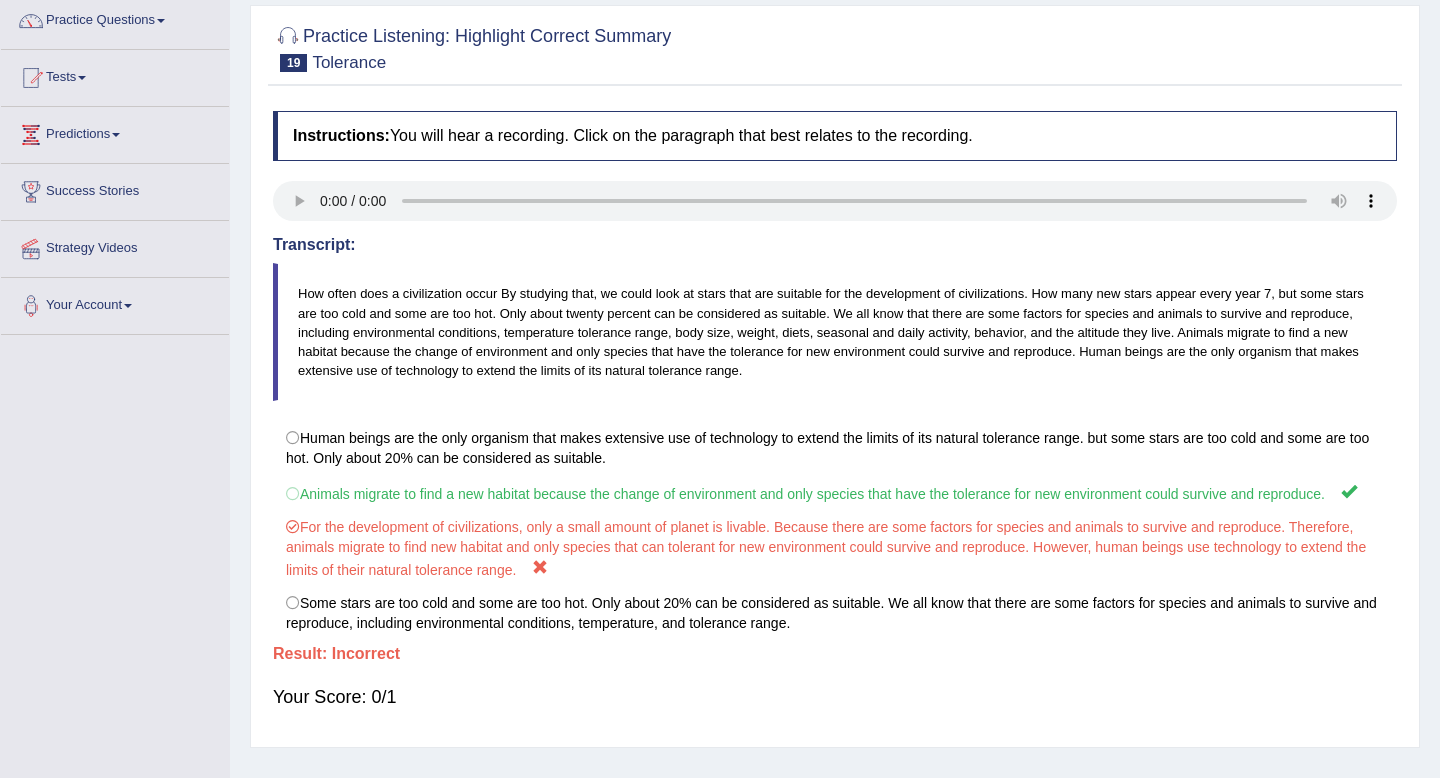 scroll, scrollTop: 0, scrollLeft: 0, axis: both 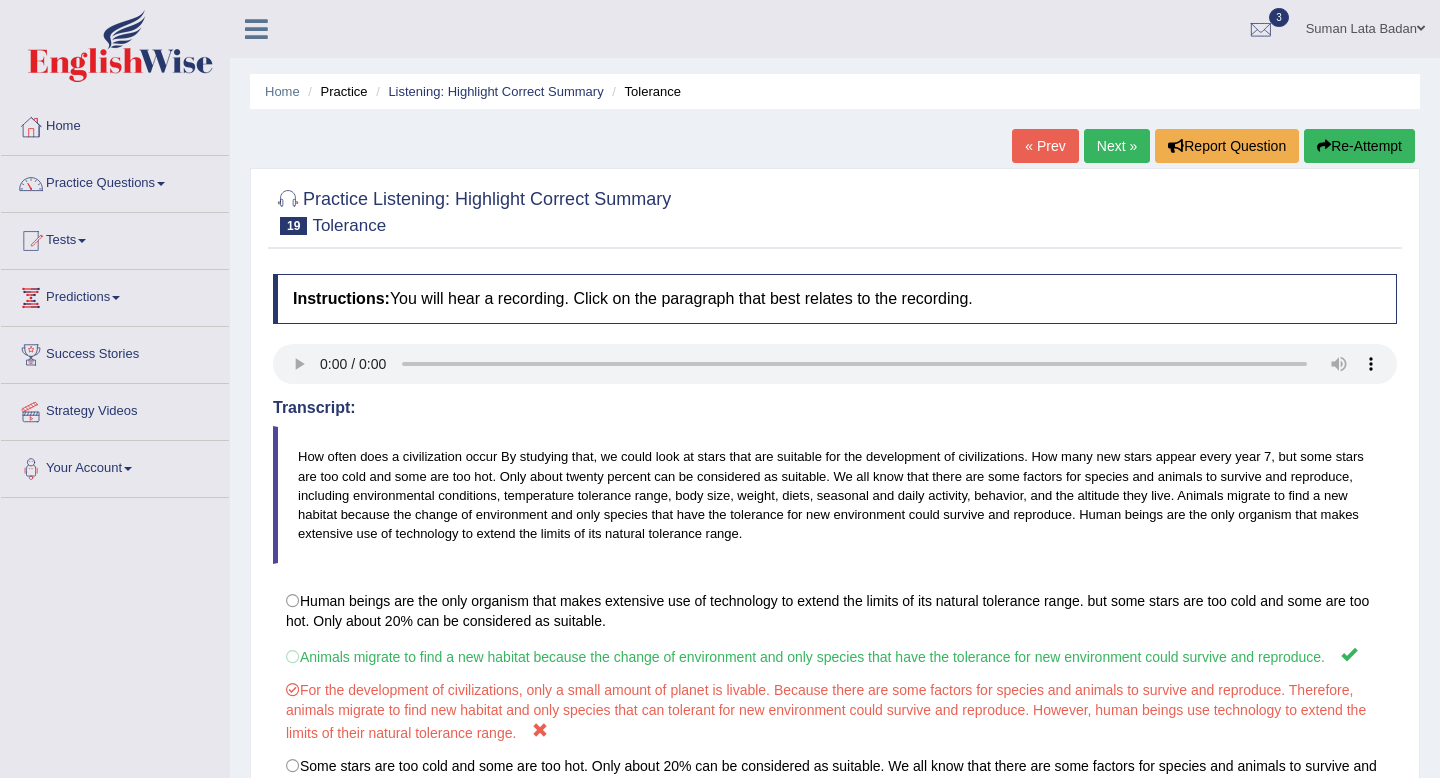 click on "Next »" at bounding box center (1117, 146) 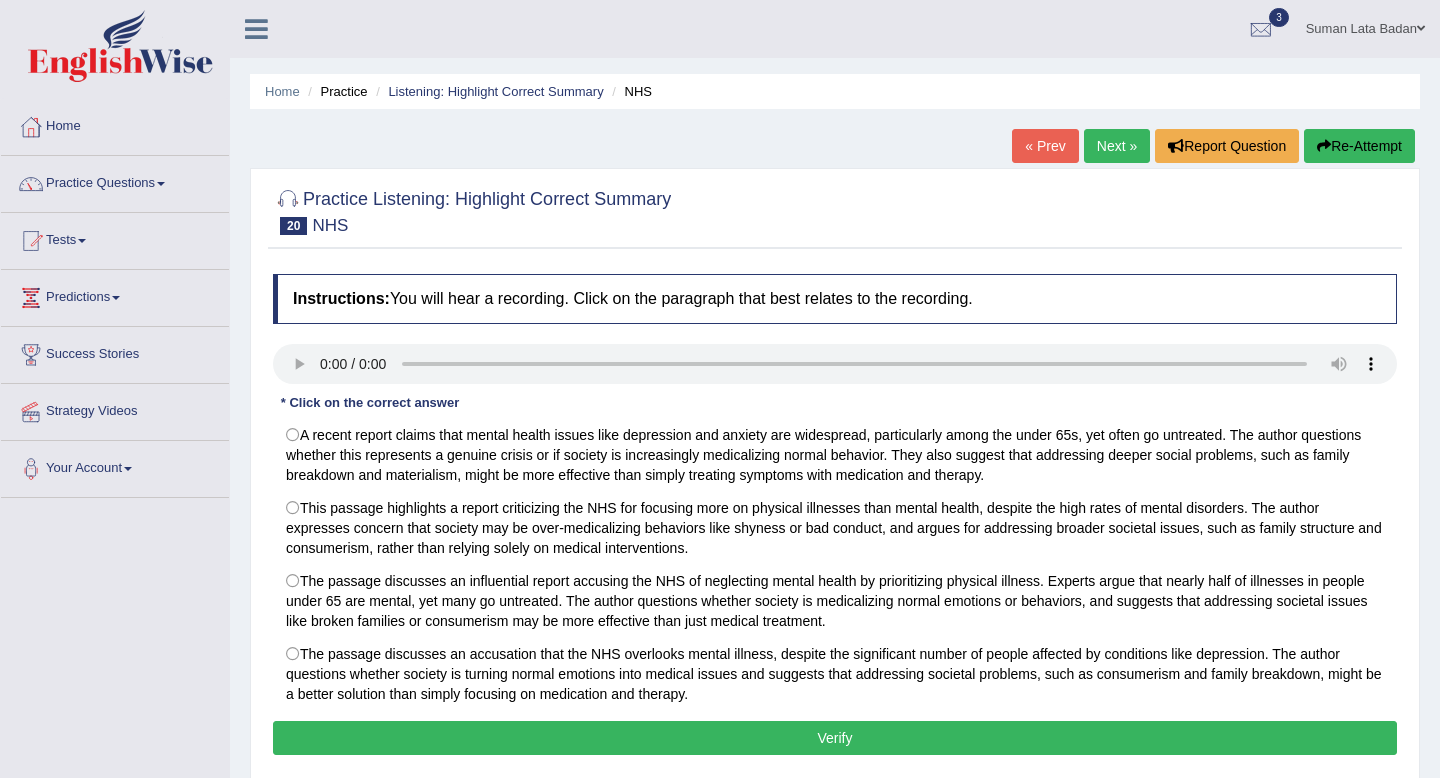 scroll, scrollTop: 0, scrollLeft: 0, axis: both 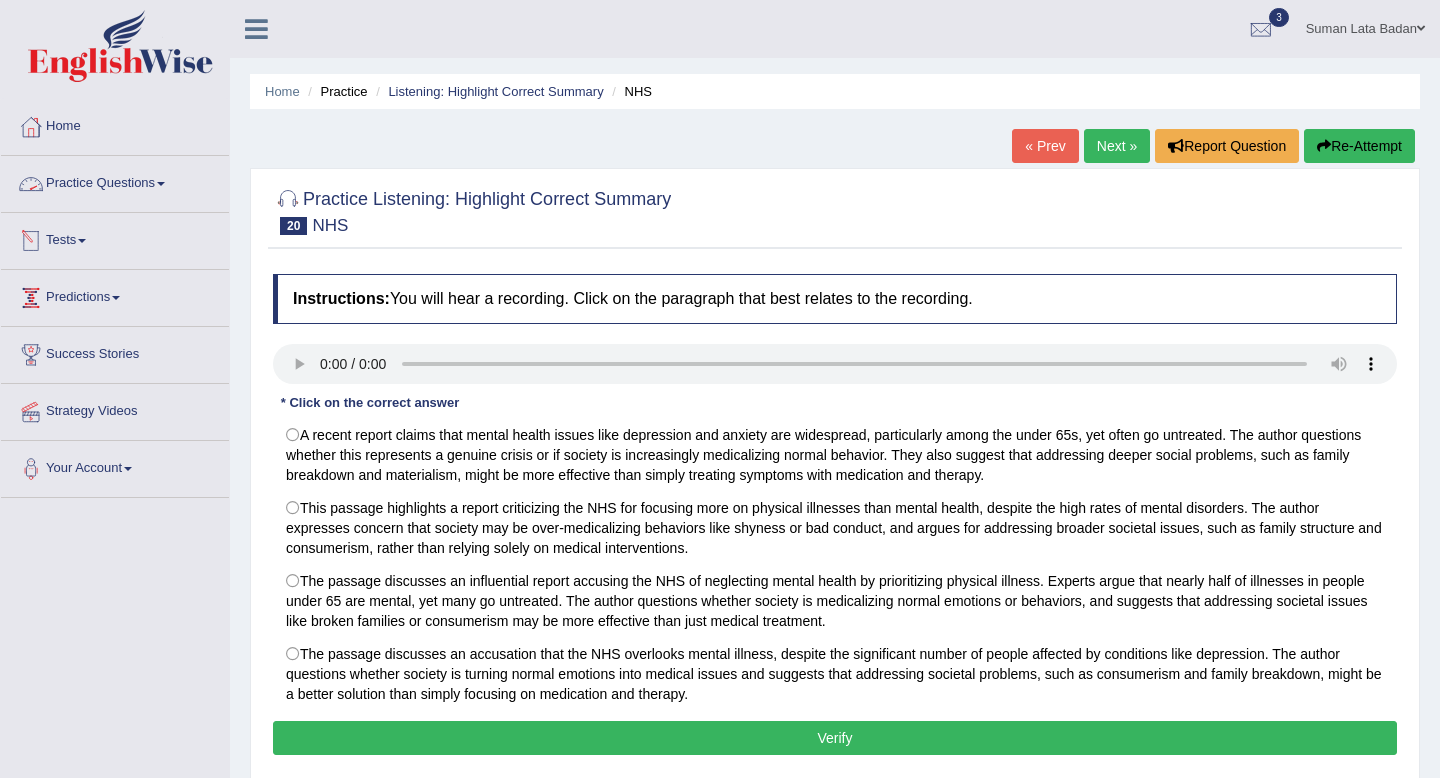 click on "Practice Questions" at bounding box center (115, 181) 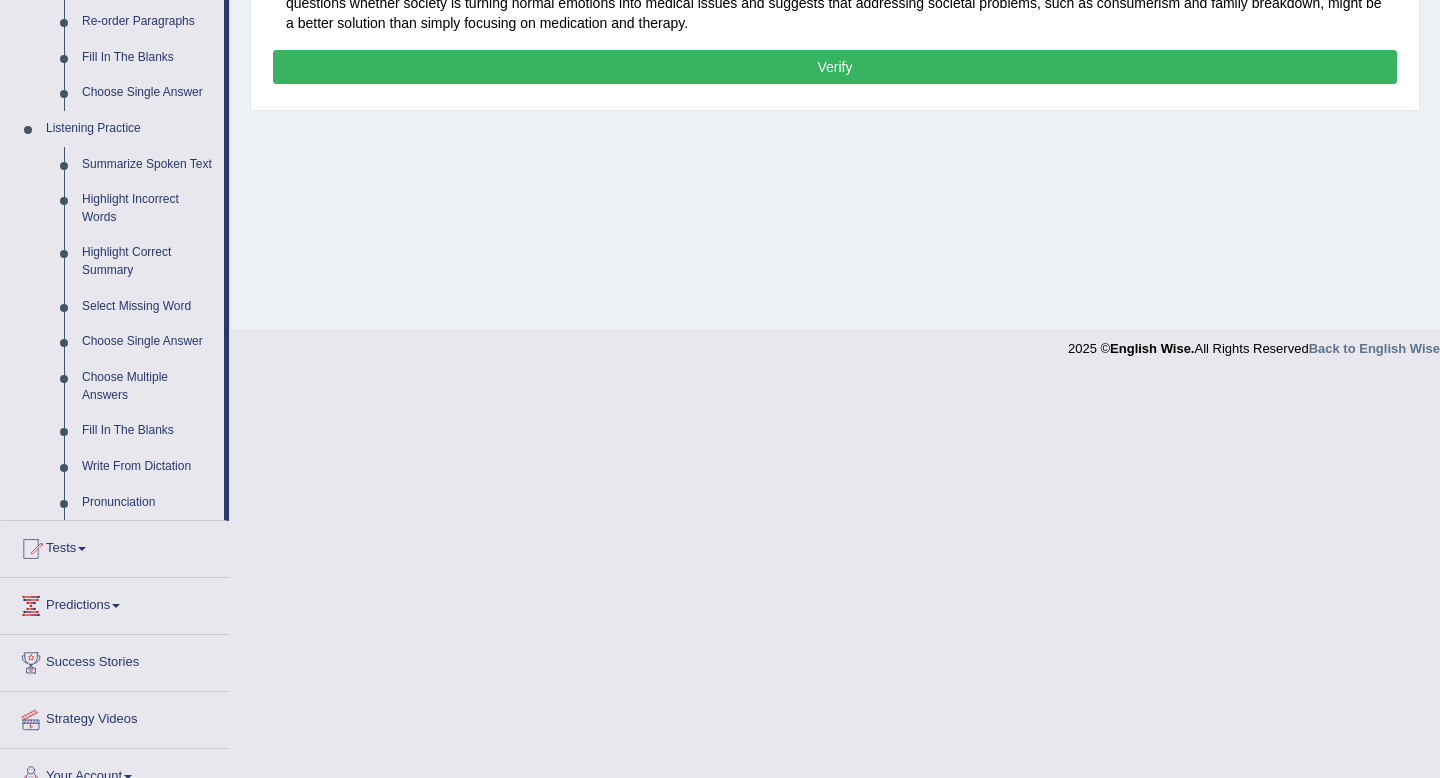 scroll, scrollTop: 673, scrollLeft: 0, axis: vertical 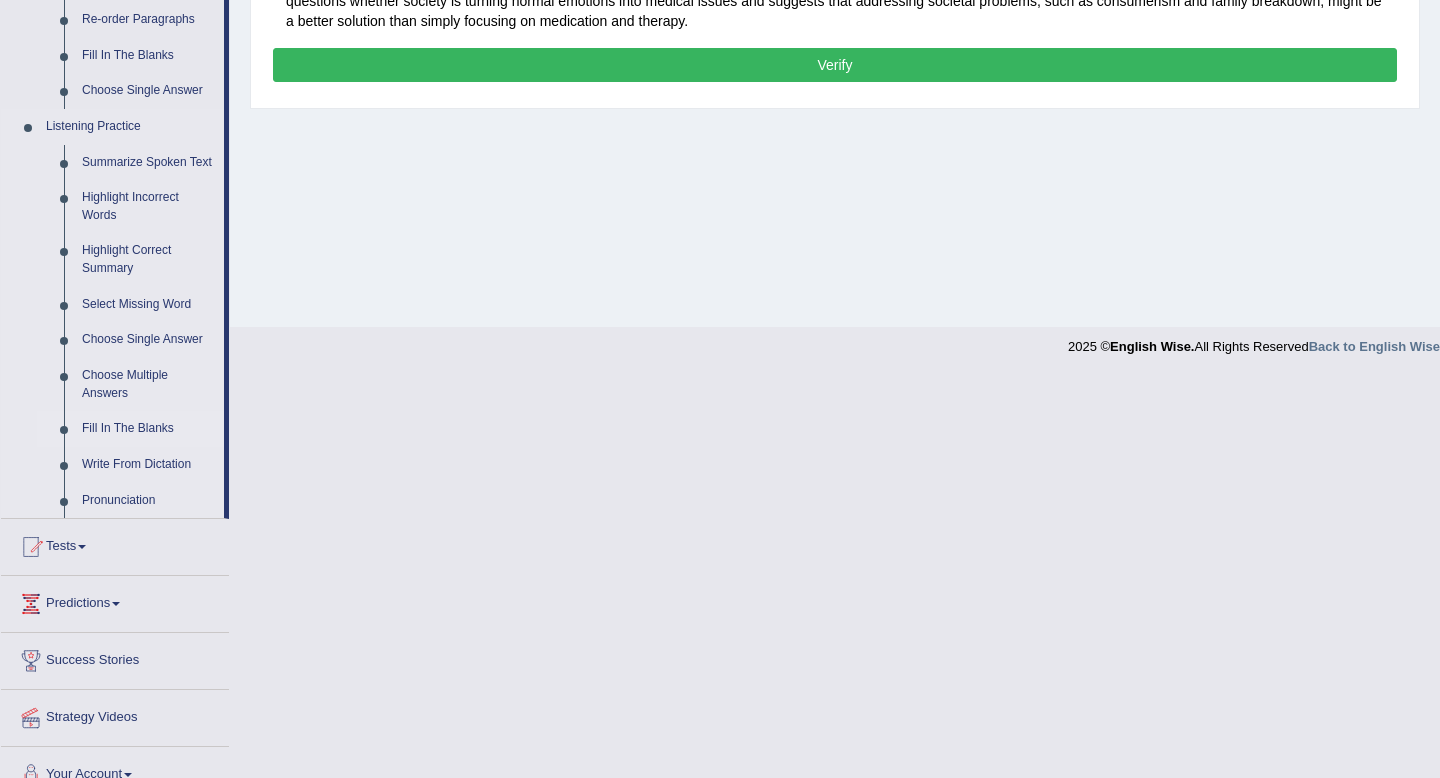 click on "Fill In The Blanks" at bounding box center (148, 429) 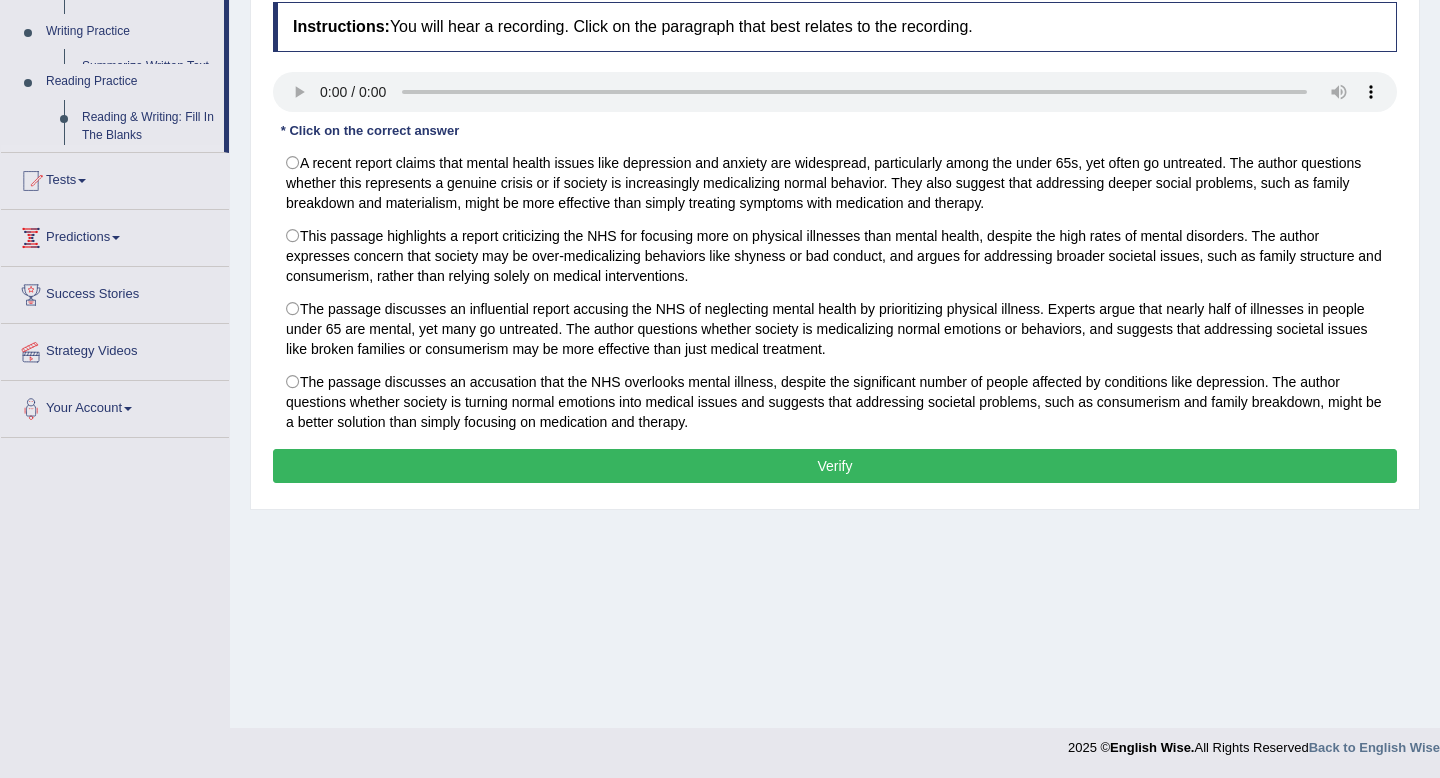 scroll, scrollTop: 272, scrollLeft: 0, axis: vertical 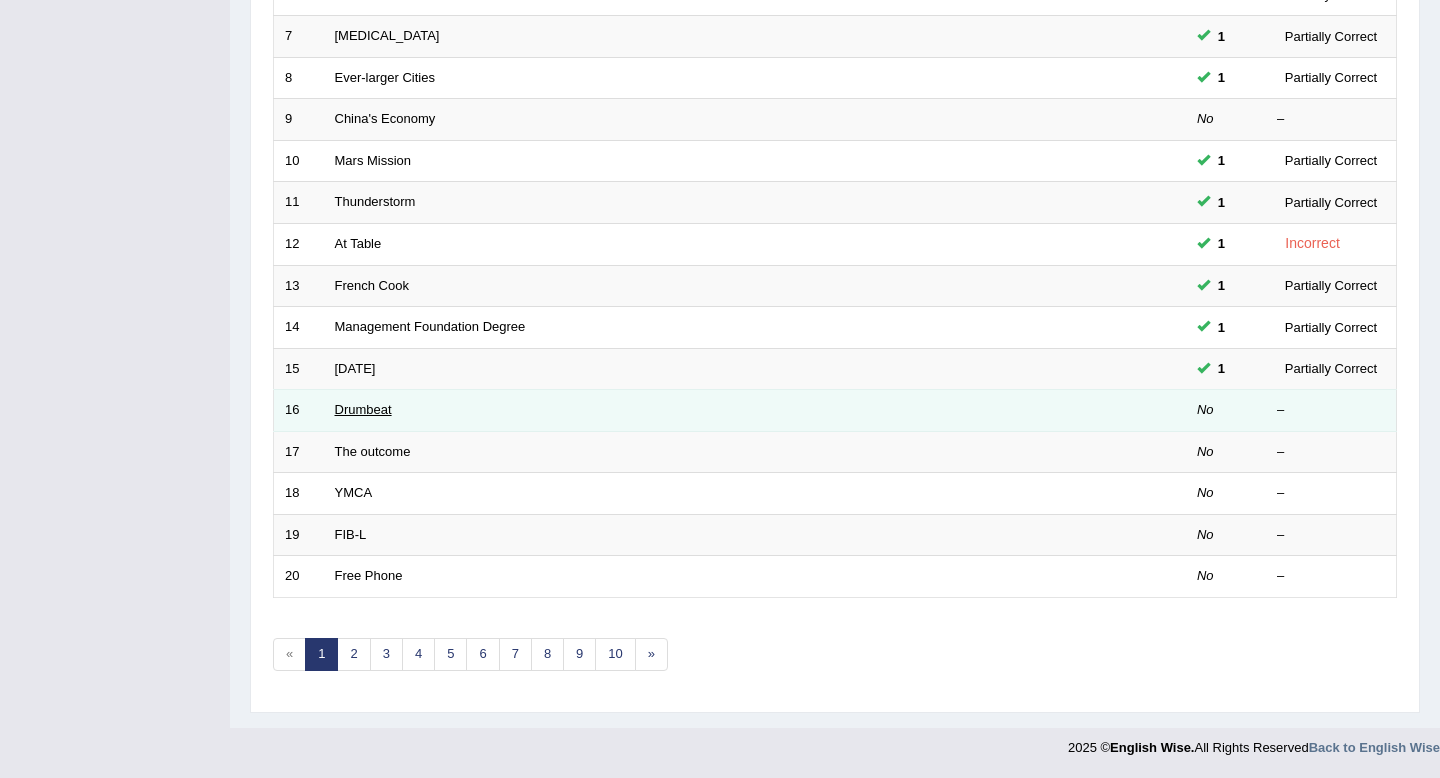click on "Drumbeat" at bounding box center [363, 409] 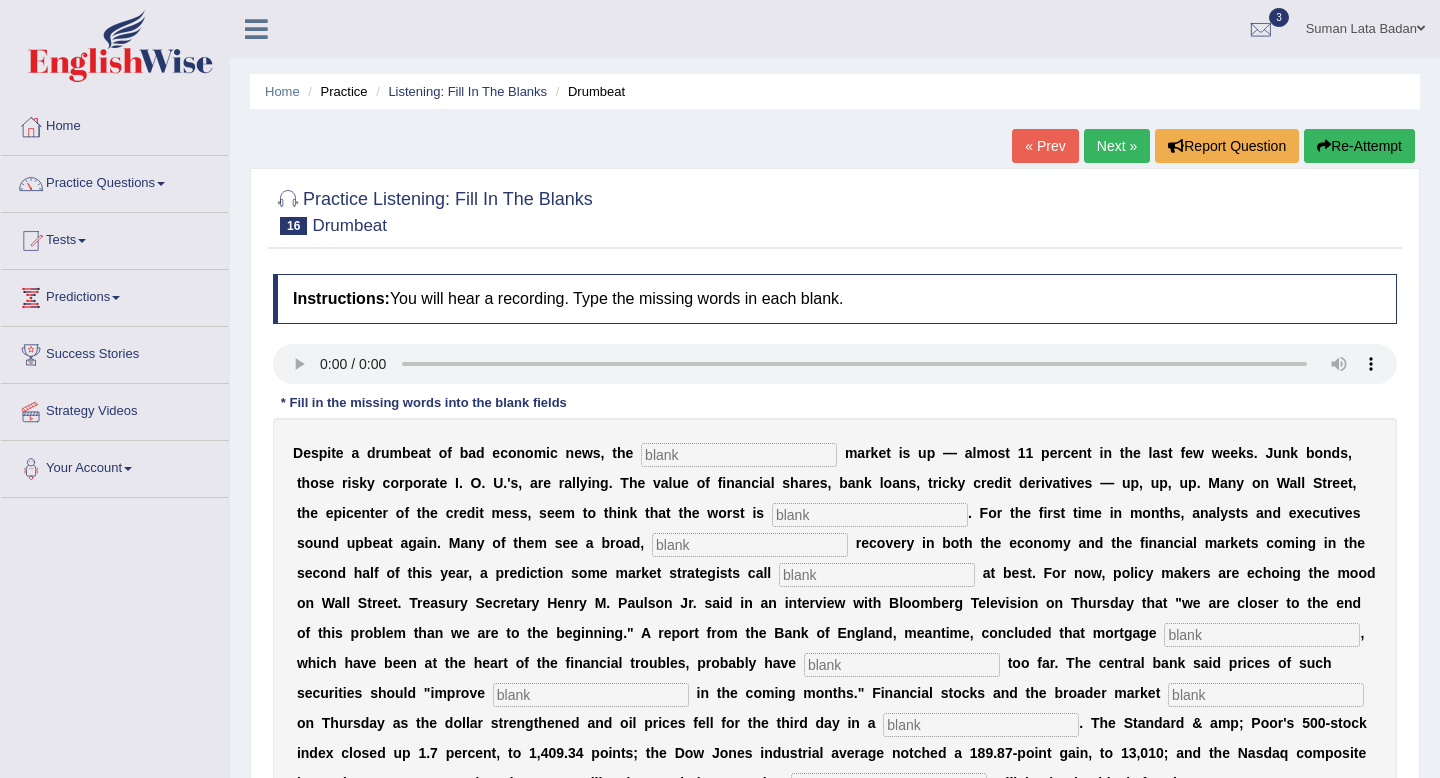 scroll, scrollTop: 0, scrollLeft: 0, axis: both 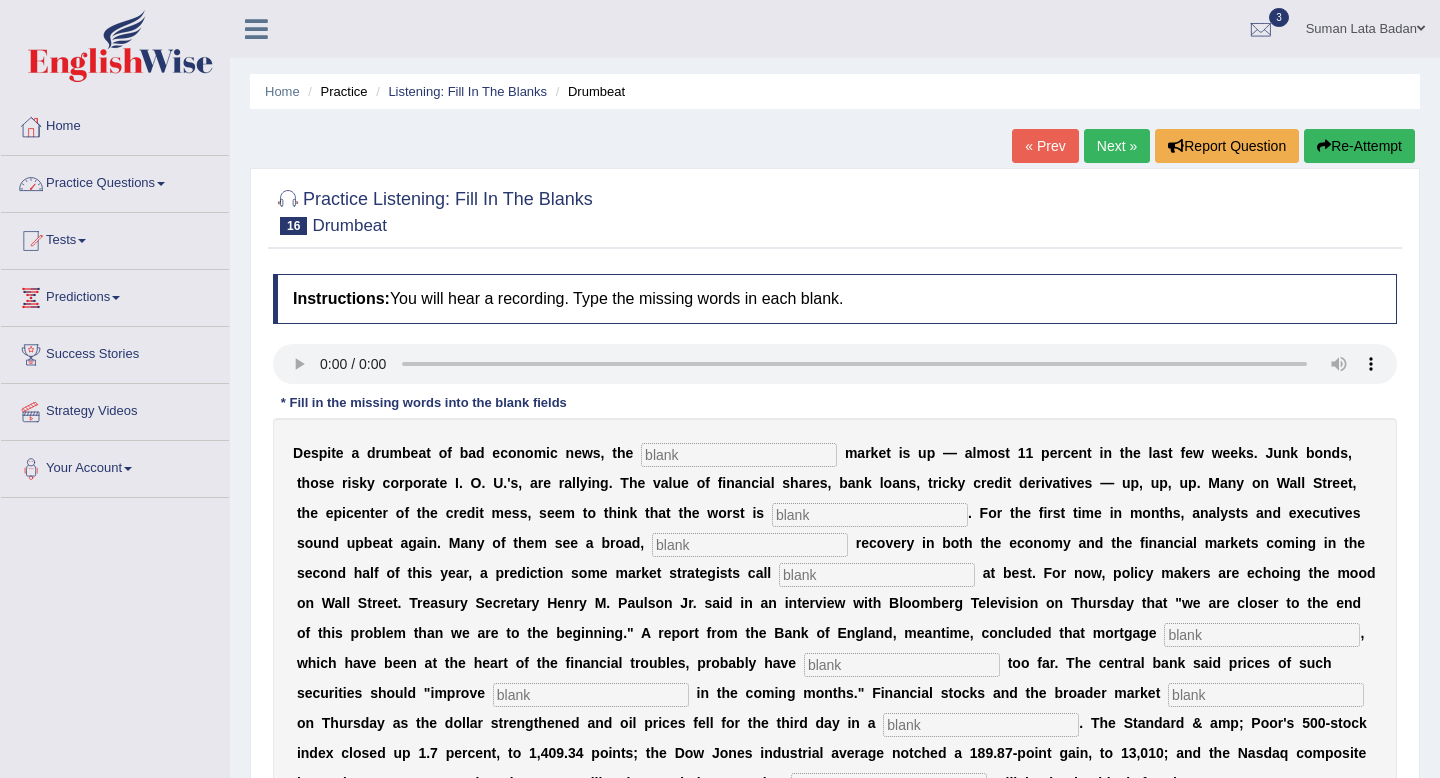 click on "Practice Questions" at bounding box center (115, 181) 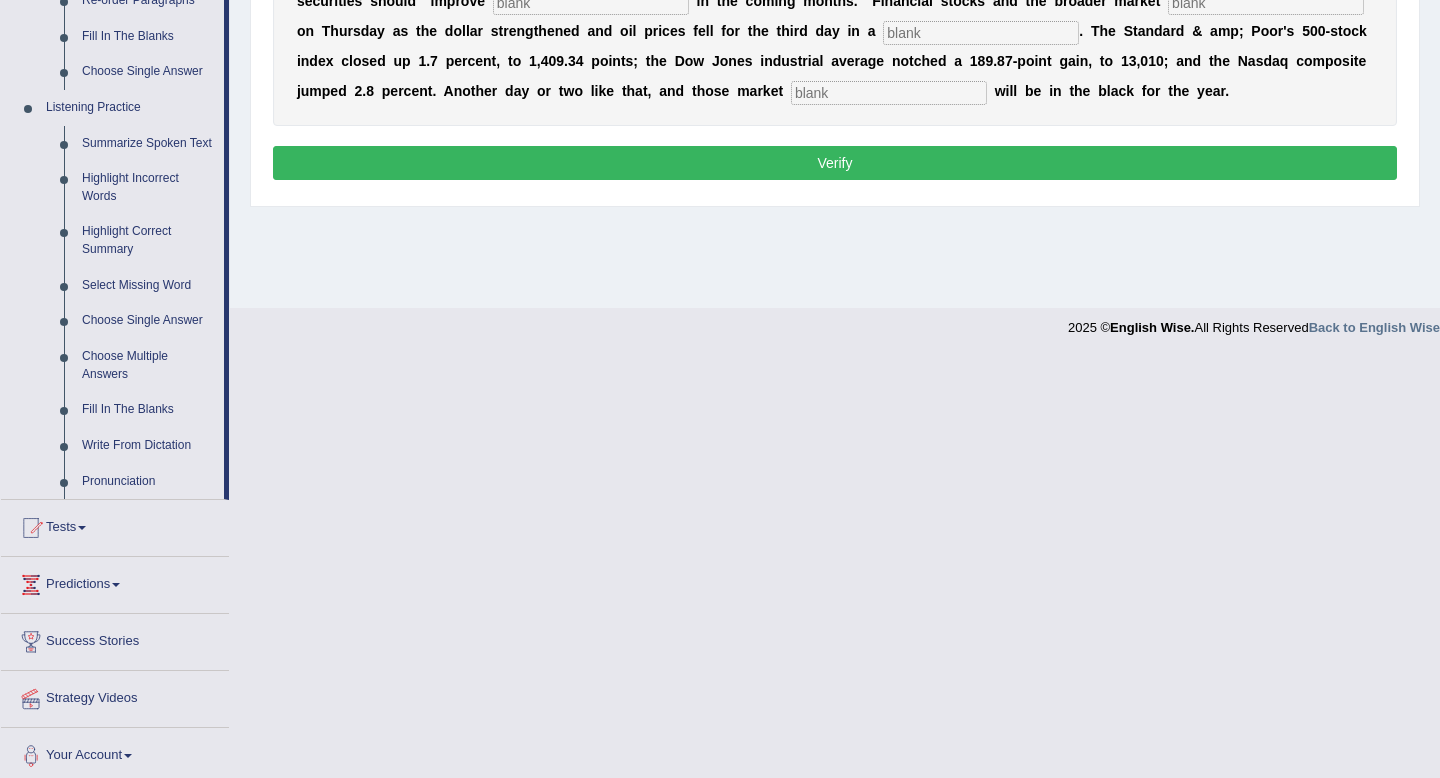 scroll, scrollTop: 718, scrollLeft: 0, axis: vertical 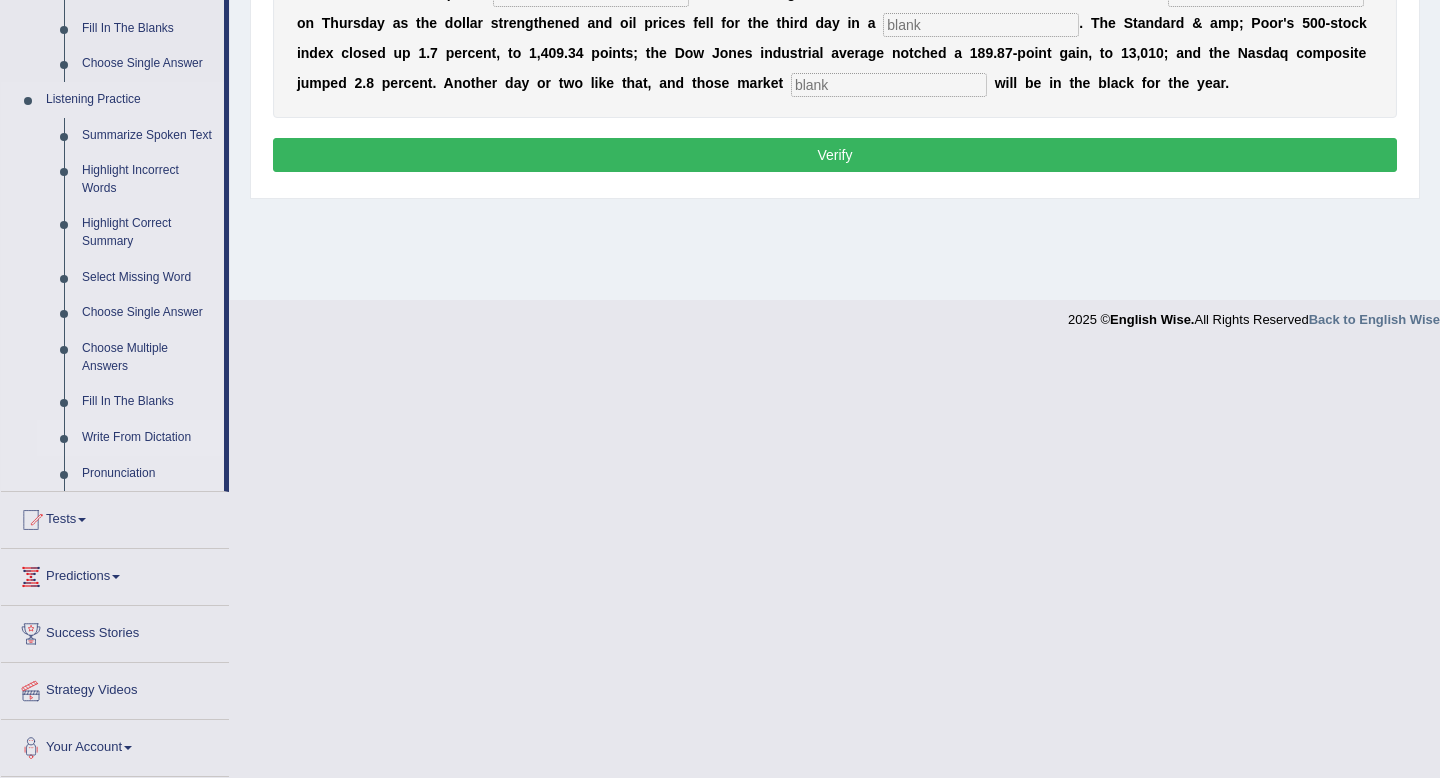 click on "Write From Dictation" at bounding box center (148, 438) 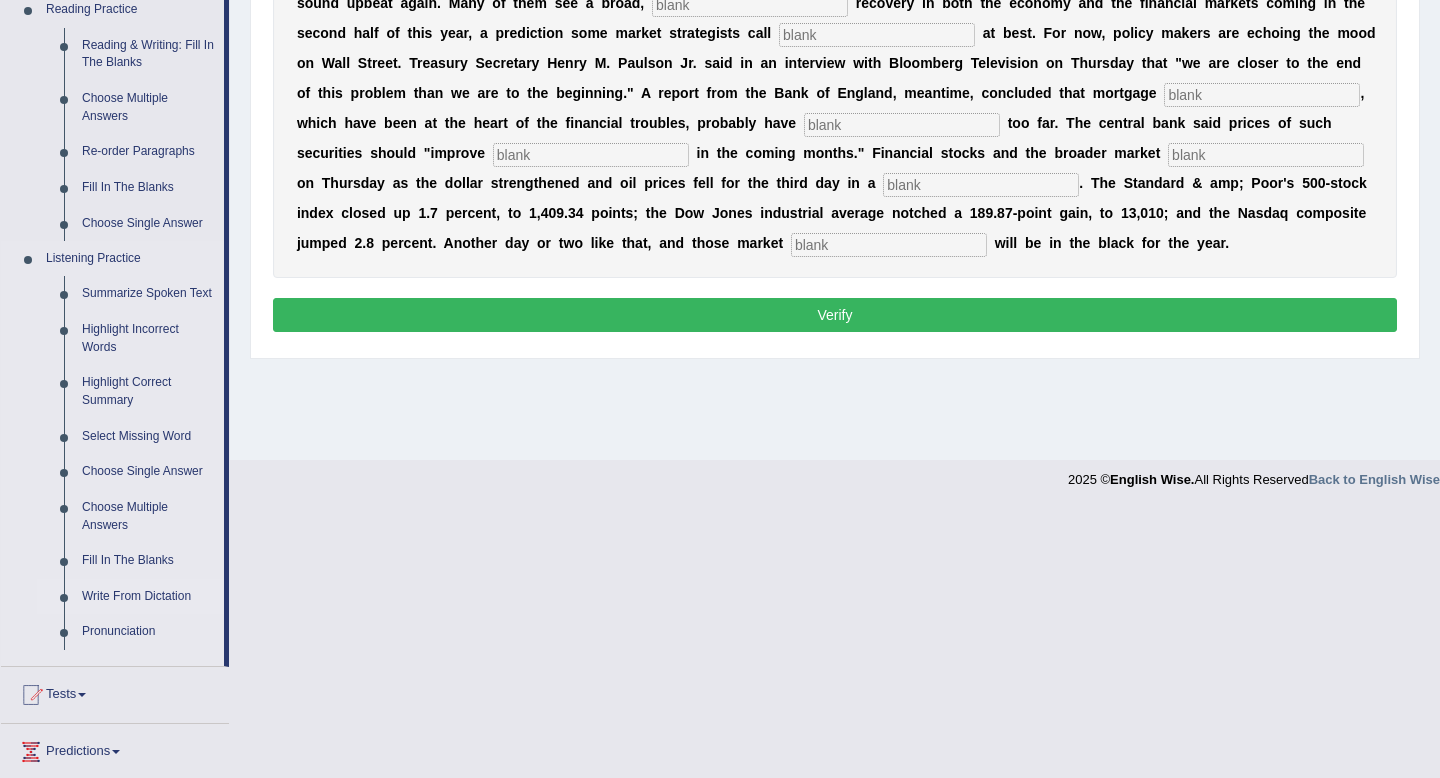 scroll, scrollTop: 272, scrollLeft: 0, axis: vertical 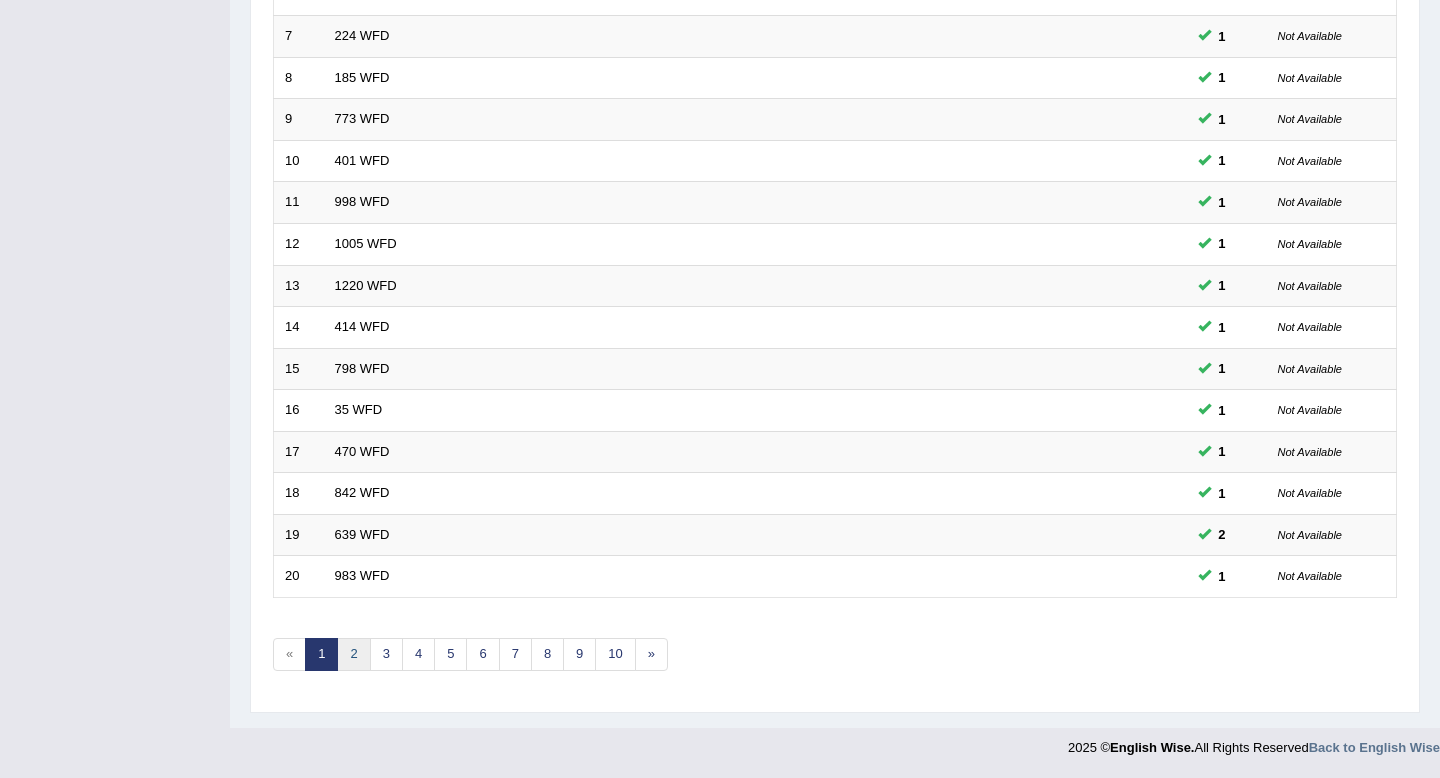 click on "2" at bounding box center [353, 654] 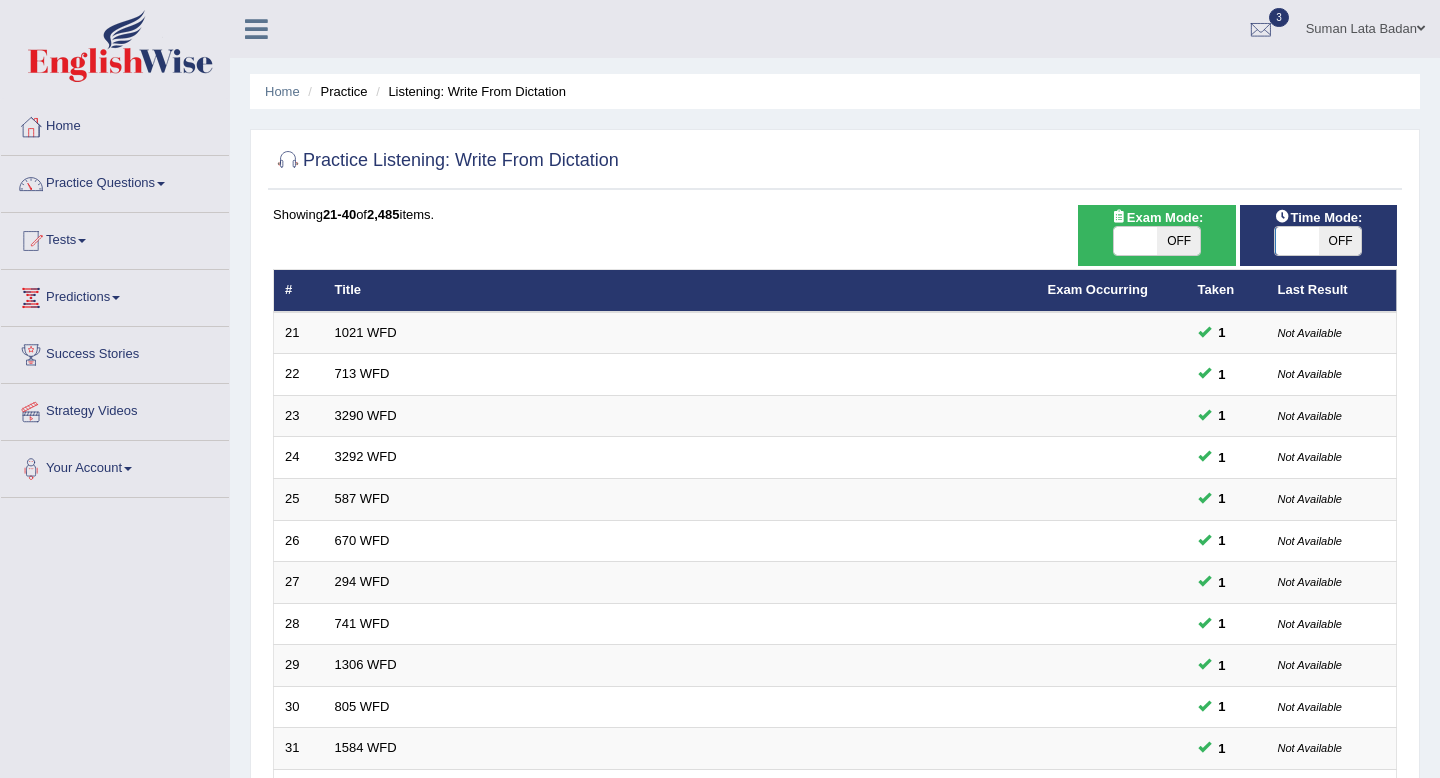 scroll, scrollTop: 0, scrollLeft: 0, axis: both 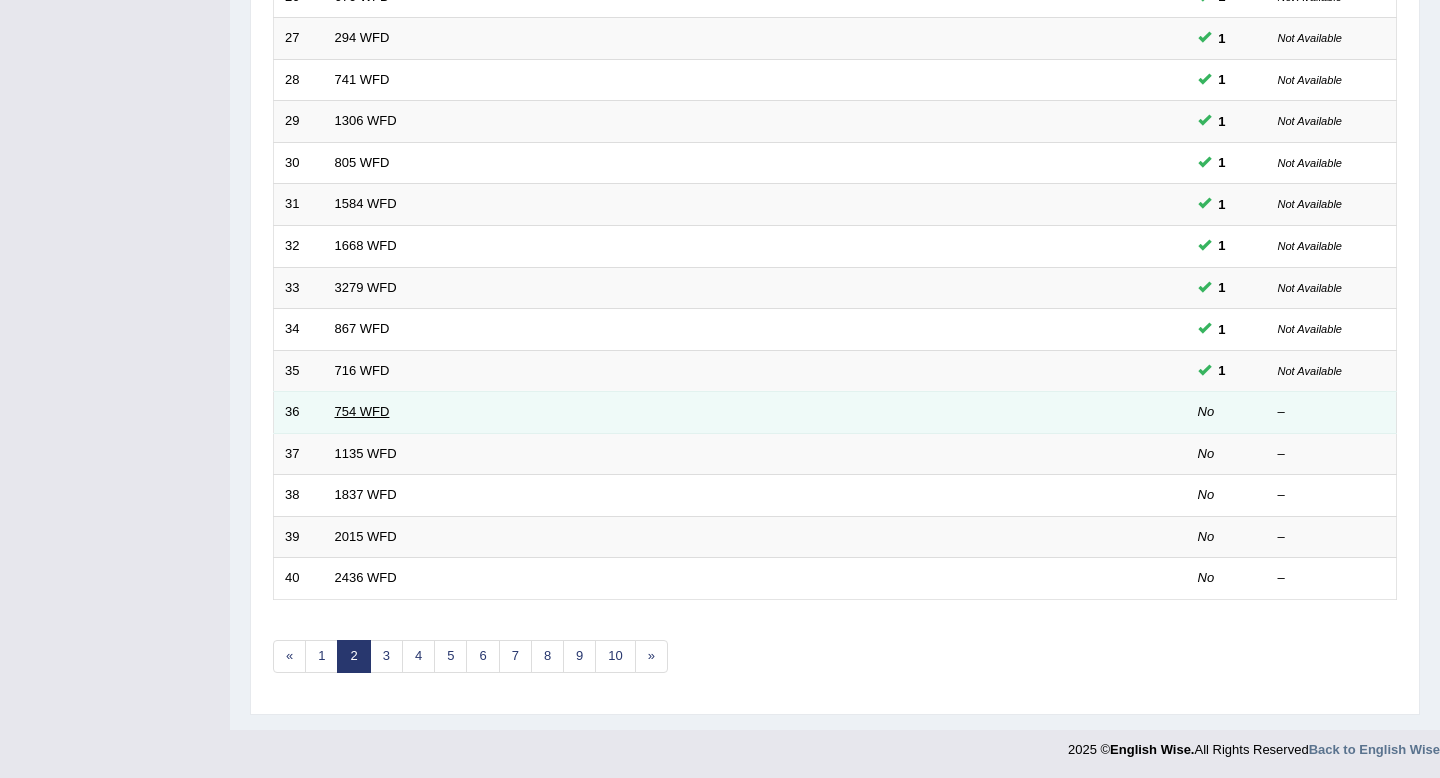 click on "754 WFD" at bounding box center [362, 411] 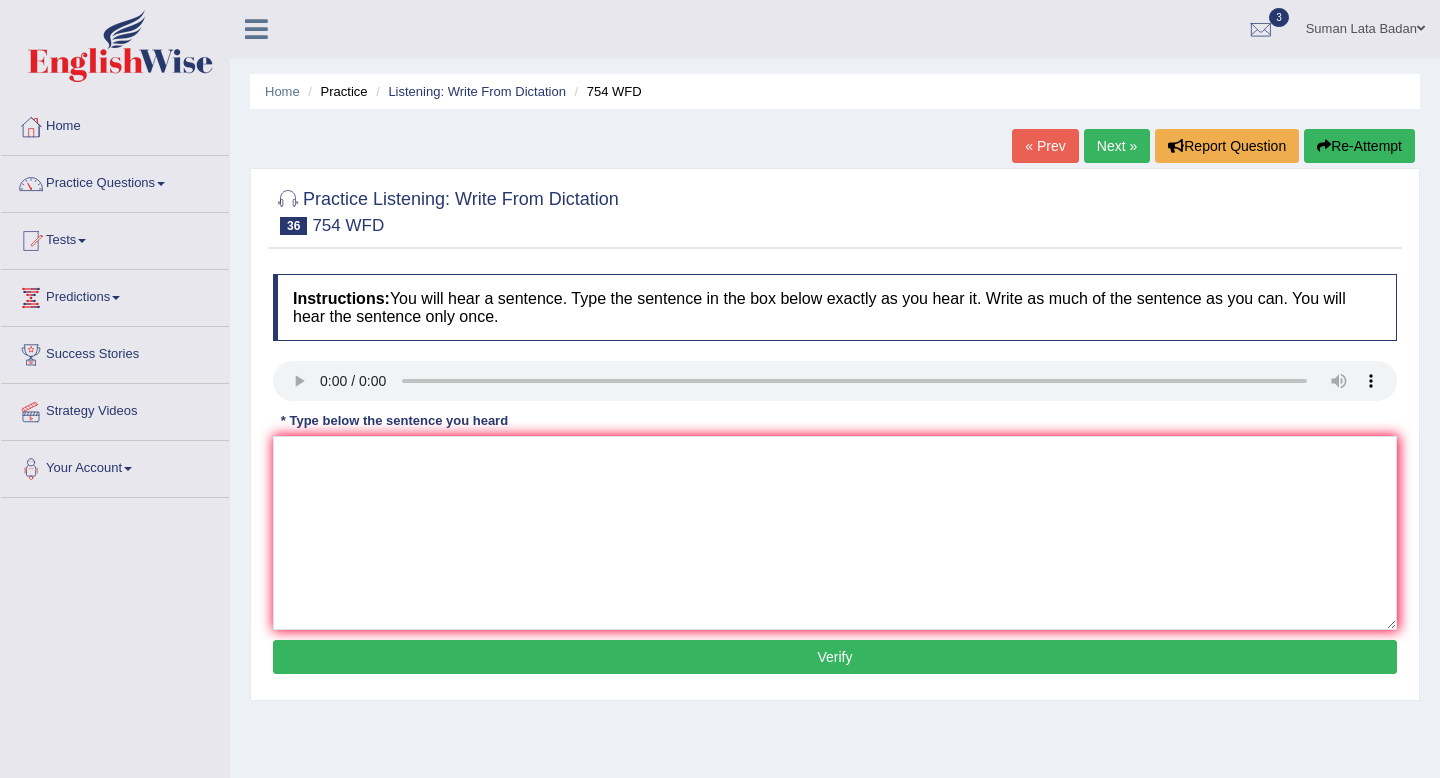scroll, scrollTop: 0, scrollLeft: 0, axis: both 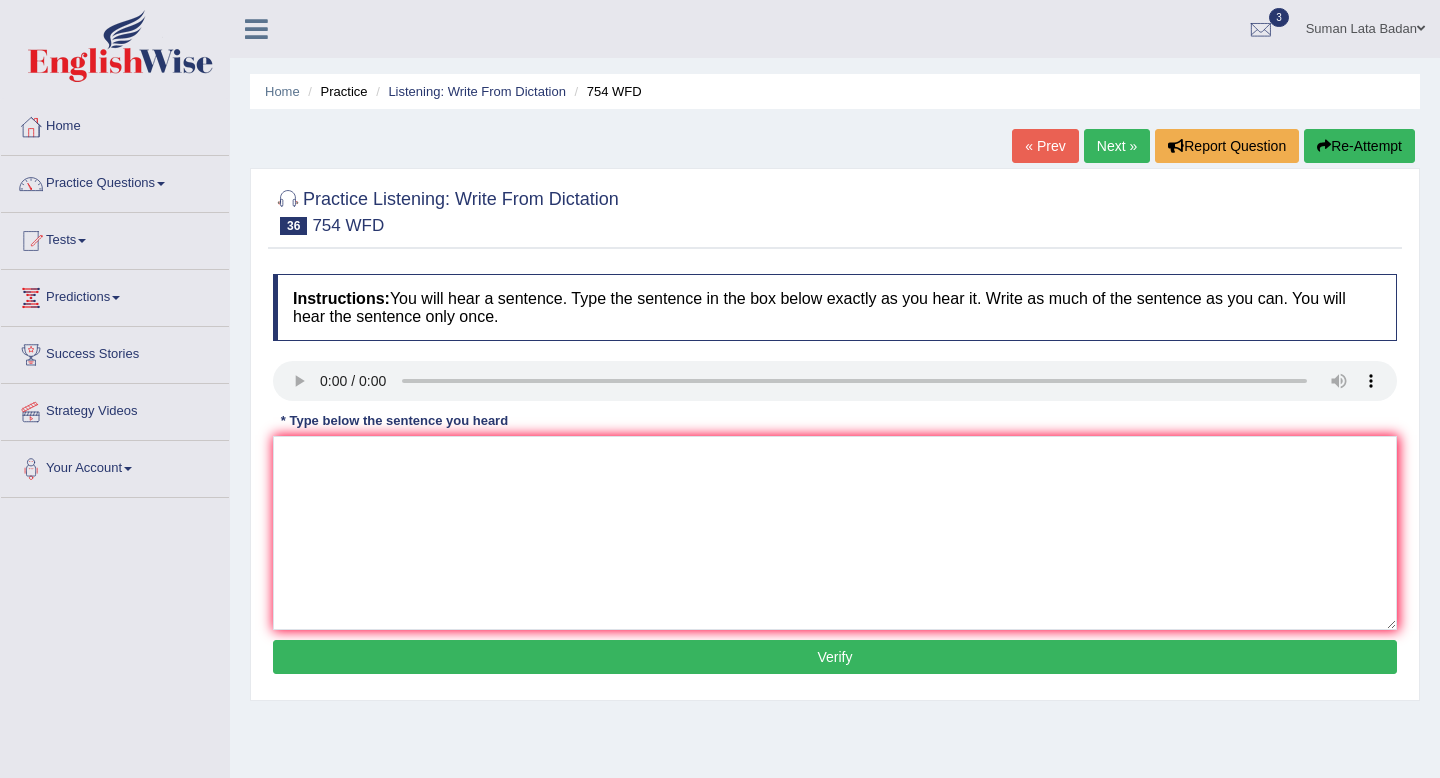 click on "Next »" at bounding box center [1117, 146] 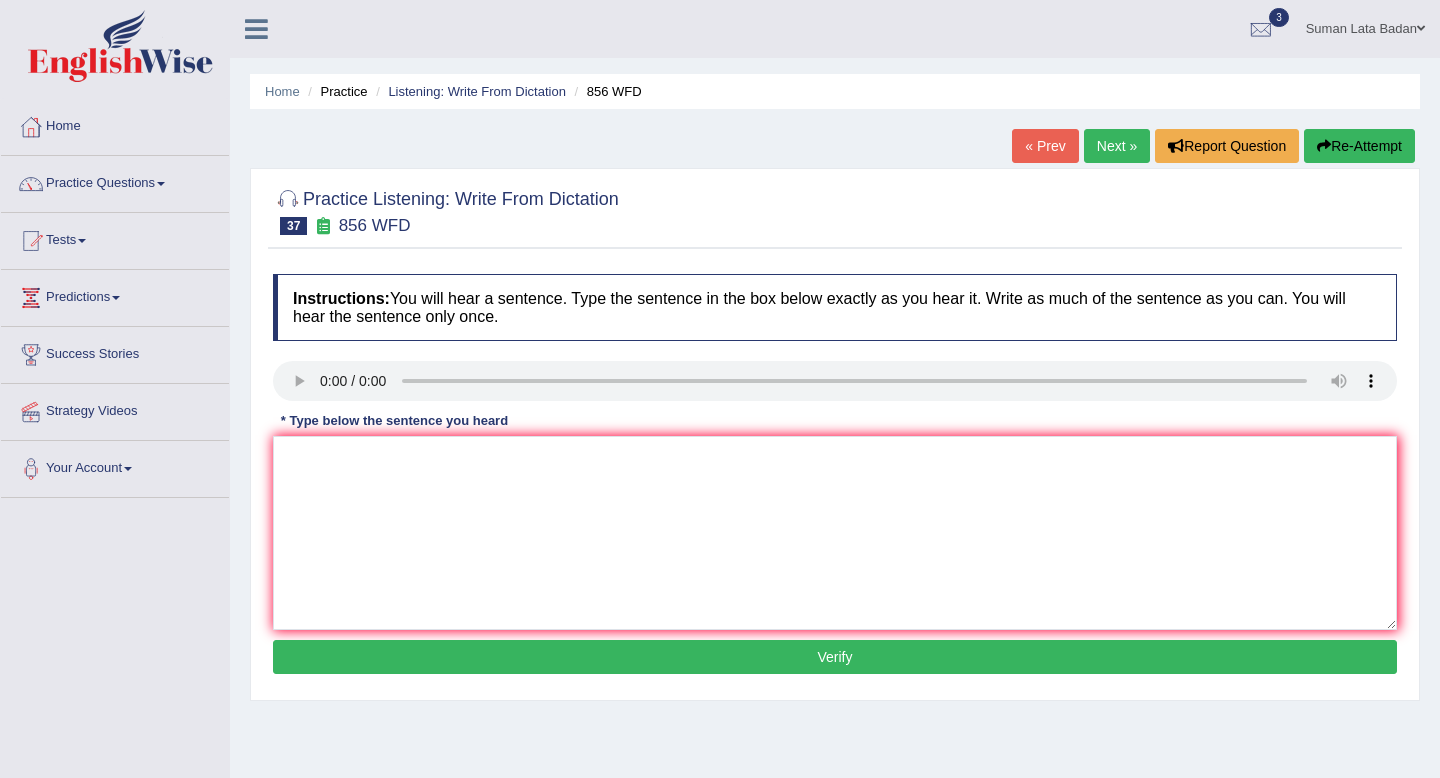scroll, scrollTop: 0, scrollLeft: 0, axis: both 